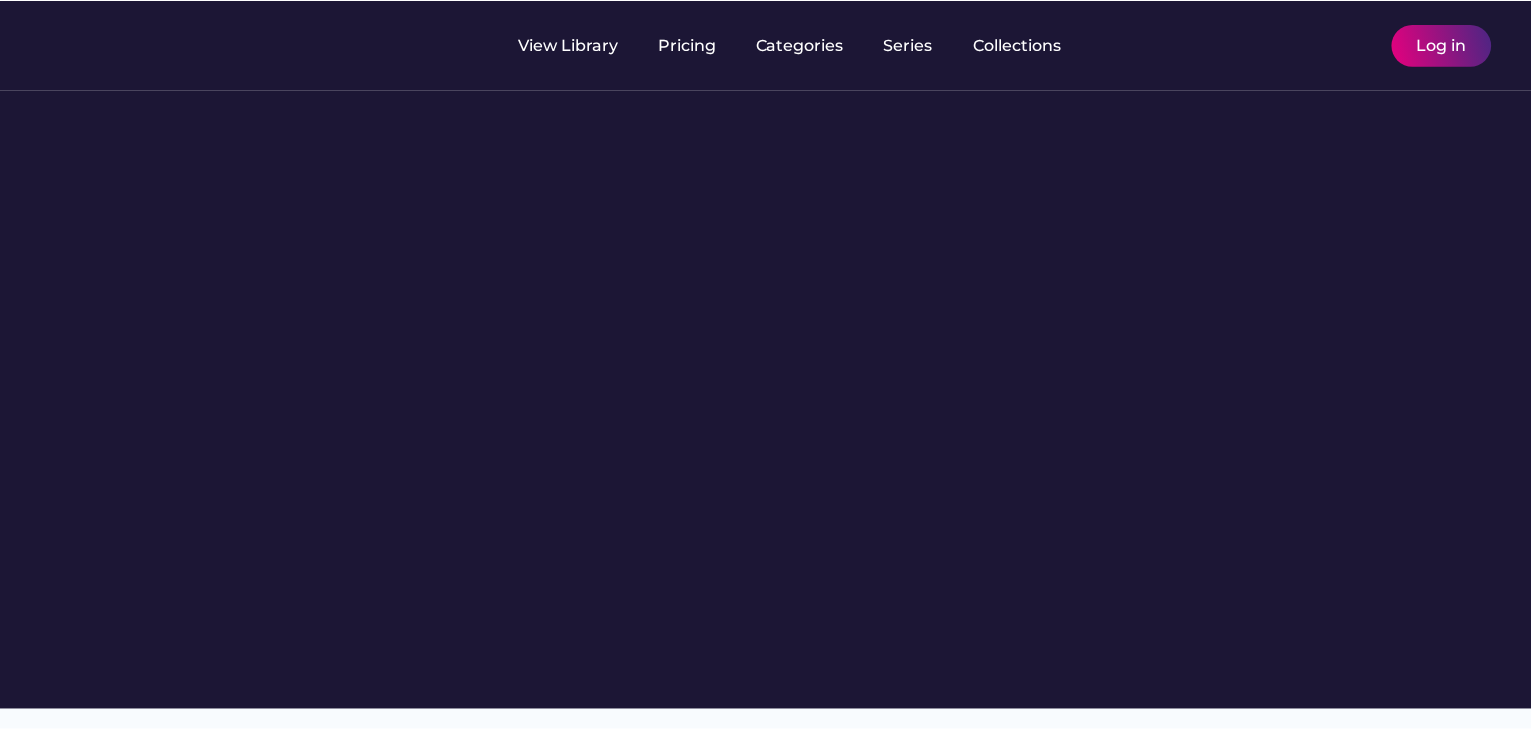 scroll, scrollTop: 0, scrollLeft: 0, axis: both 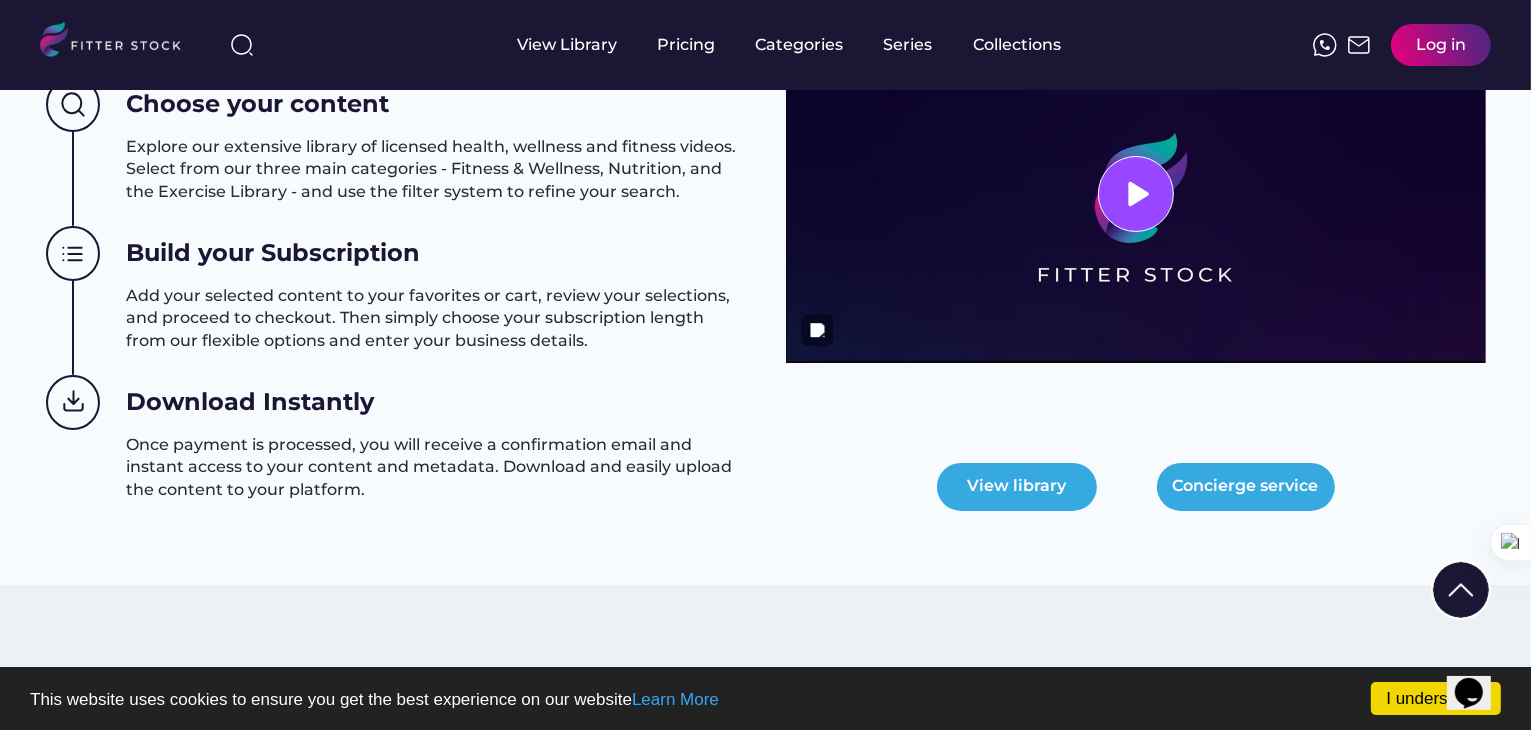 click 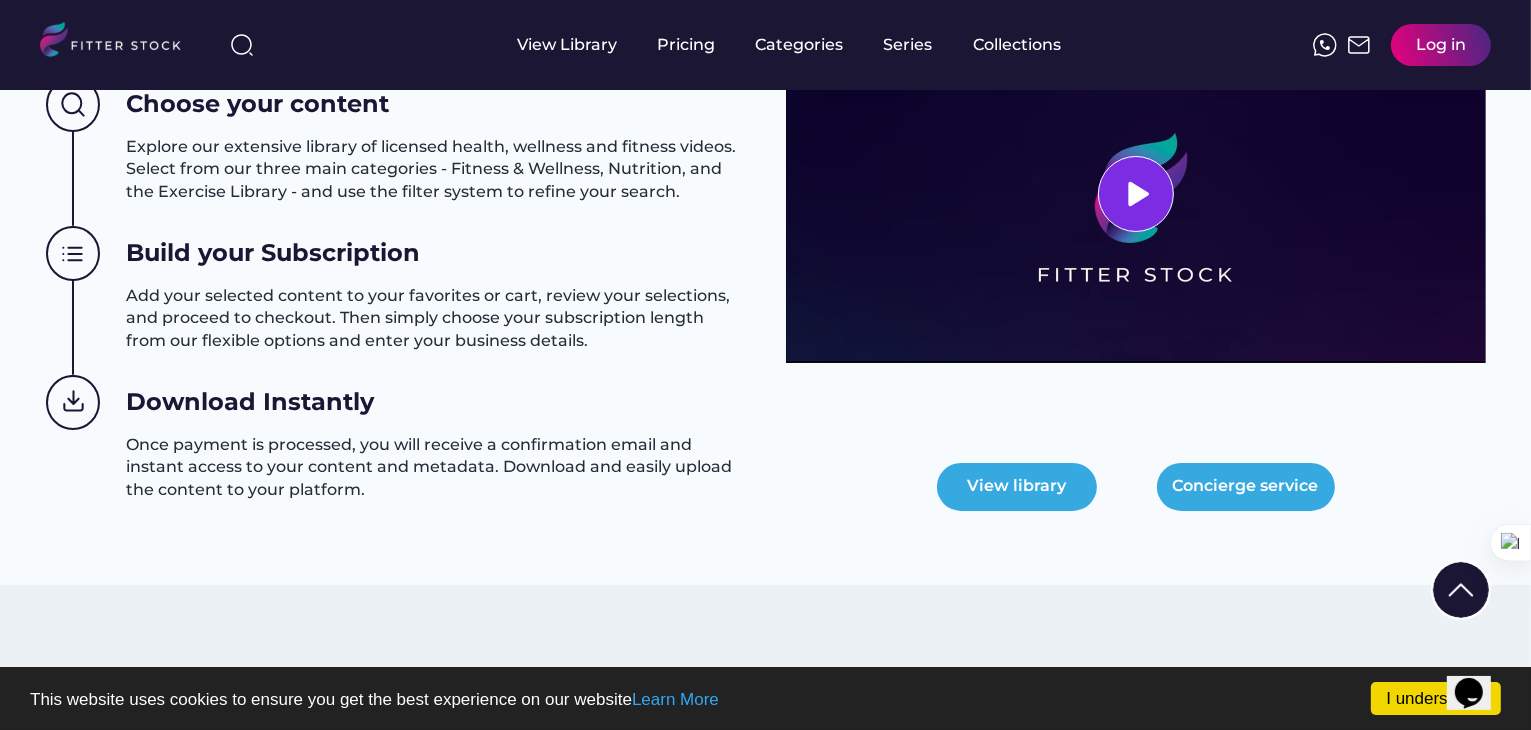 click 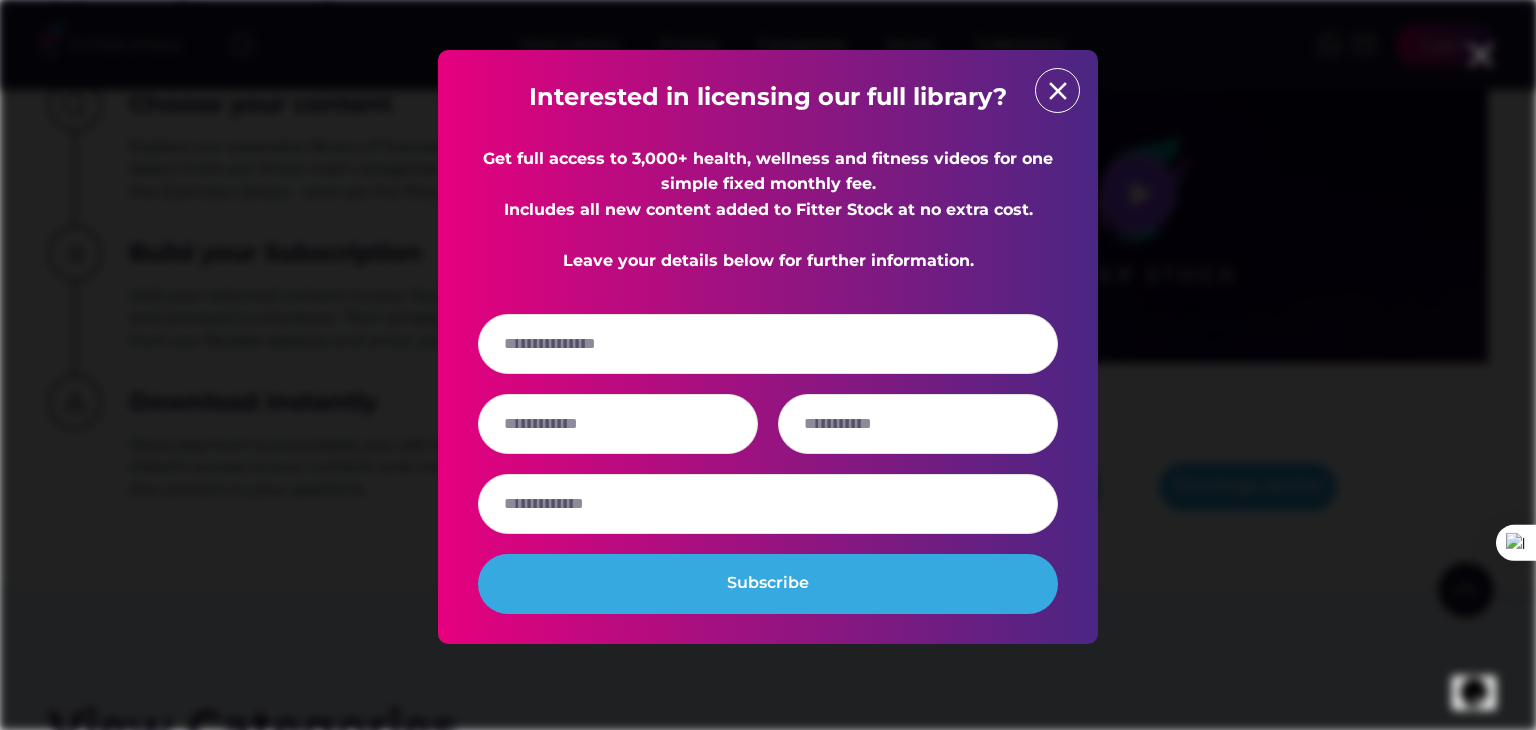 click on "Interested in licensing our full library?
Get full access to 3,000+ health, wellness and fitness videos for one simple fixed monthly fee.
Includes all new content added to Fitter Stock at no extra cost. Leave your details below for further information.  Subscribe
close" at bounding box center [768, 347] 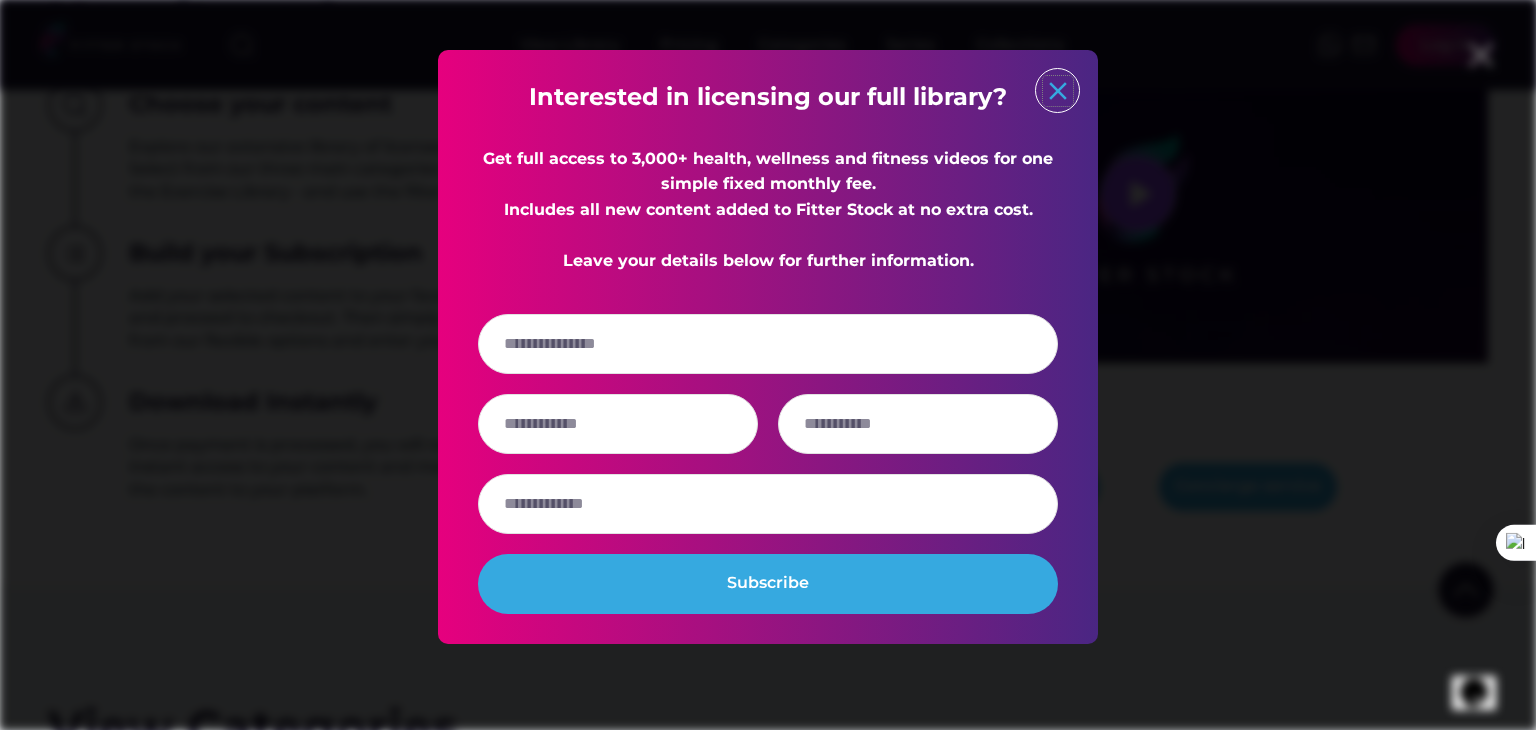 click on "close" 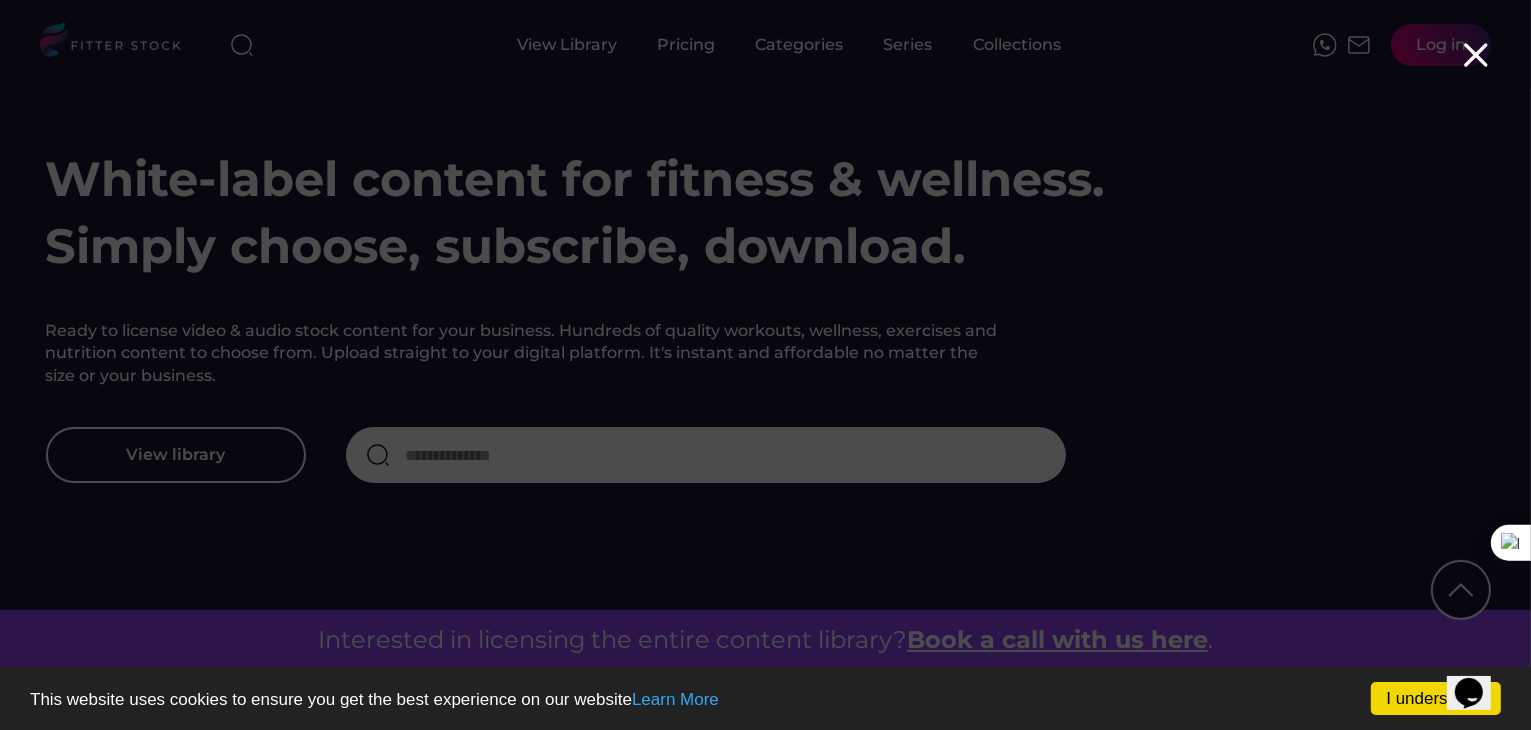 scroll, scrollTop: 0, scrollLeft: 0, axis: both 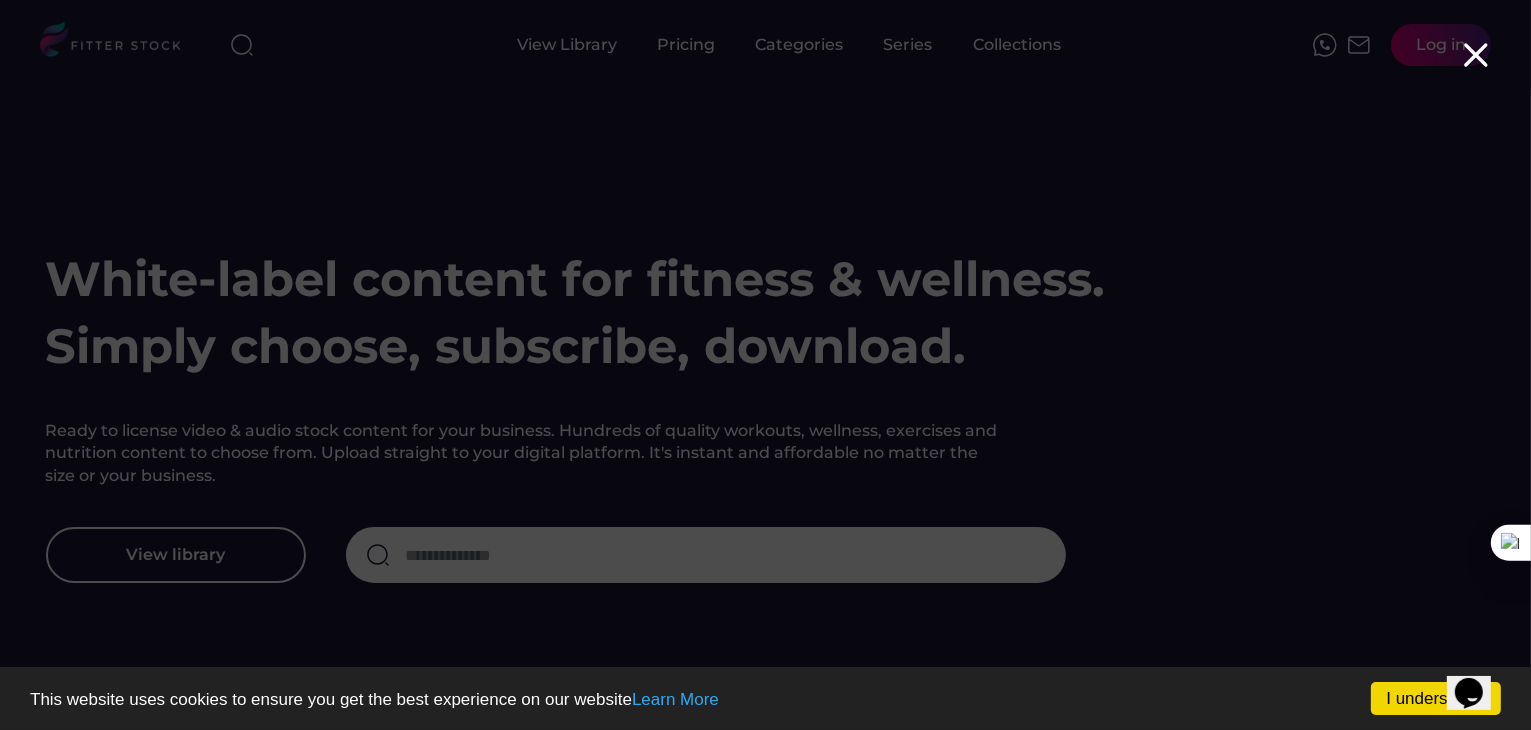 click 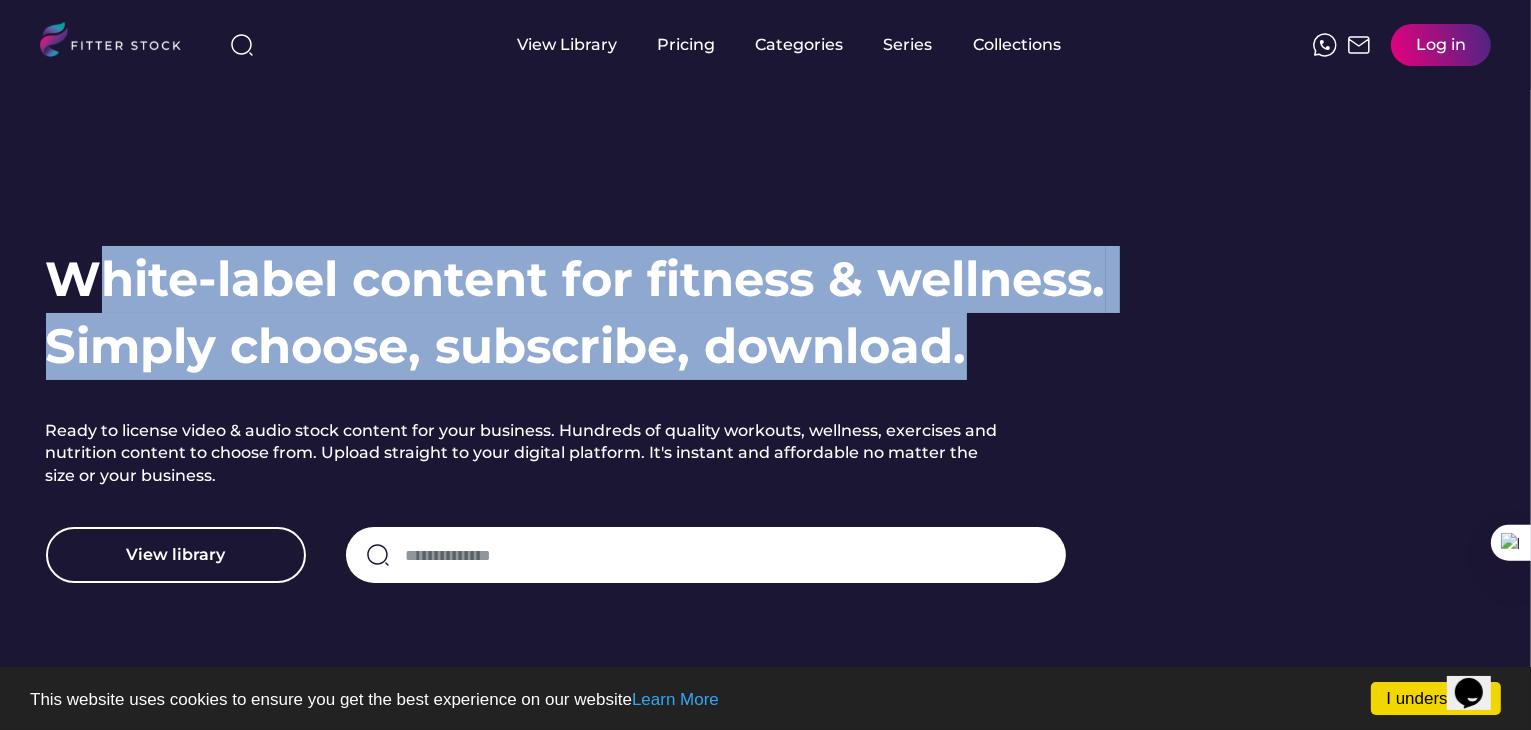 drag, startPoint x: 98, startPoint y: 288, endPoint x: 1061, endPoint y: 352, distance: 965.1243 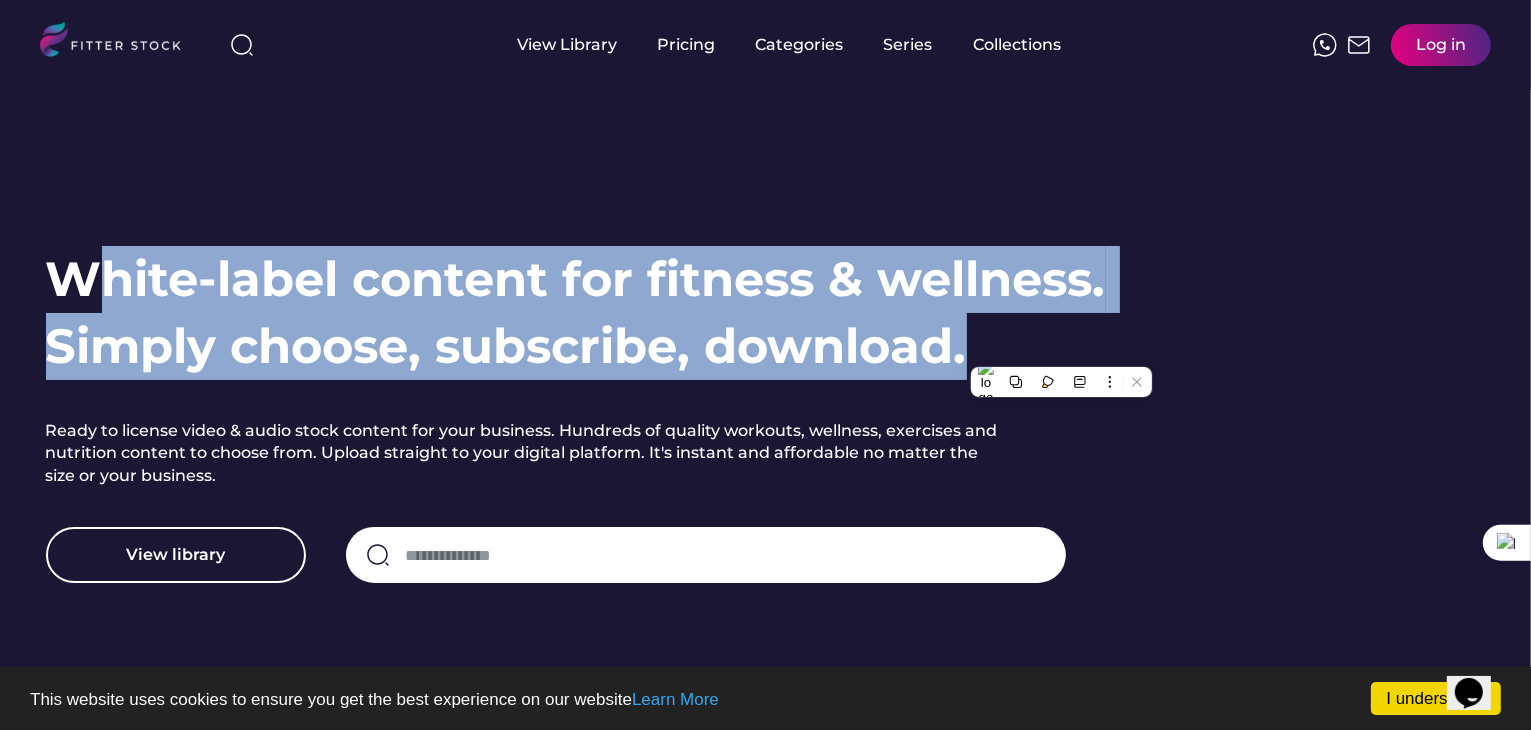 click on "White-label content for fitness & wellness.
Simply choose, subscribe, download." at bounding box center (576, 313) 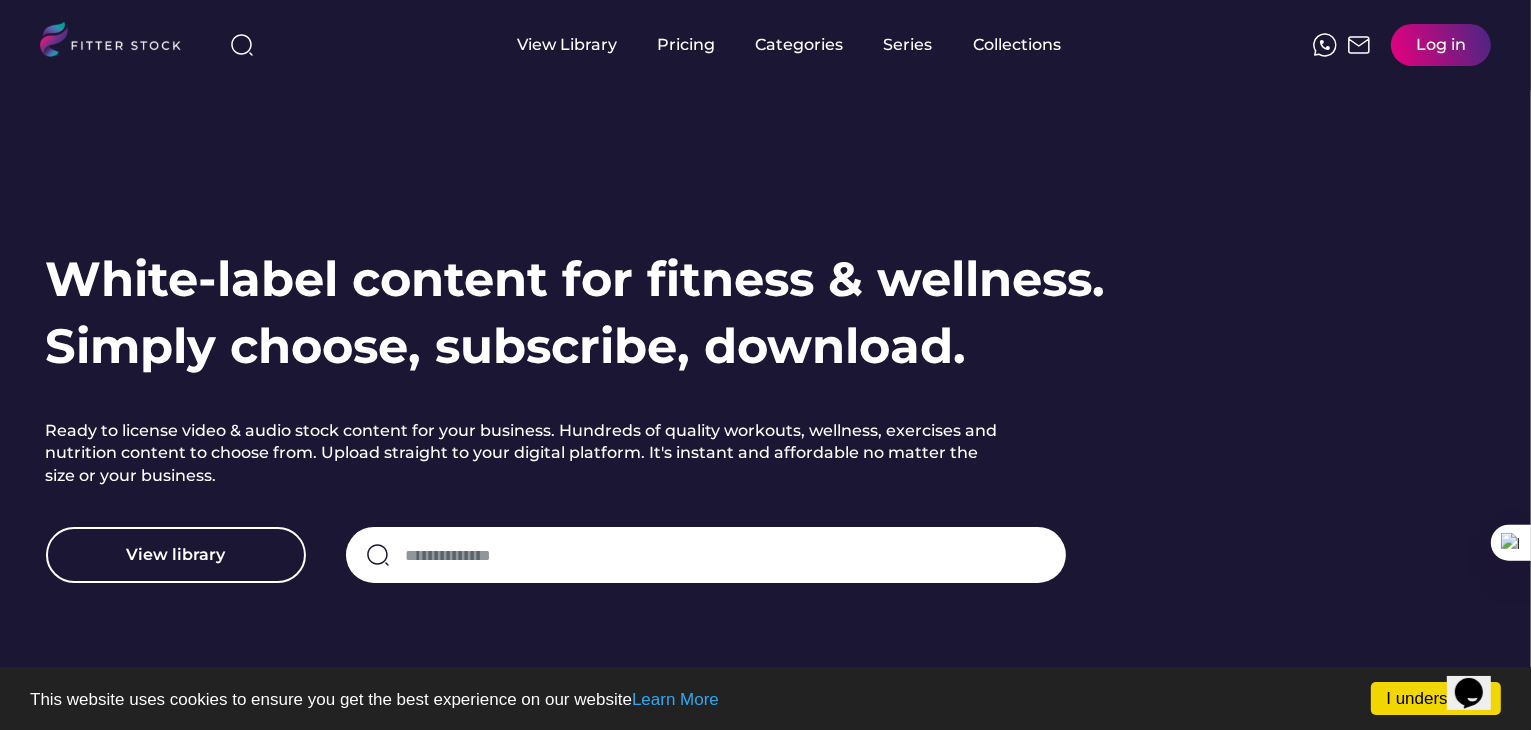 click on "White-label content for fitness & wellness.
Simply choose, subscribe, download. Ready to license video & audio stock content for your business. Hundreds of quality workouts, wellness, exercises and nutrition content to choose from. Upload straight to your digital platform. It's instant and affordable no matter the size or your business. View library" at bounding box center (765, 355) 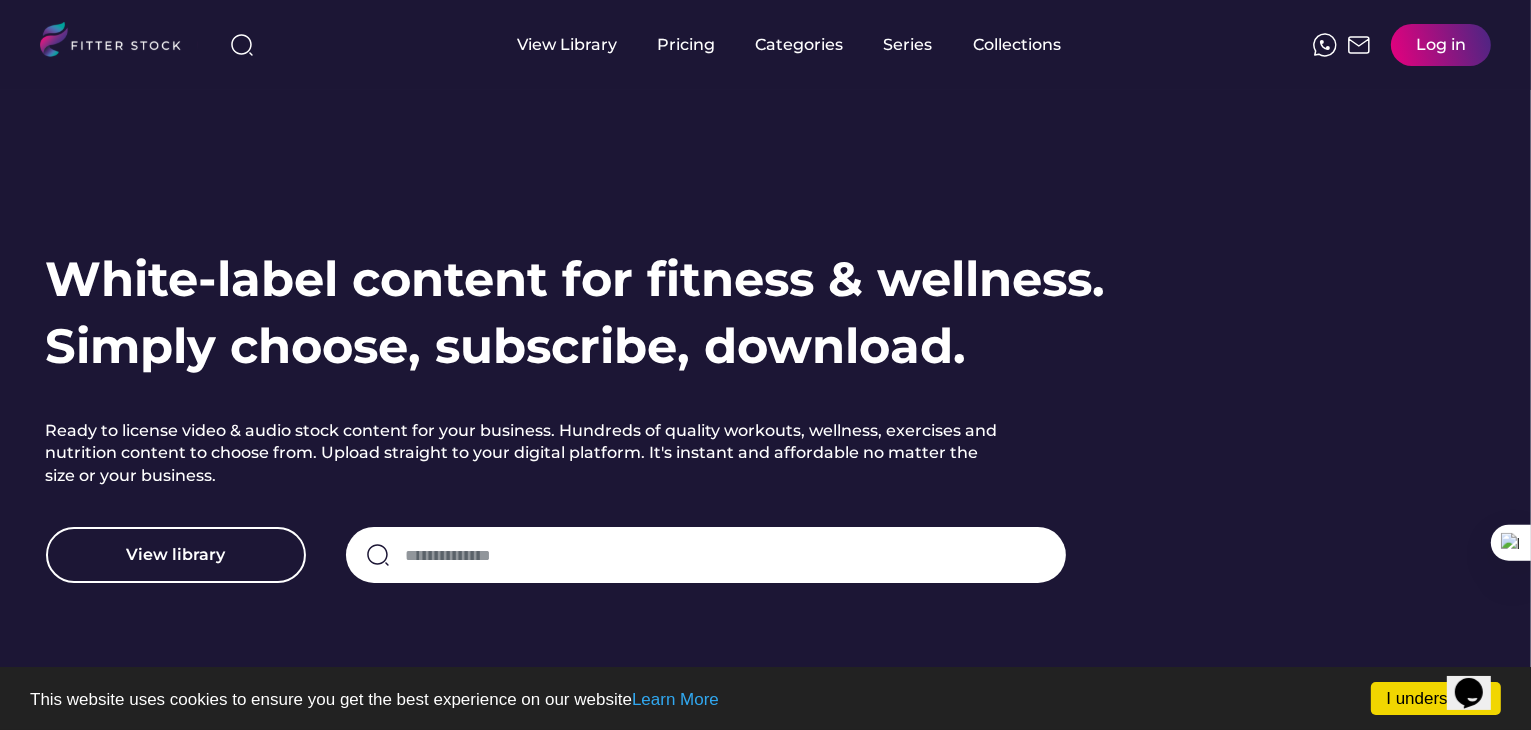 scroll, scrollTop: 0, scrollLeft: 0, axis: both 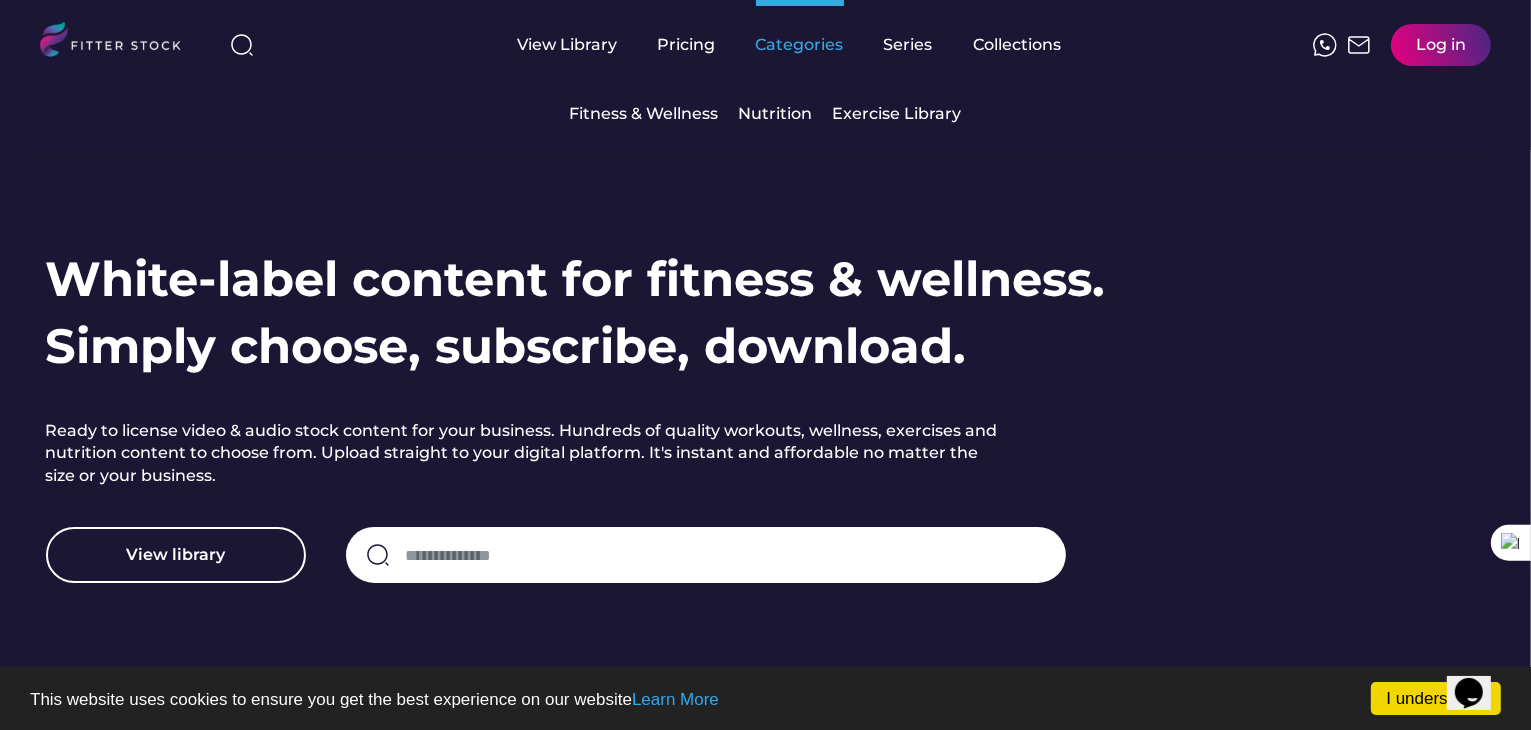 click on "Categories" at bounding box center [800, 45] 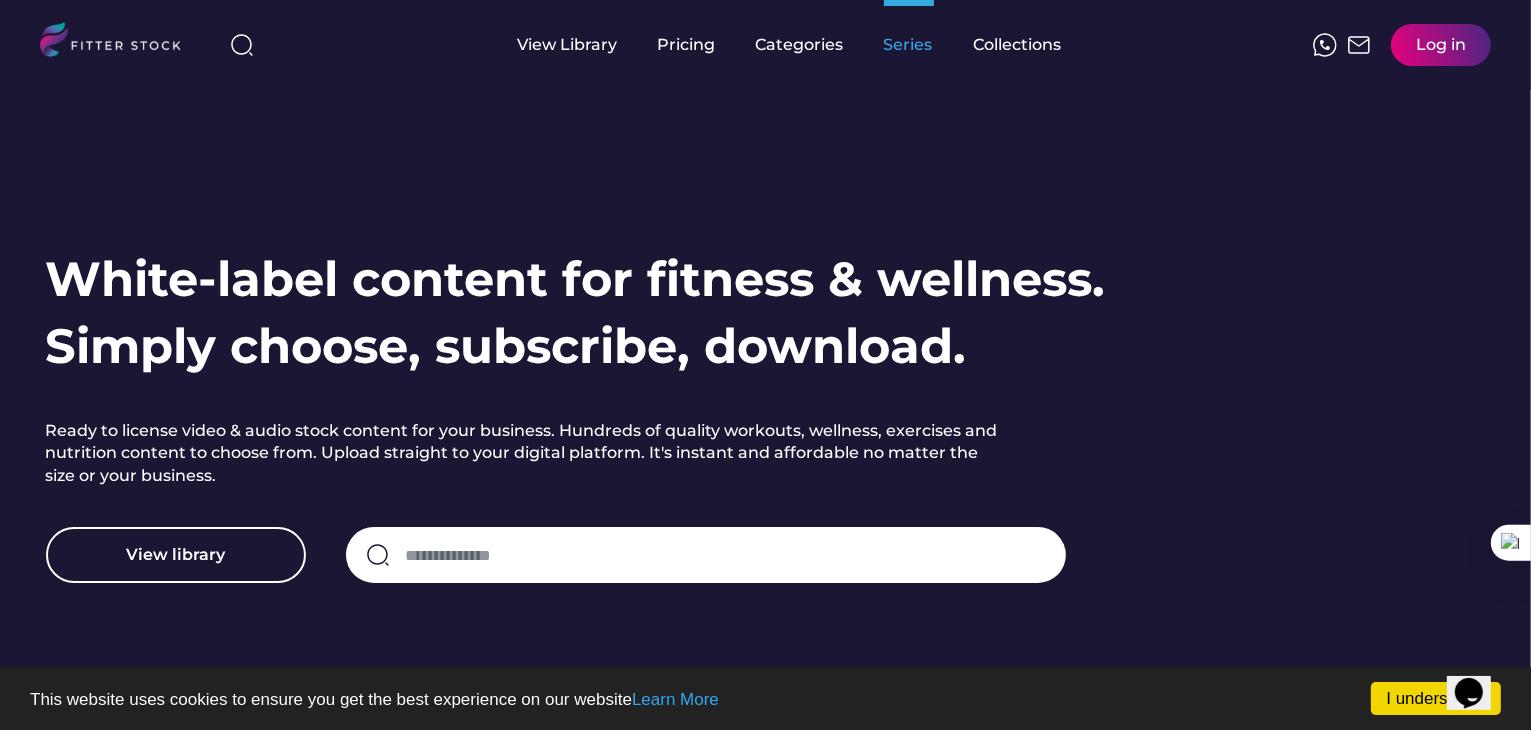 click on "Series" at bounding box center (909, 45) 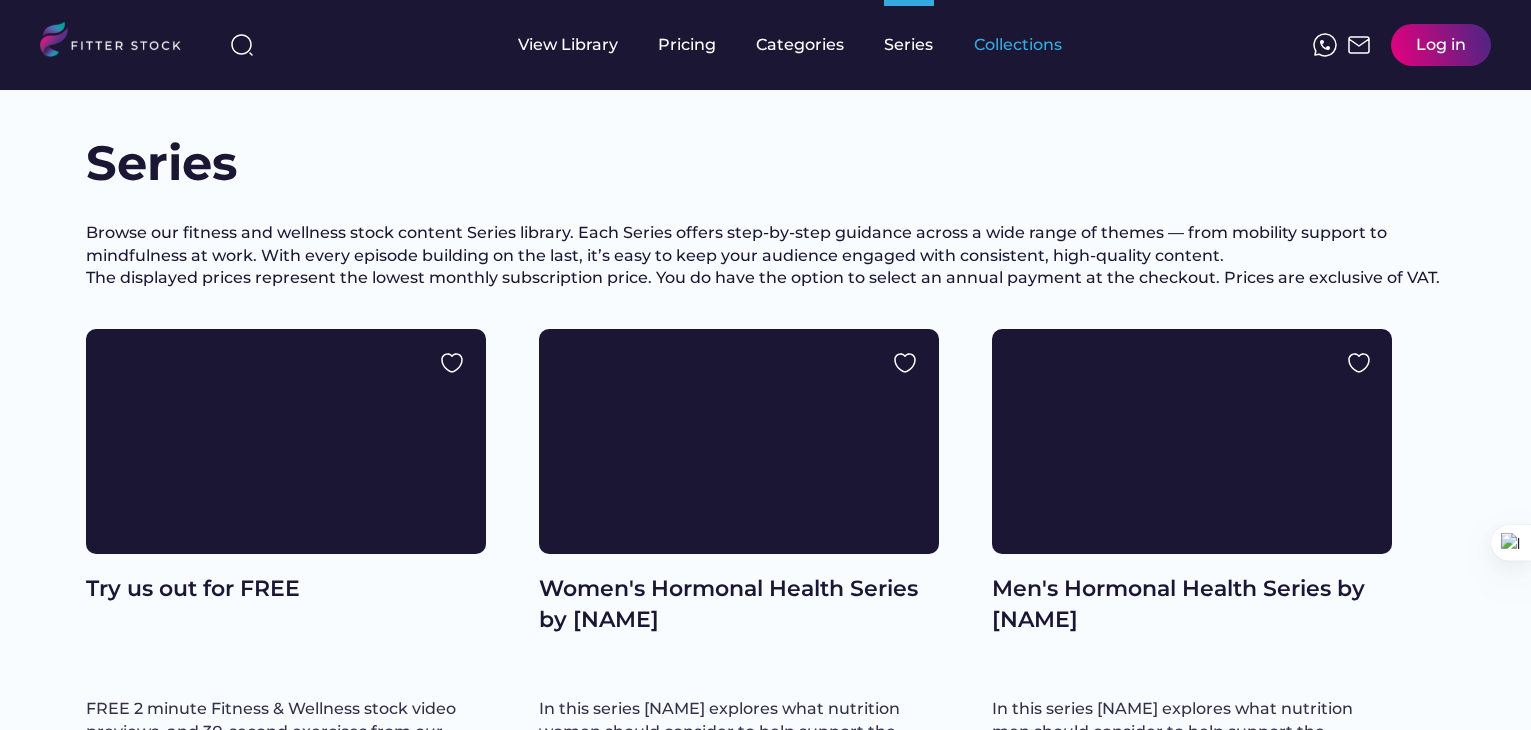 scroll, scrollTop: 0, scrollLeft: 0, axis: both 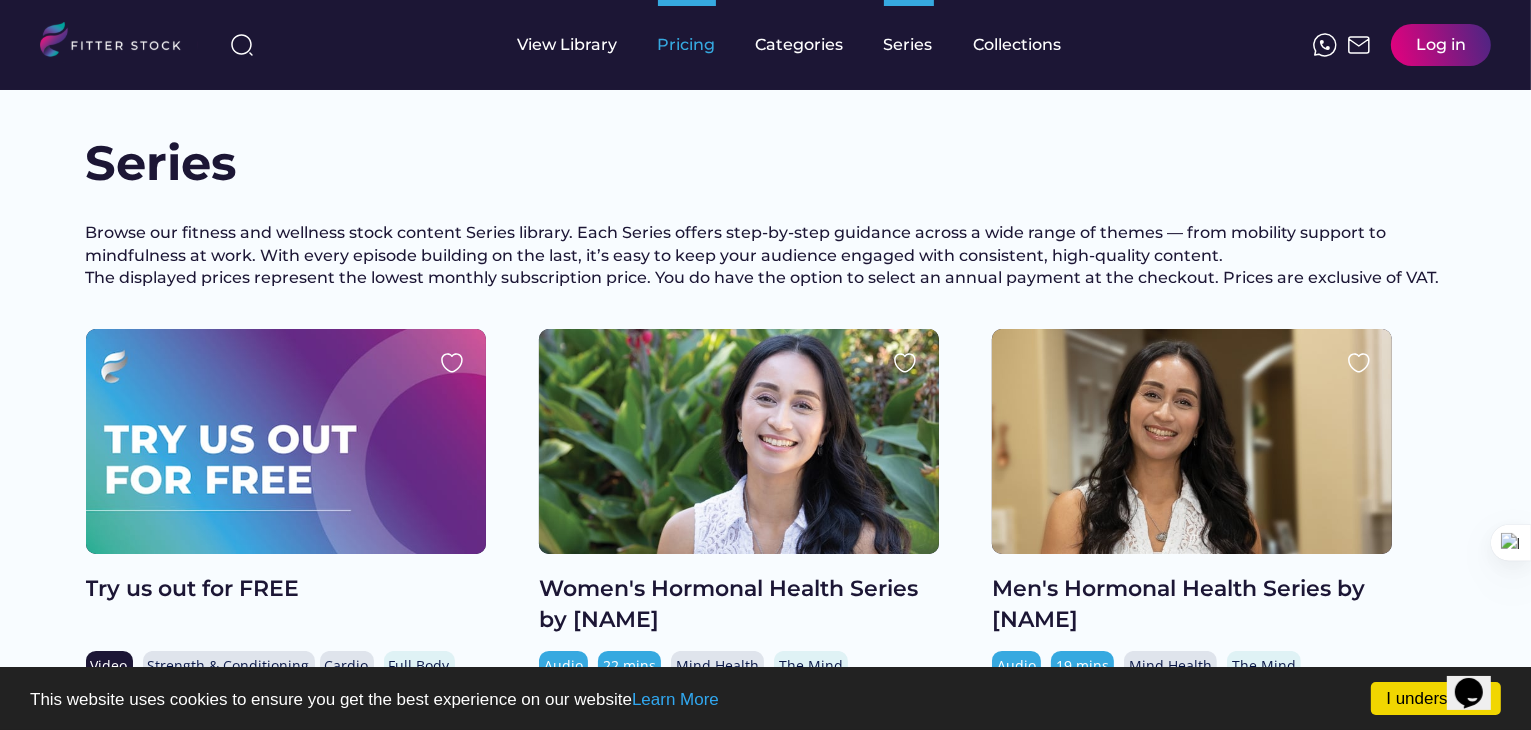 click on "Pricing" at bounding box center [687, 45] 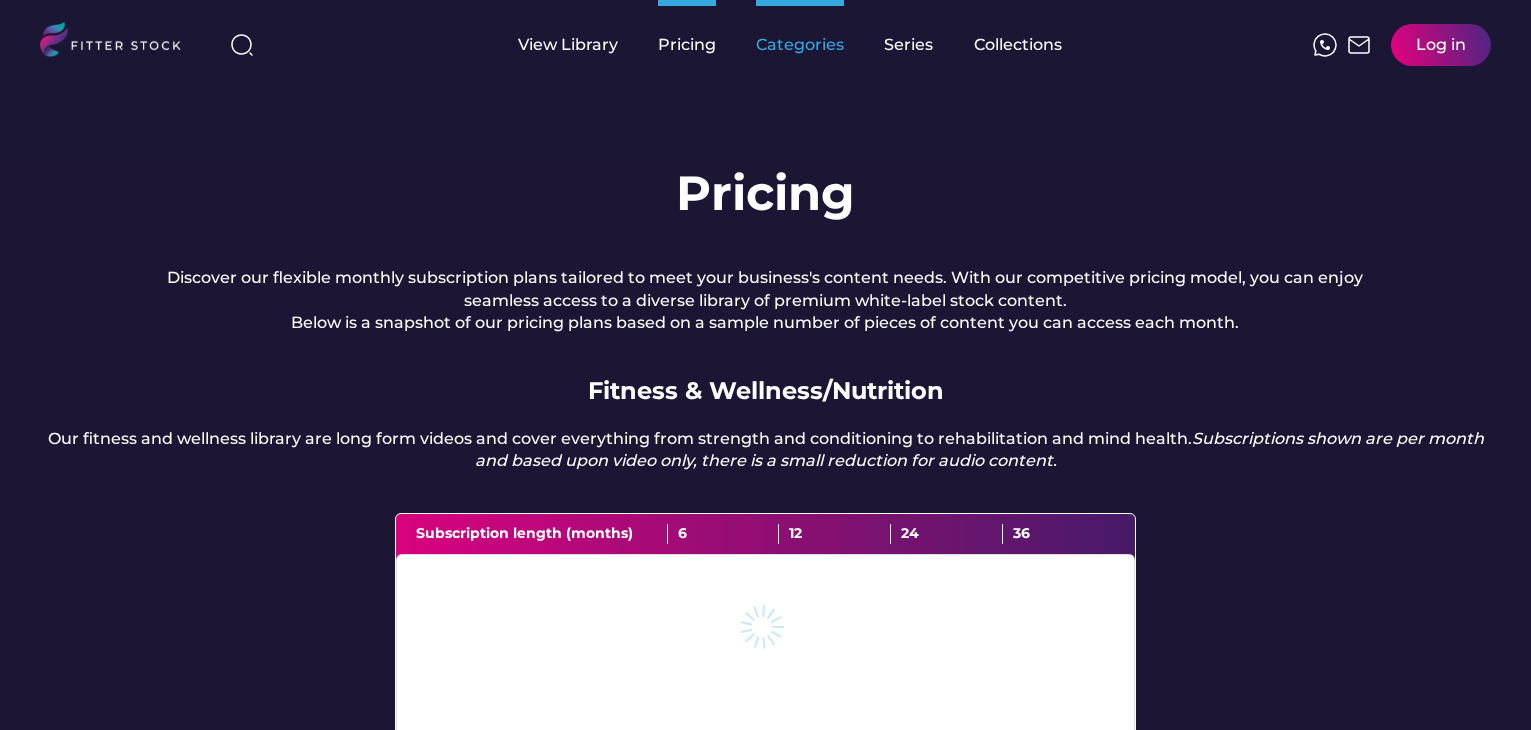 scroll, scrollTop: 0, scrollLeft: 0, axis: both 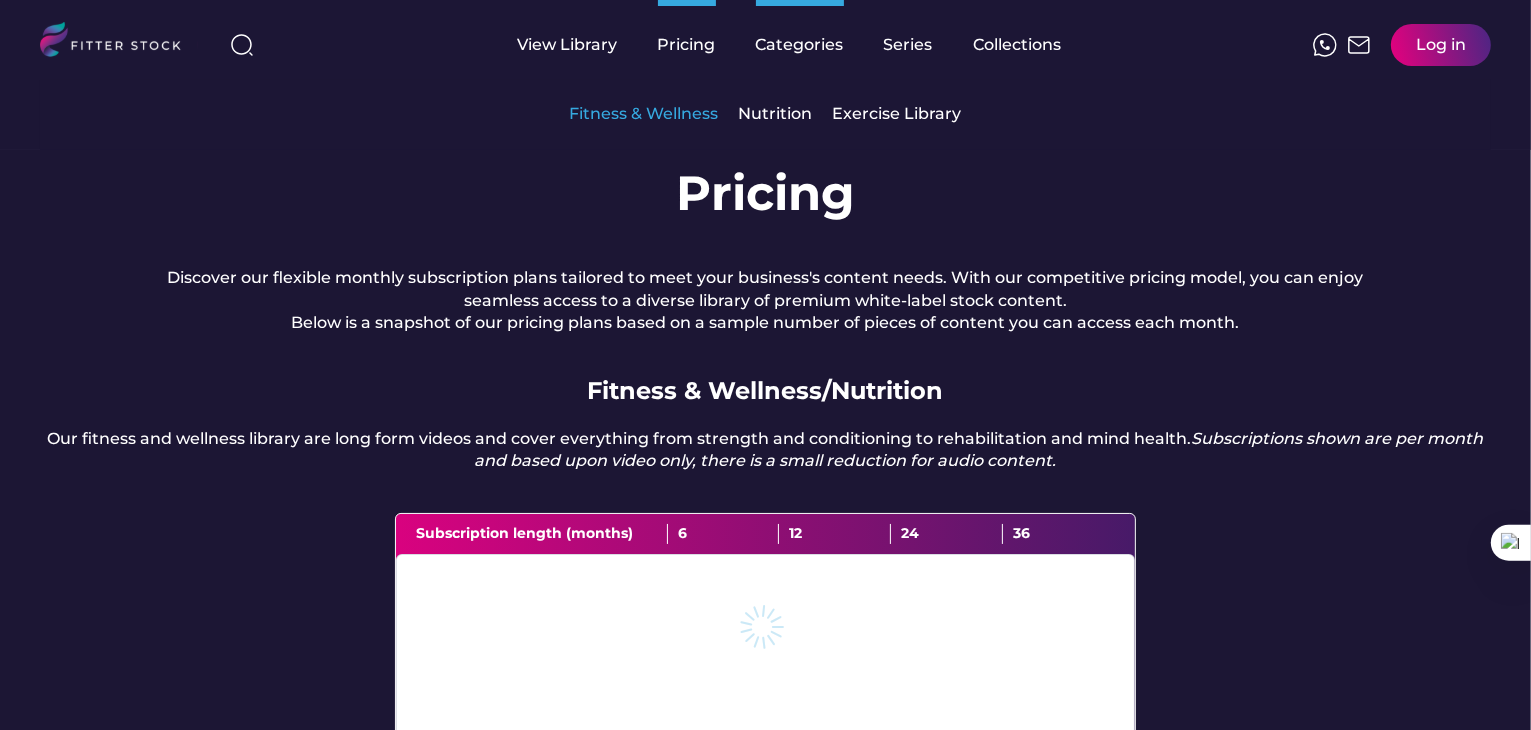 drag, startPoint x: 0, startPoint y: 0, endPoint x: 570, endPoint y: 136, distance: 586 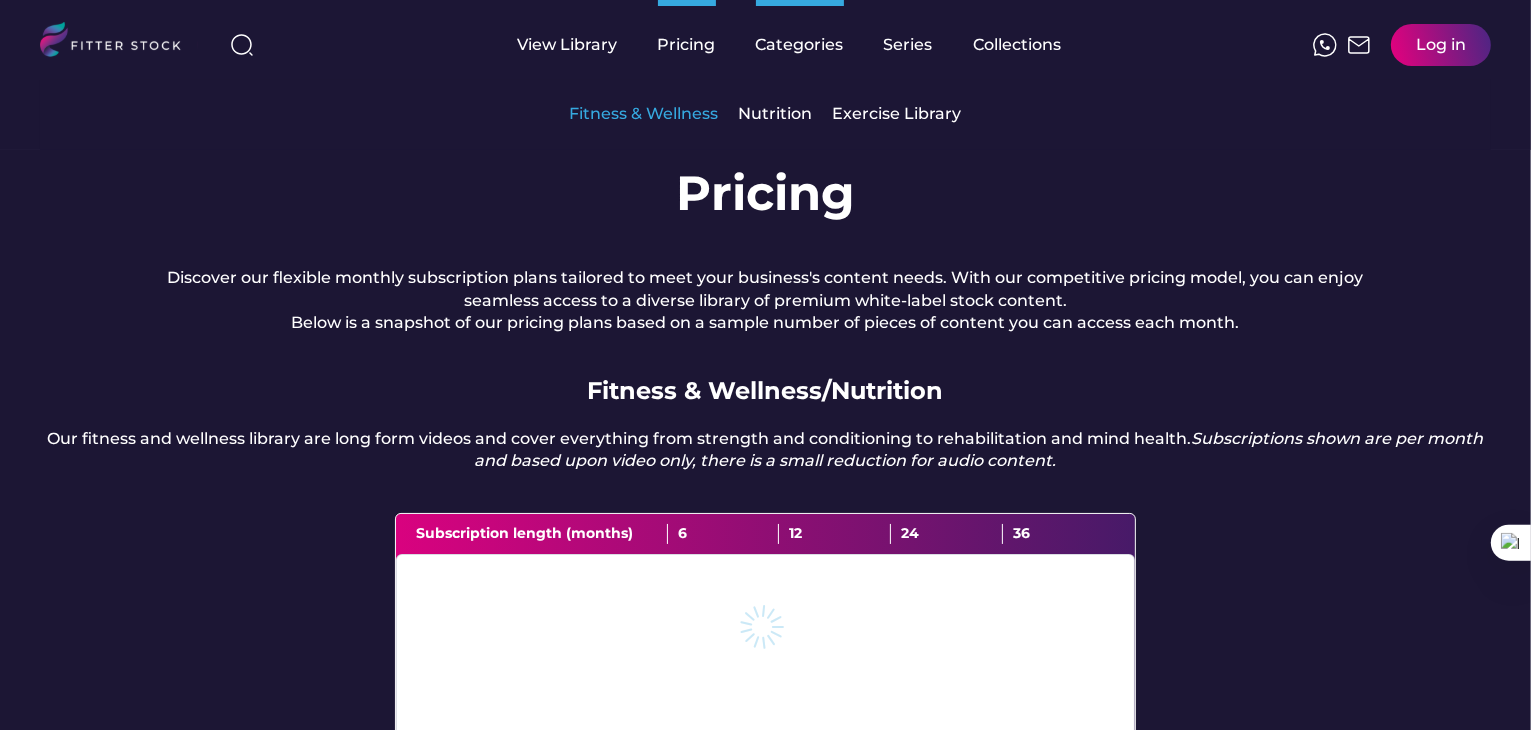 click on "Fitness & Wellness Nutrition Exercise Library" at bounding box center [765, 115] 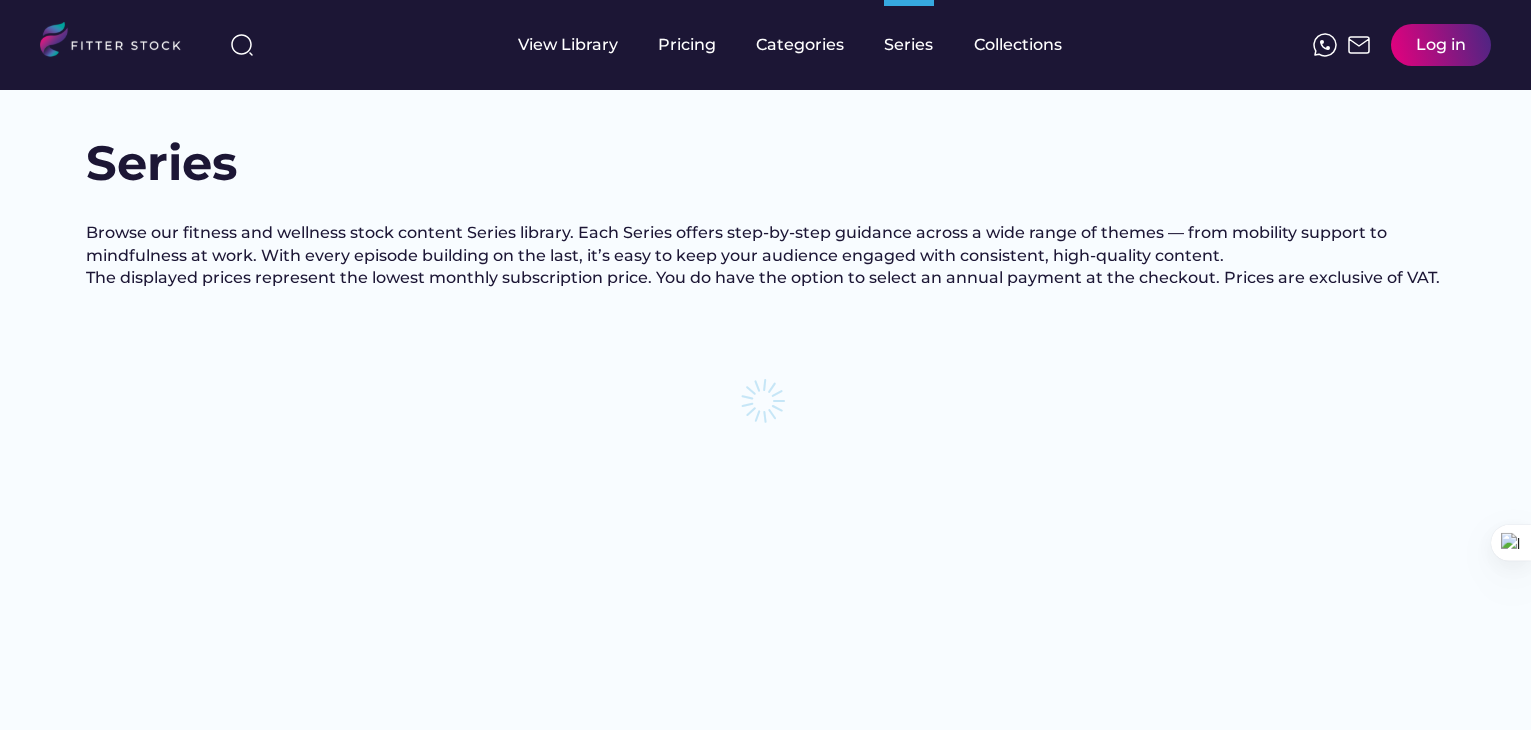 scroll, scrollTop: 0, scrollLeft: 0, axis: both 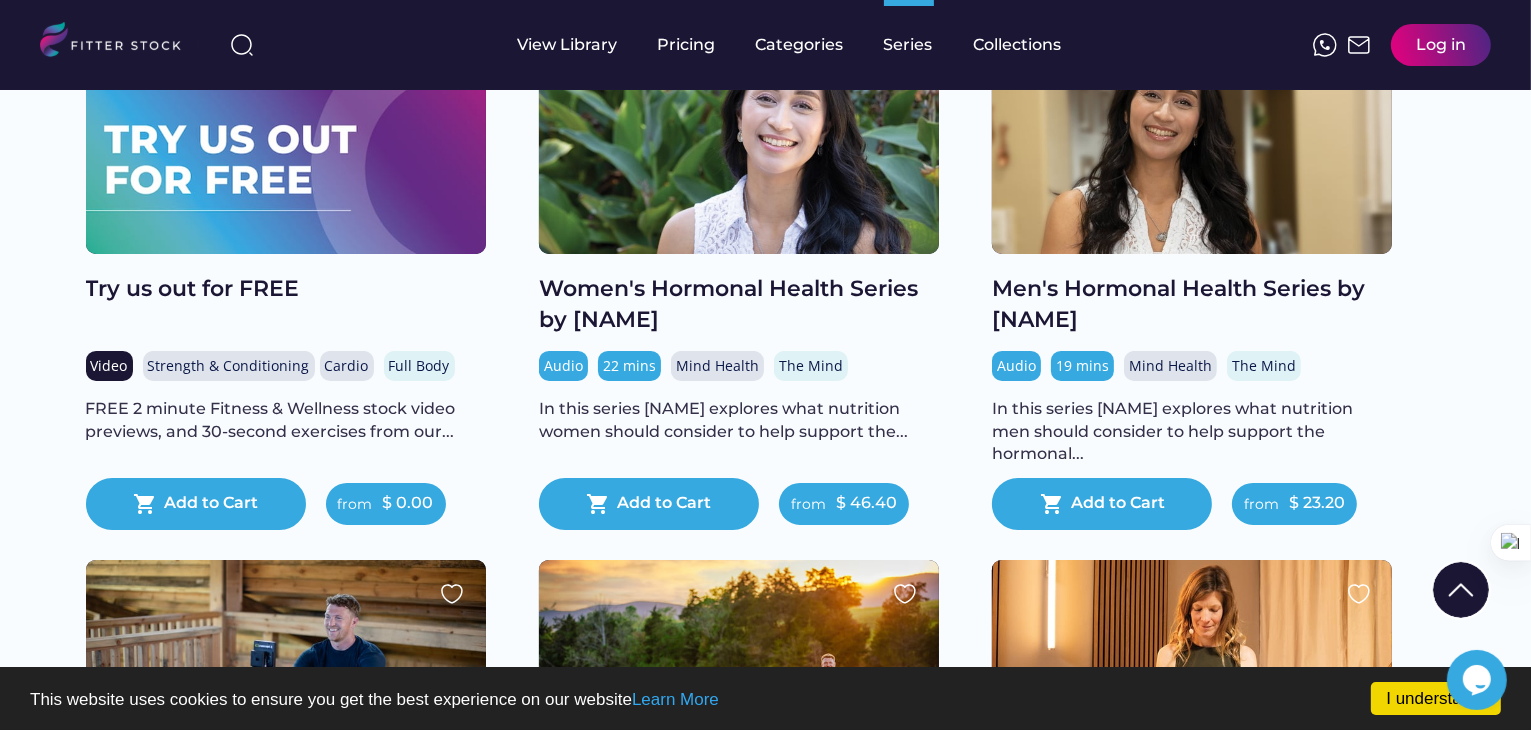 click at bounding box center (286, 141) 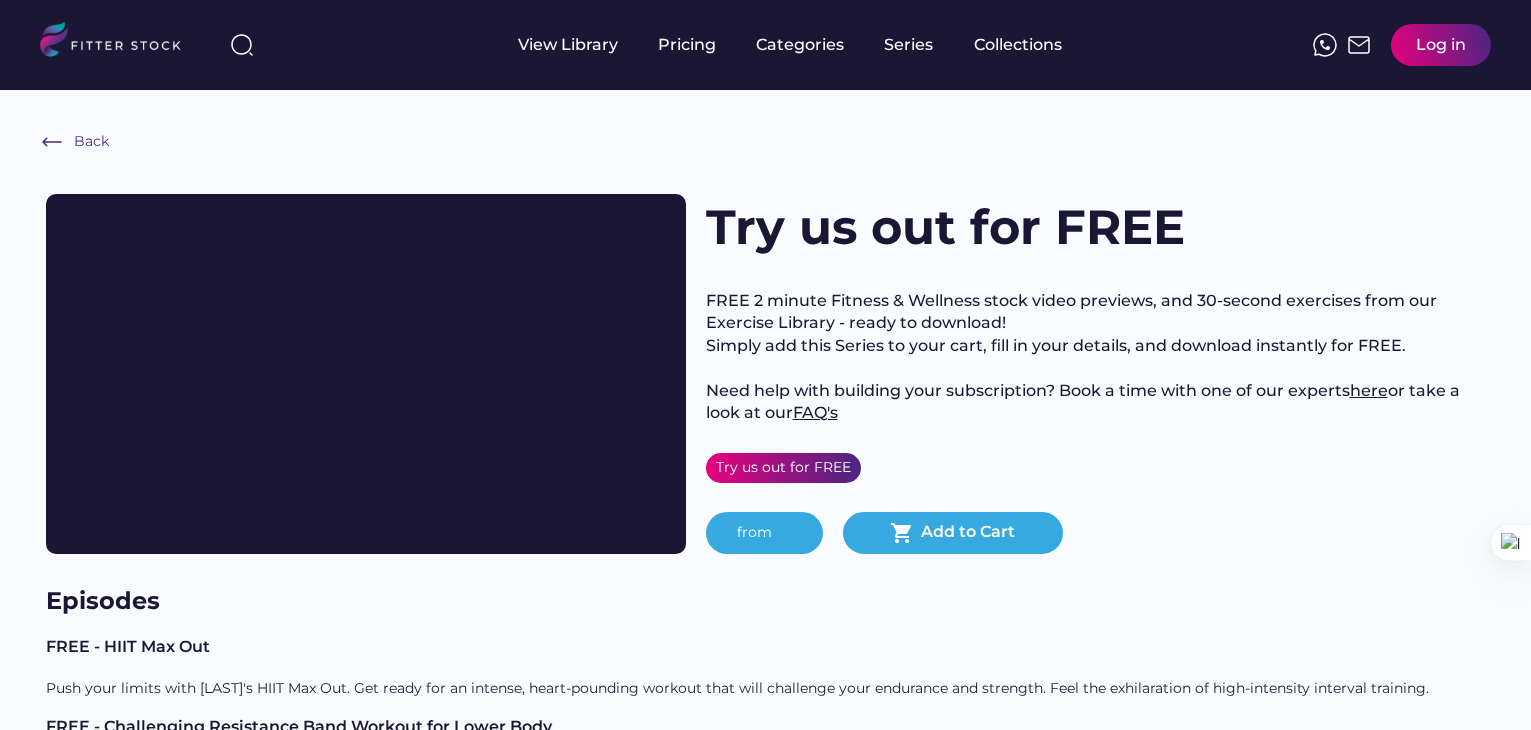scroll, scrollTop: 0, scrollLeft: 0, axis: both 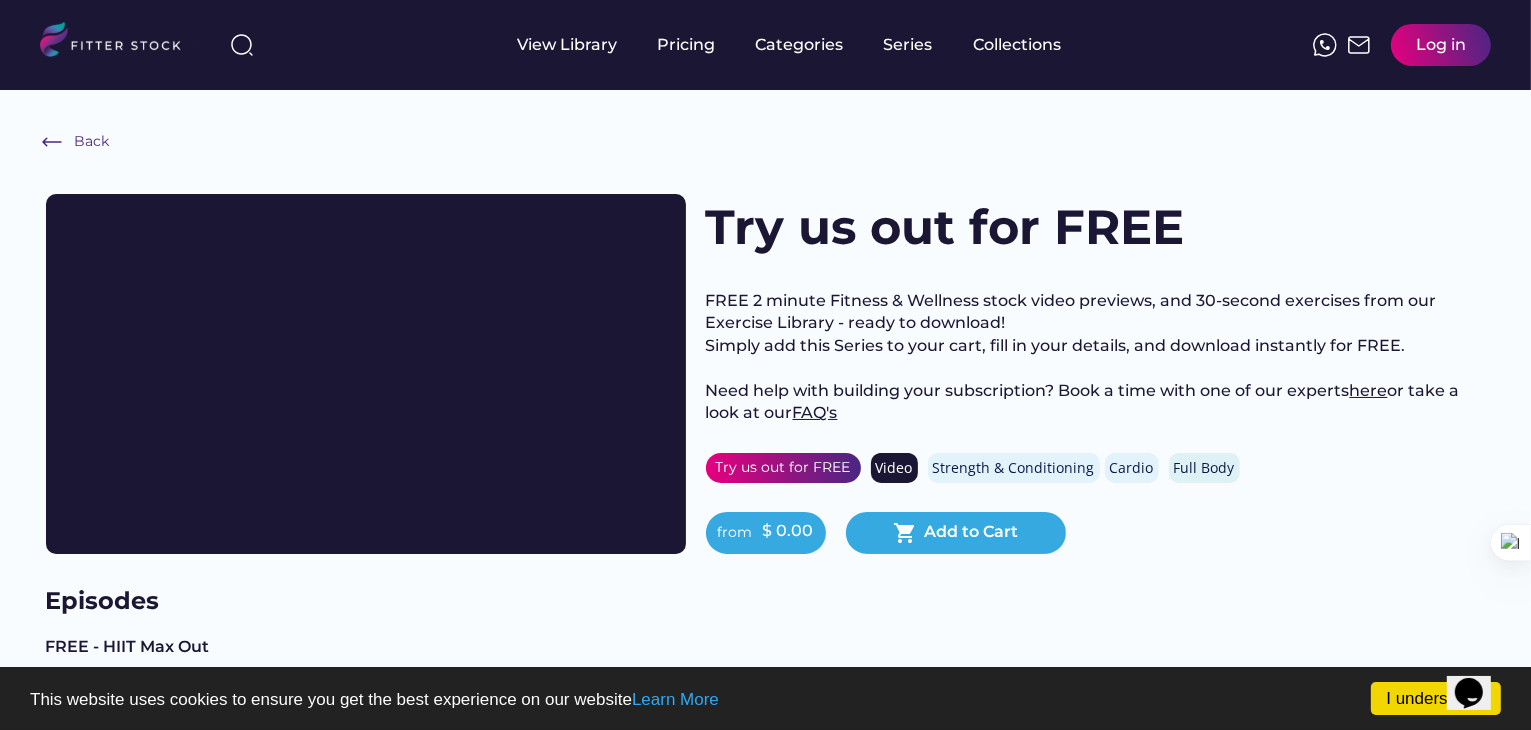 click on "Try us out for FREE" at bounding box center [783, 468] 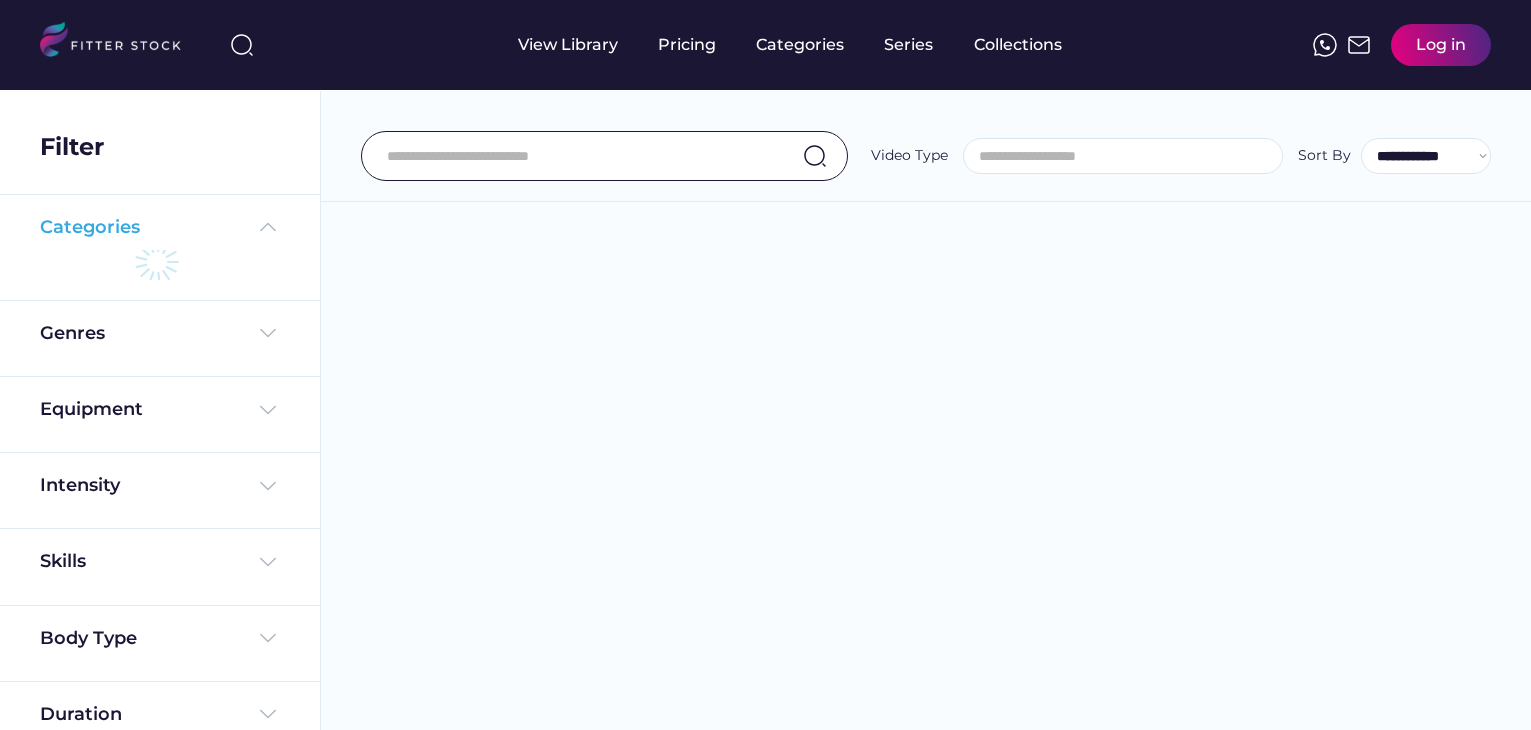 select 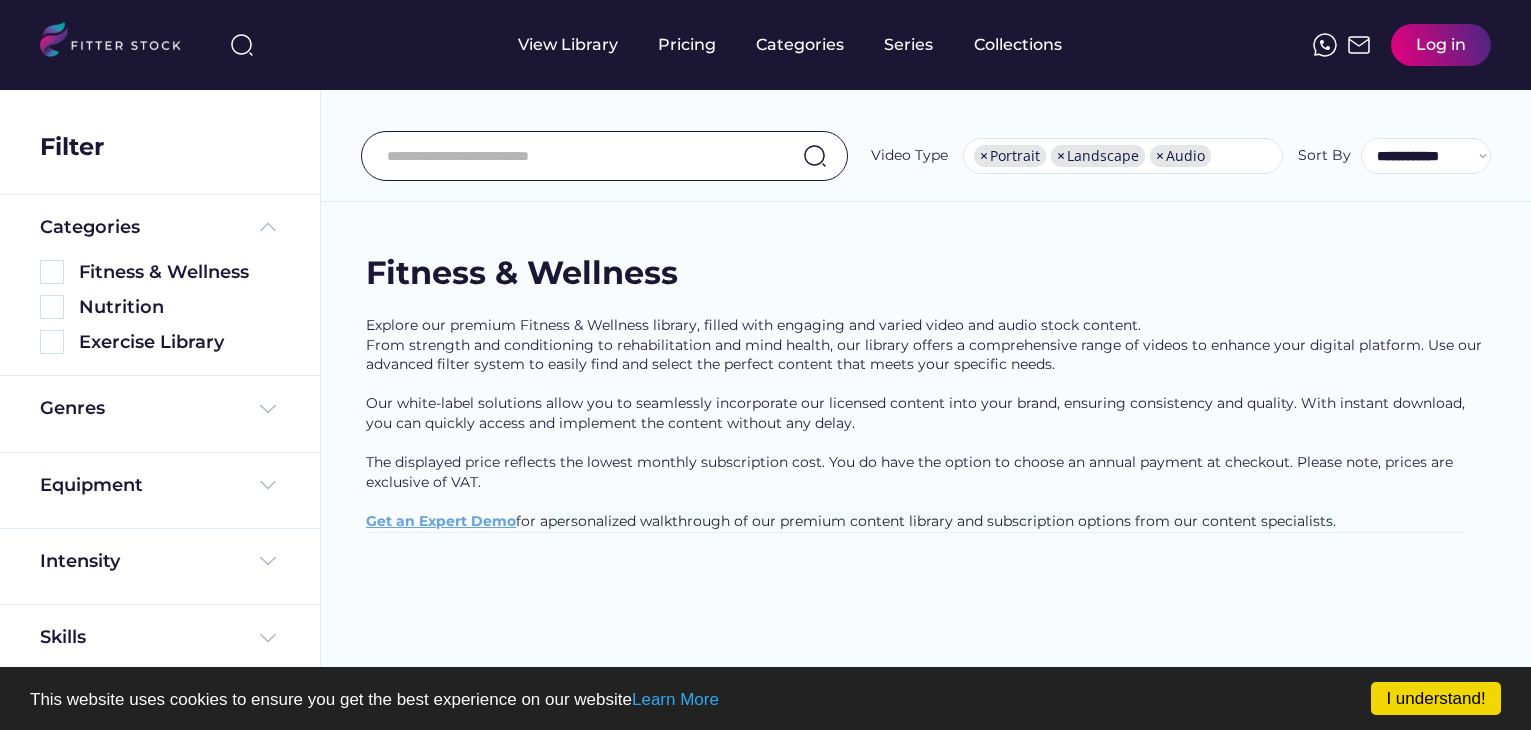 scroll, scrollTop: 0, scrollLeft: 0, axis: both 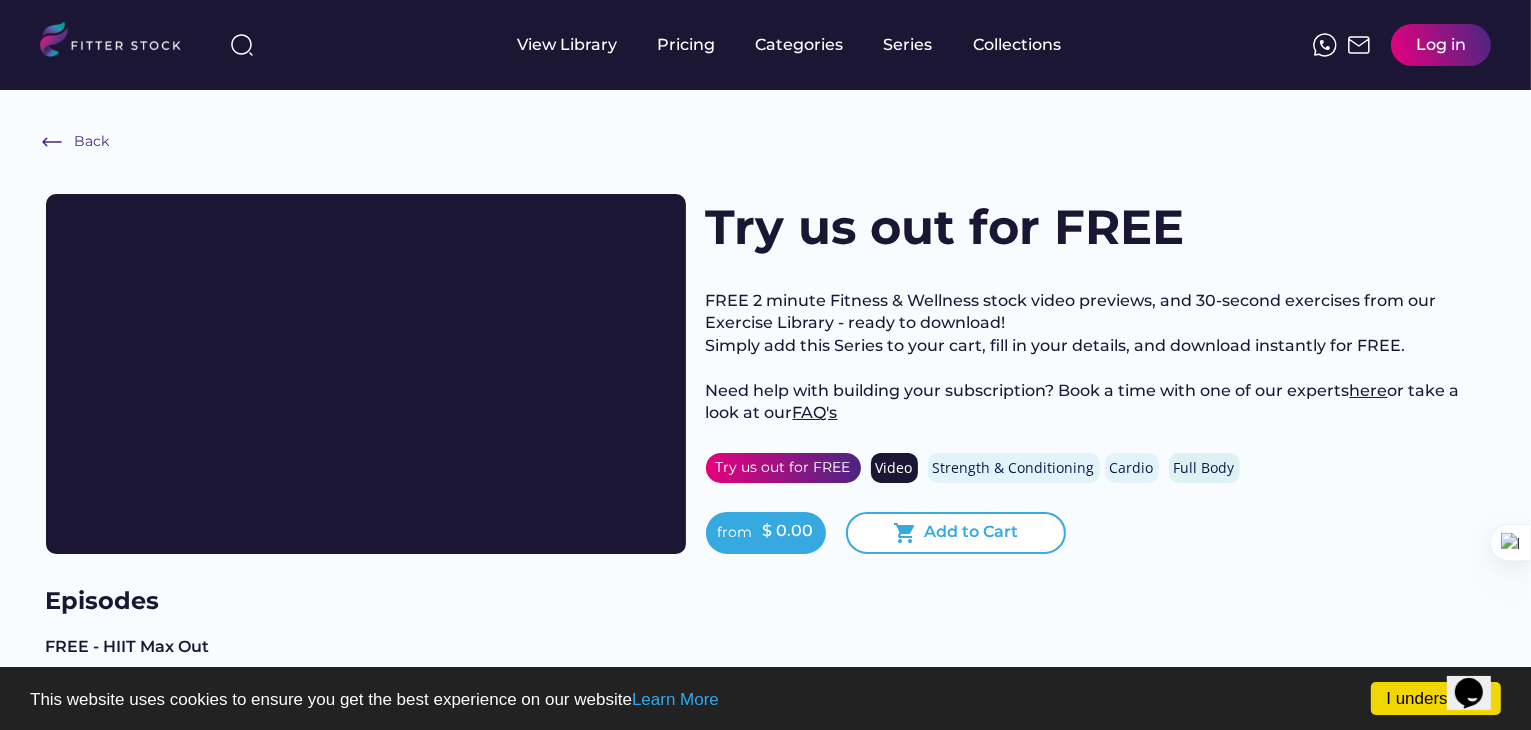 click on "shopping_cart
Add to Cart" at bounding box center (956, 533) 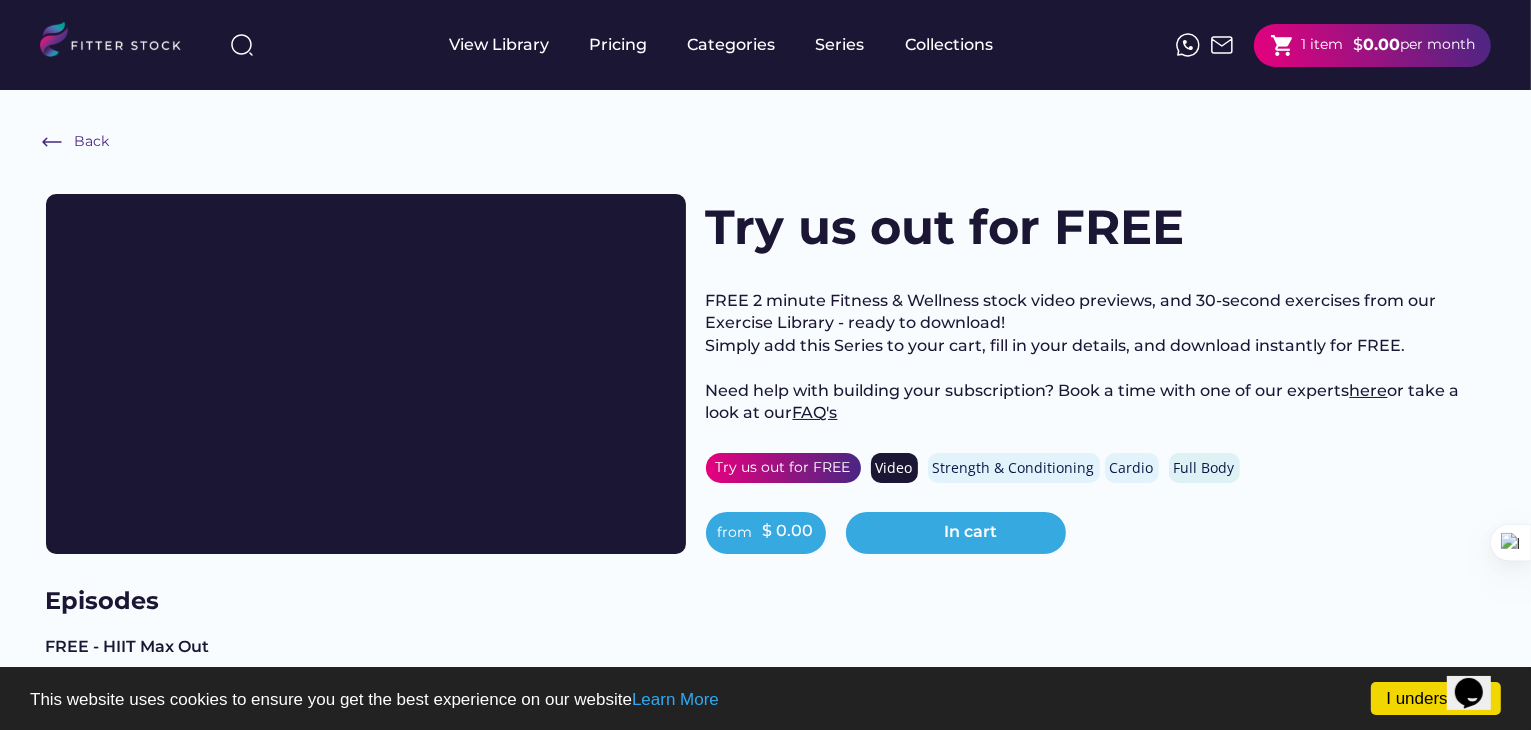 click on "1 item" at bounding box center (1322, 45) 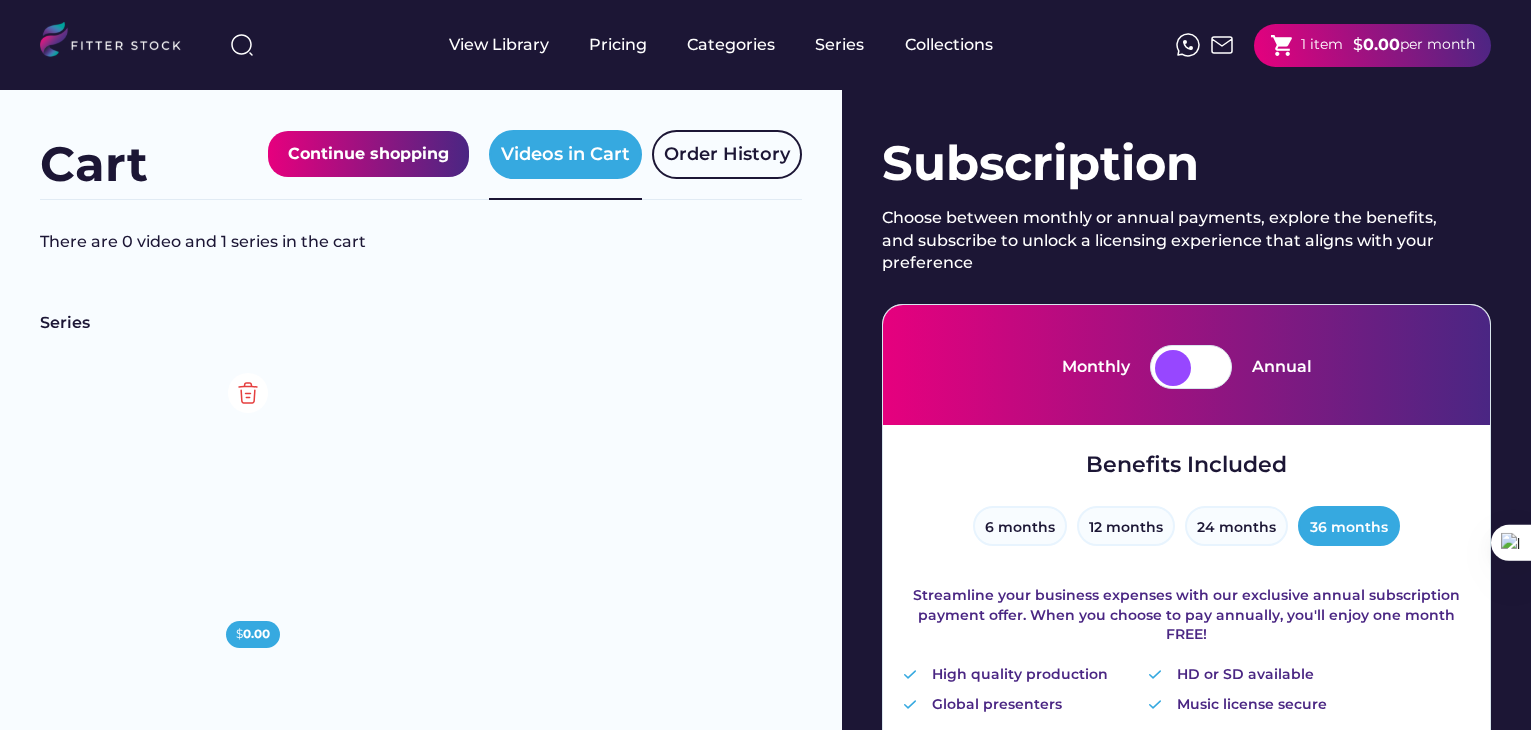 scroll, scrollTop: 0, scrollLeft: 0, axis: both 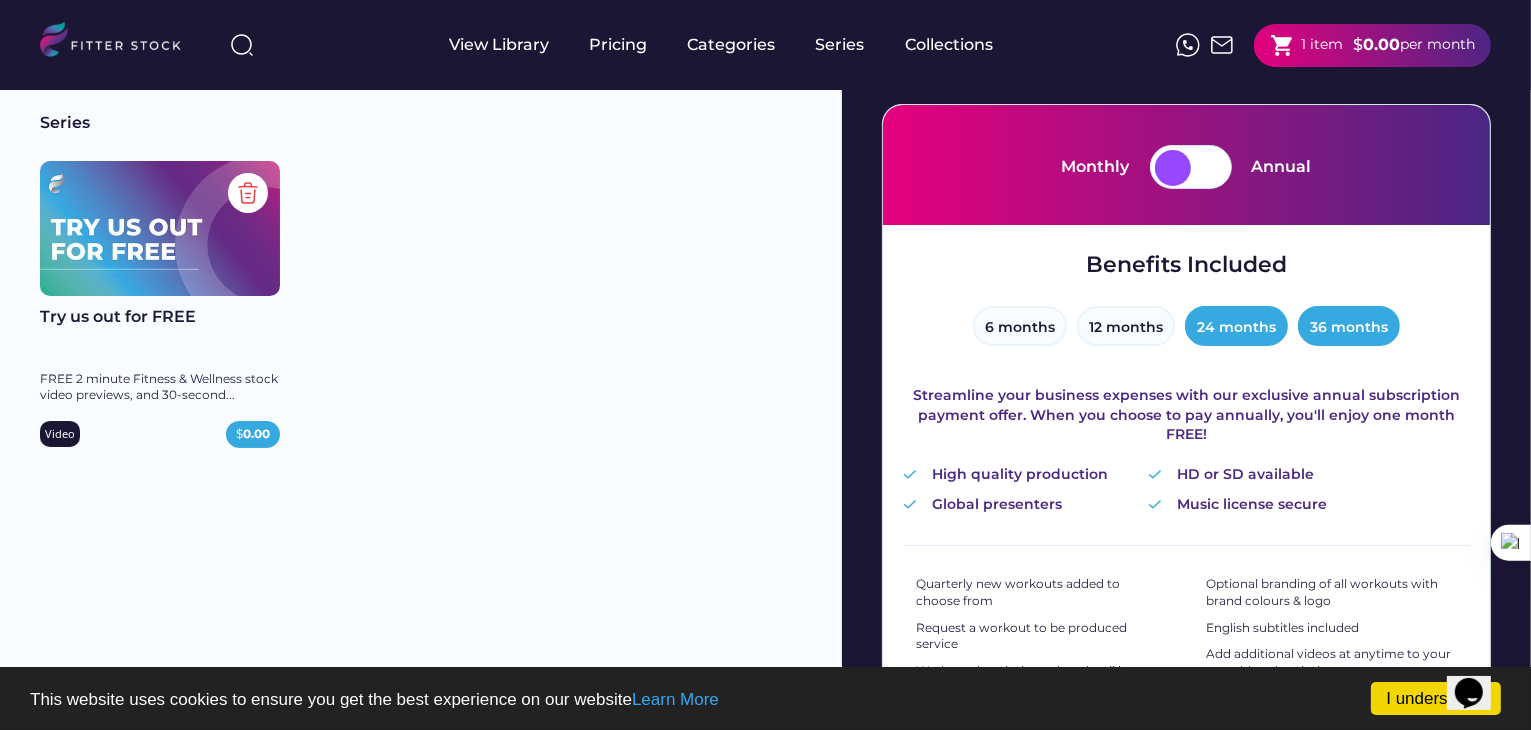 click on "24 months" at bounding box center (1236, 326) 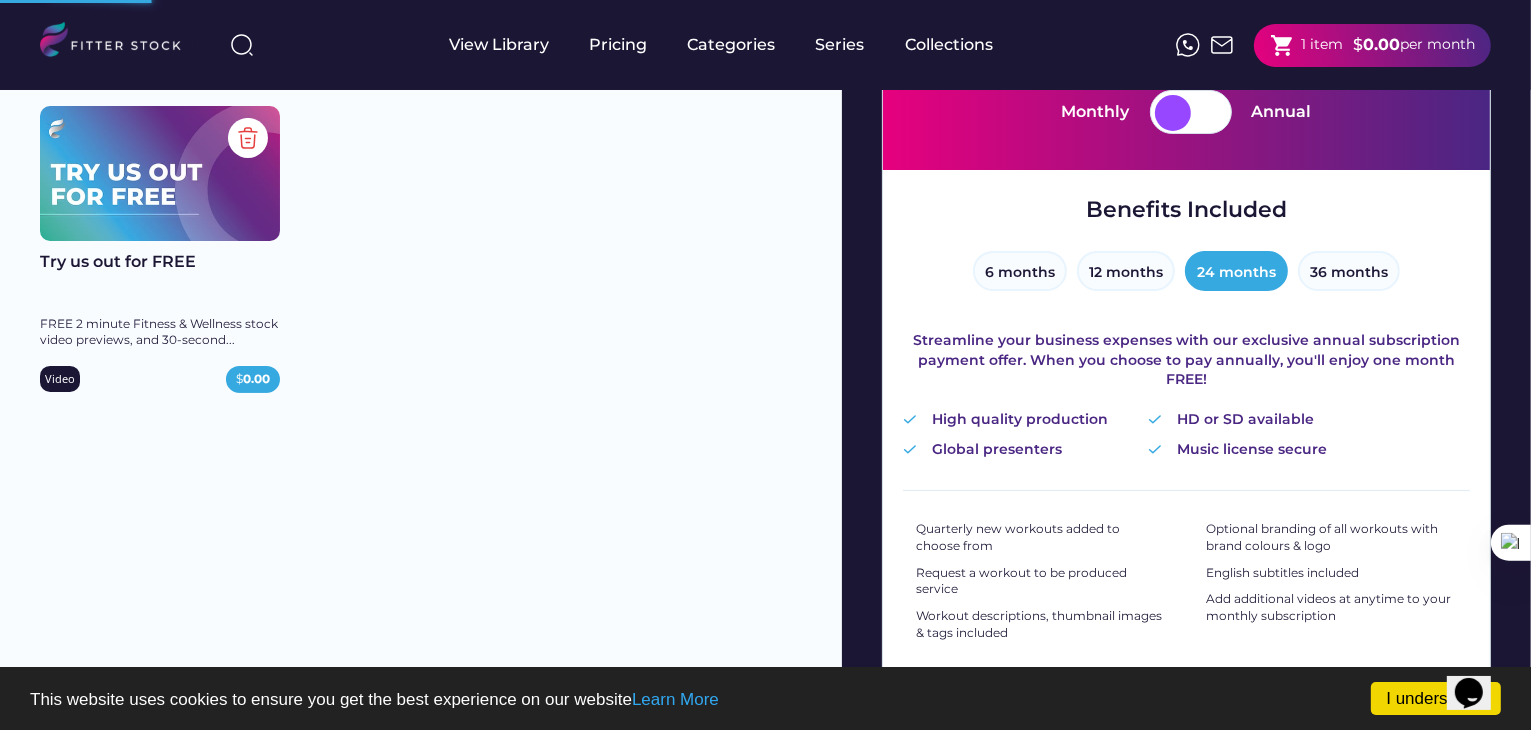 scroll, scrollTop: 200, scrollLeft: 0, axis: vertical 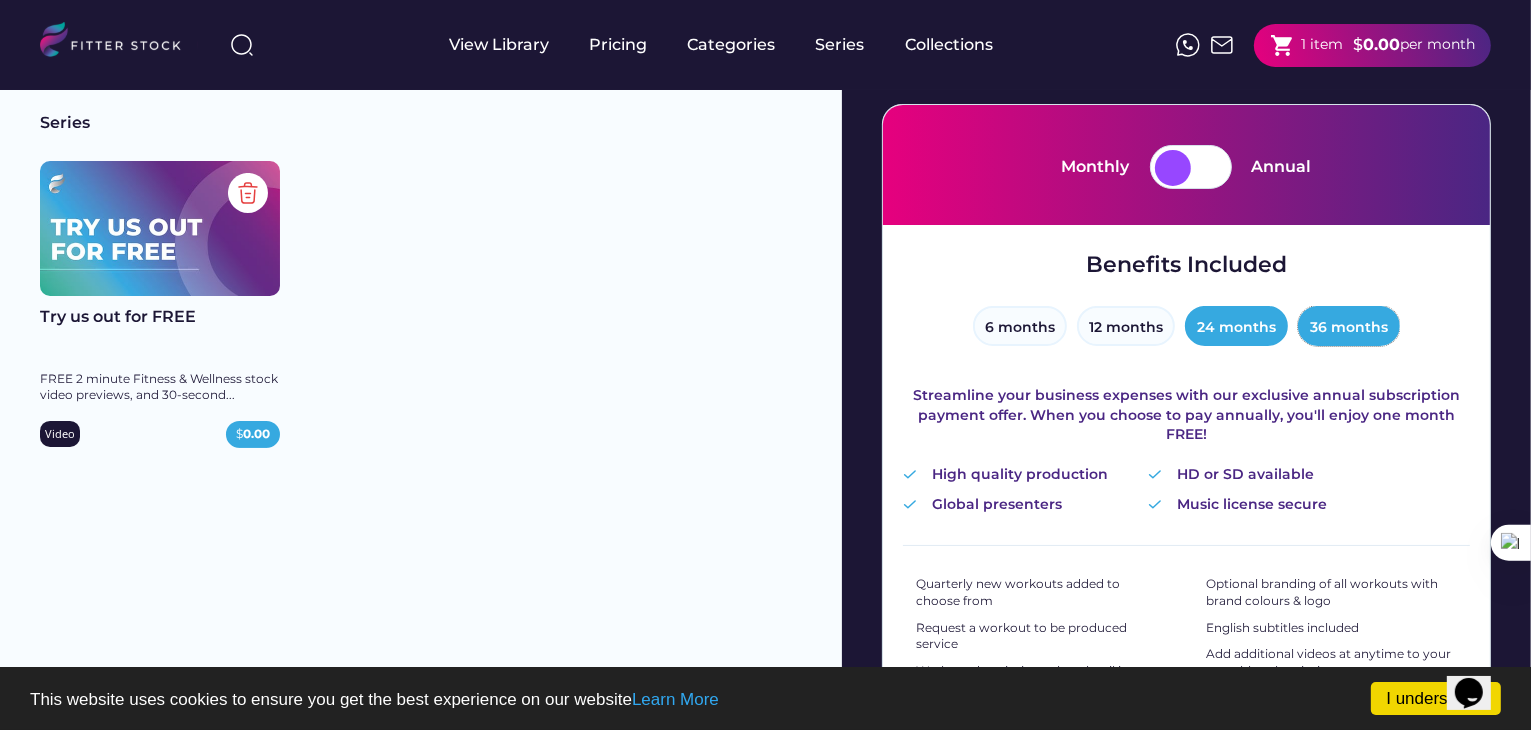 click on "36 months" at bounding box center [1349, 326] 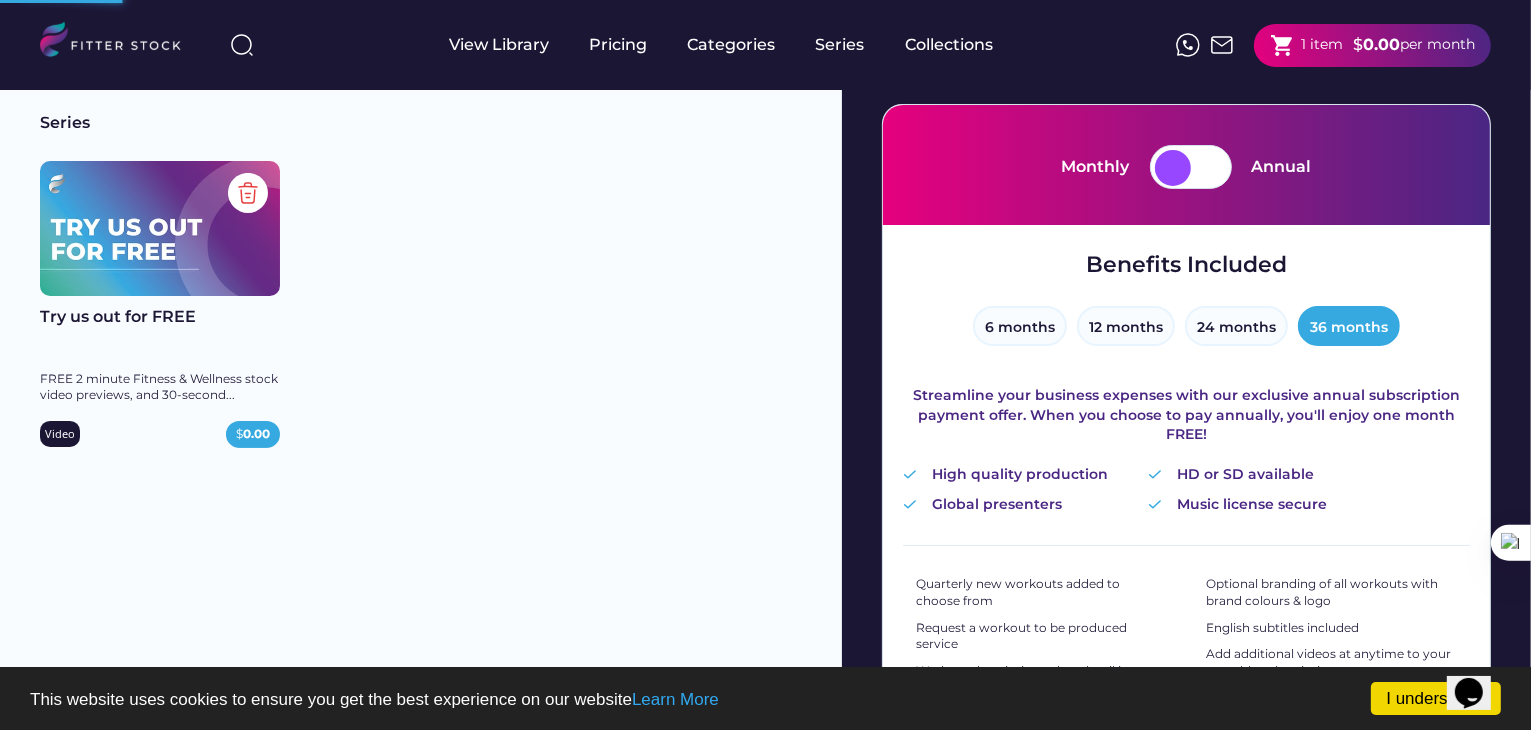click at bounding box center (1209, 168) 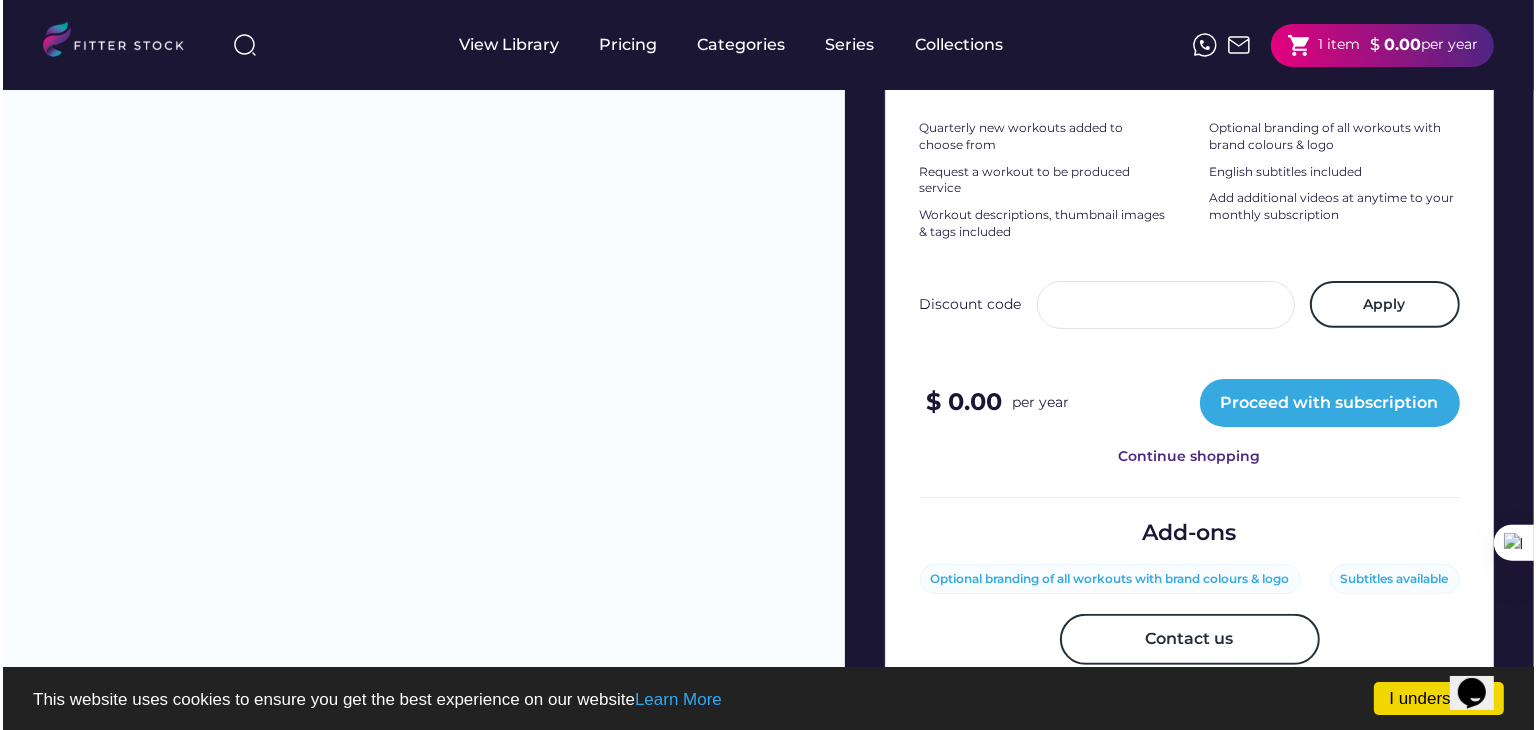 scroll, scrollTop: 800, scrollLeft: 0, axis: vertical 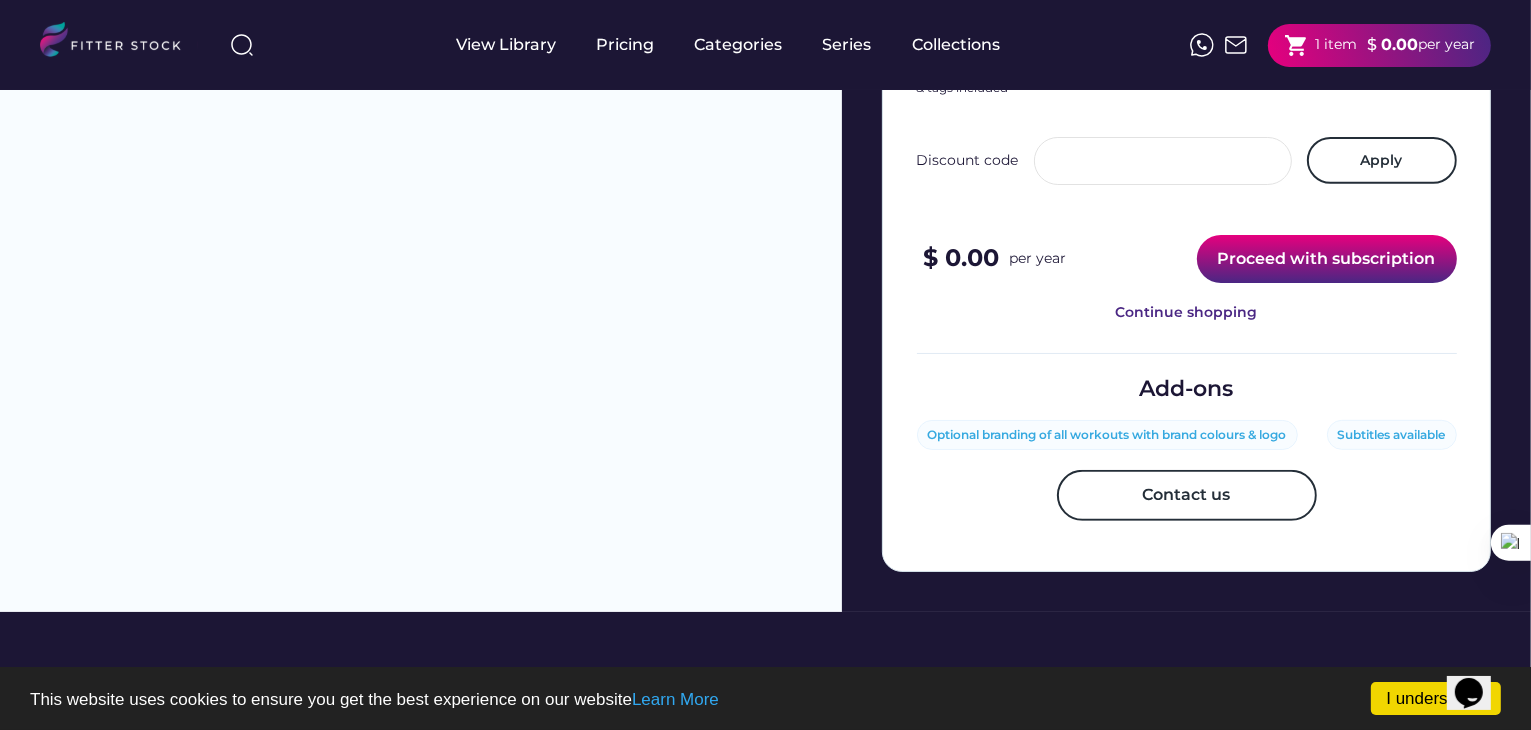click on "Proceed with subscription" at bounding box center (1327, 259) 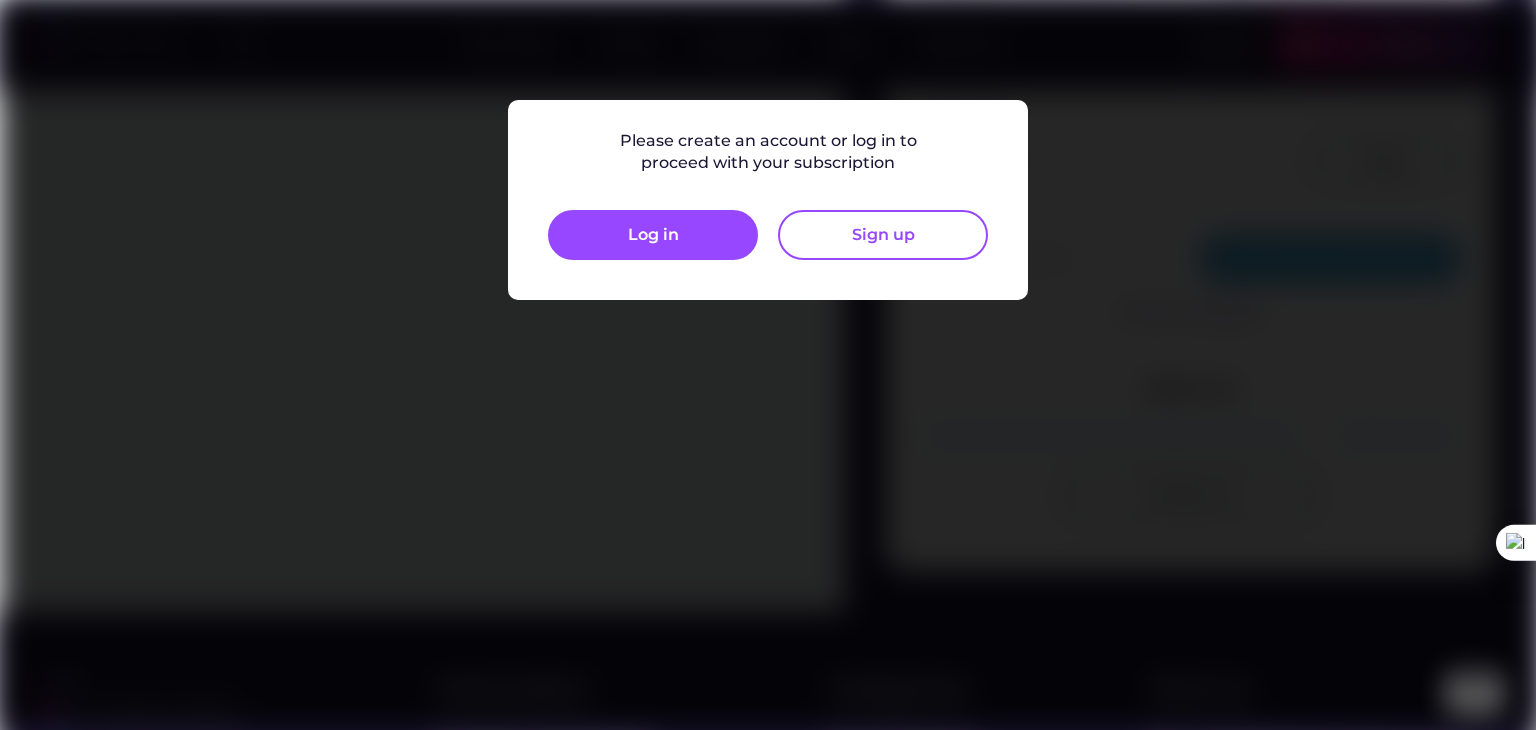 click at bounding box center [768, 365] 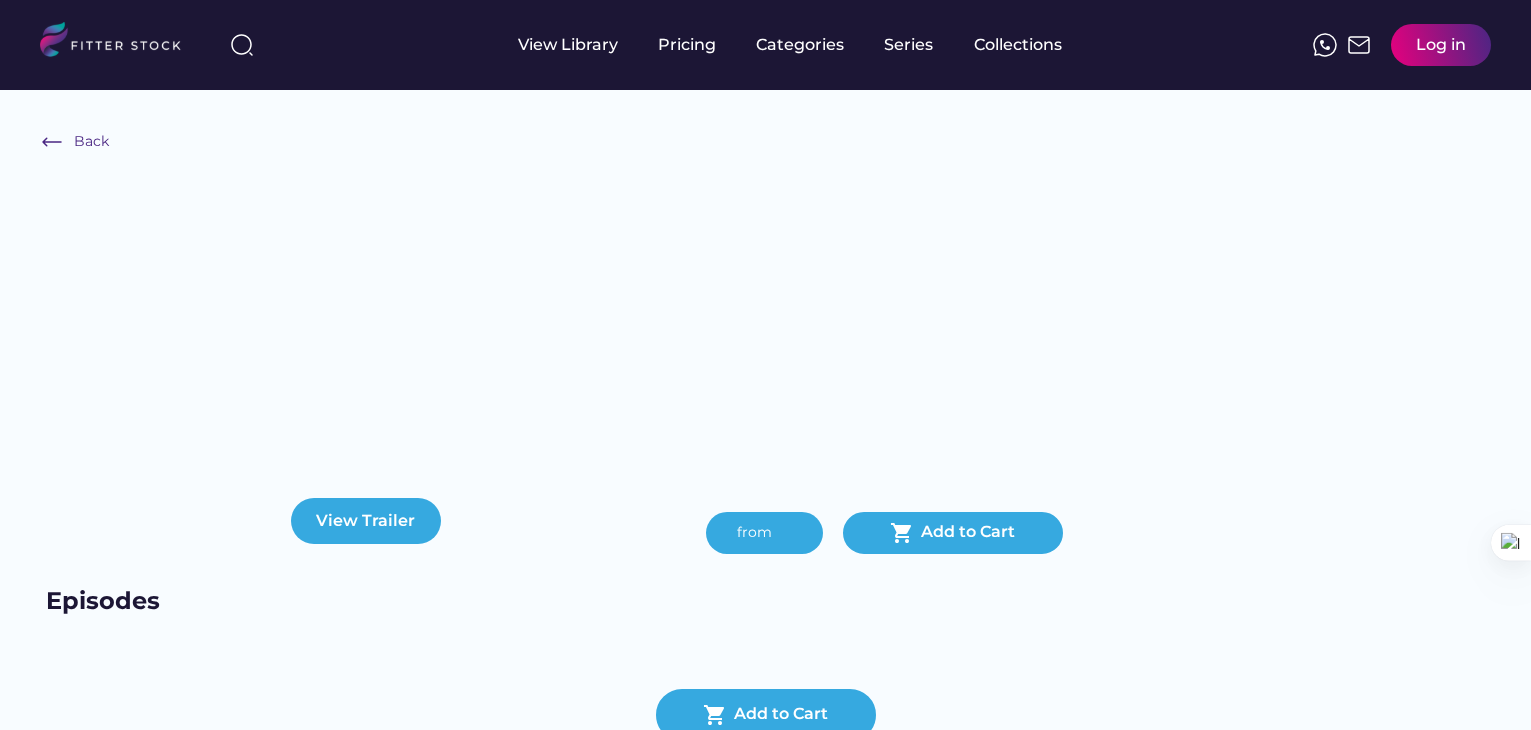 scroll, scrollTop: 0, scrollLeft: 0, axis: both 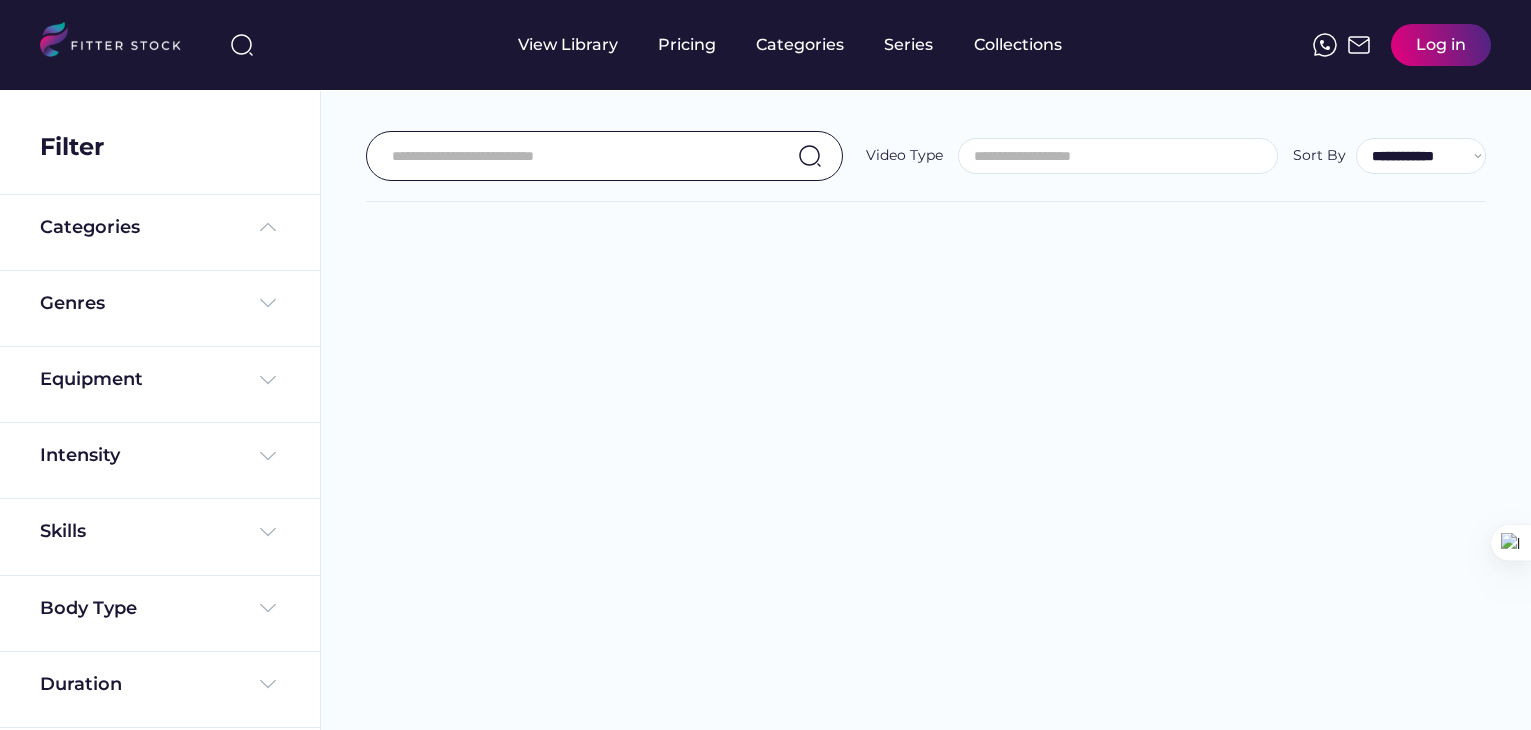select 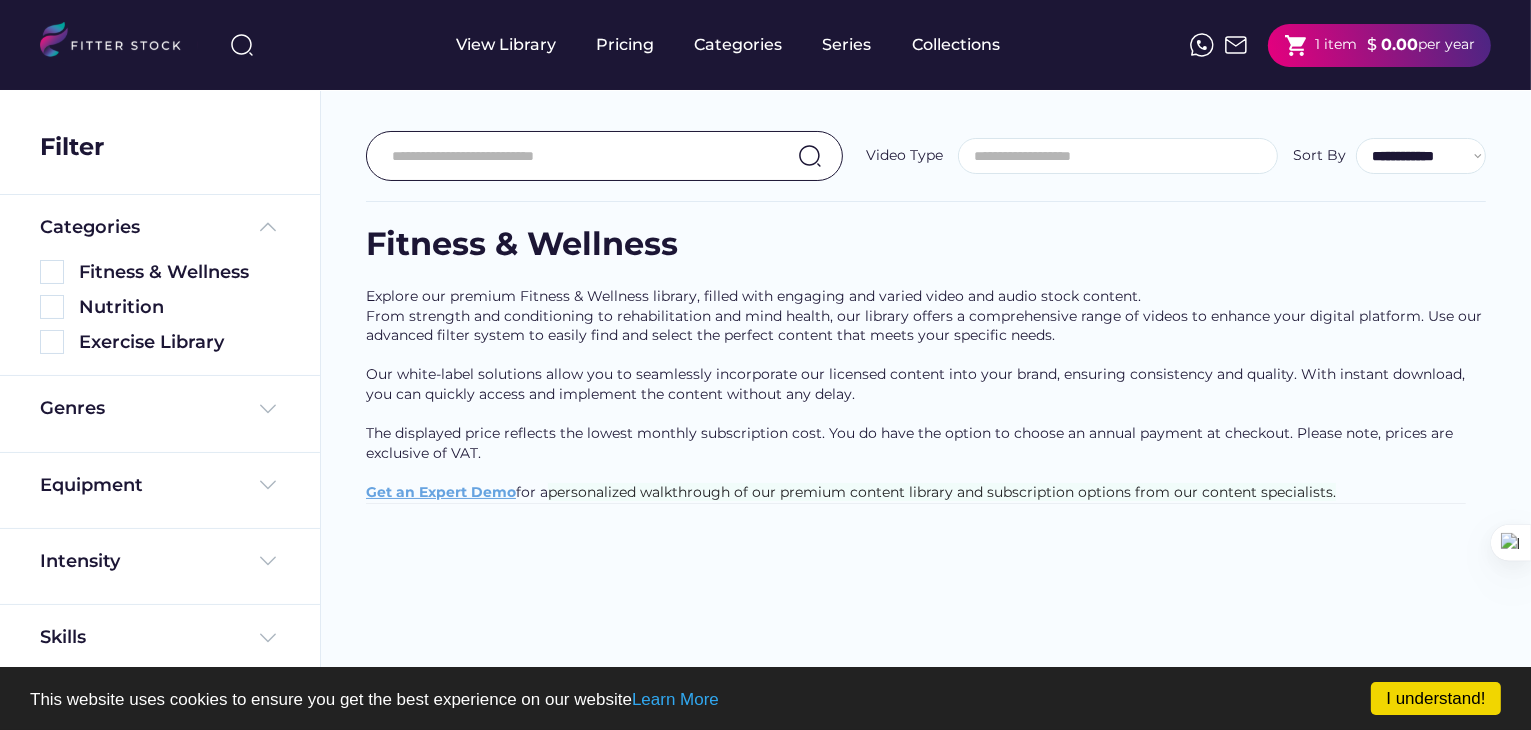 scroll, scrollTop: 0, scrollLeft: 0, axis: both 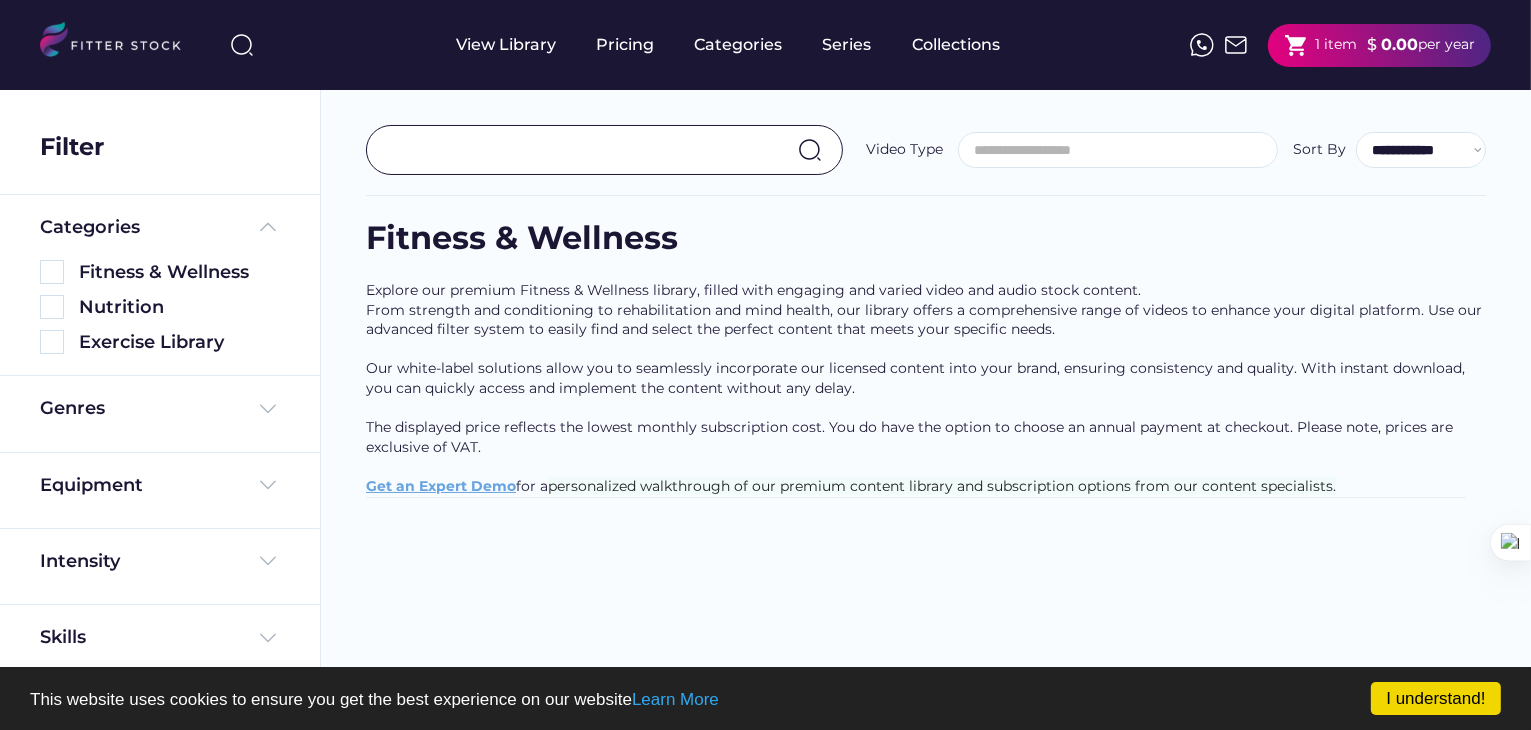 select on "**********" 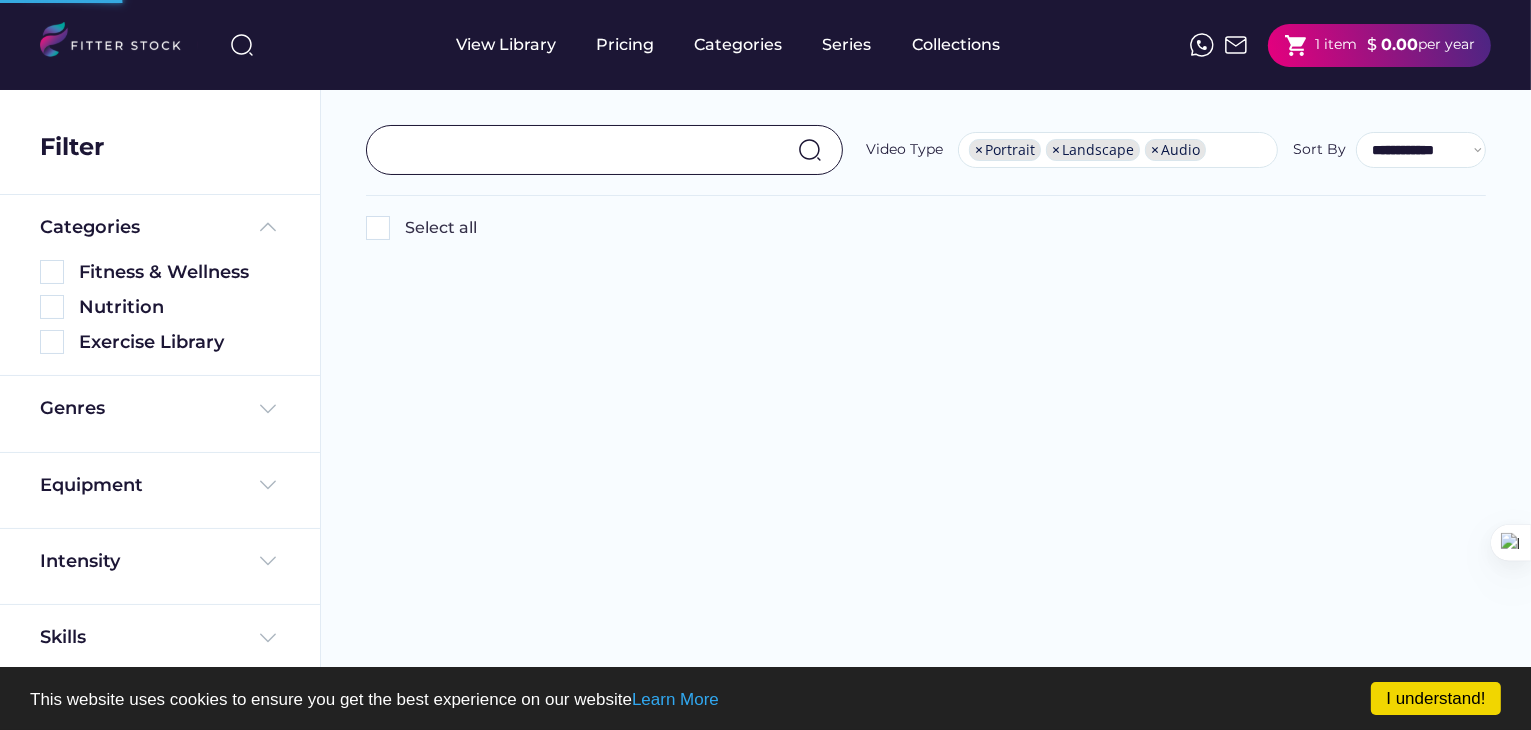 scroll, scrollTop: 31, scrollLeft: 0, axis: vertical 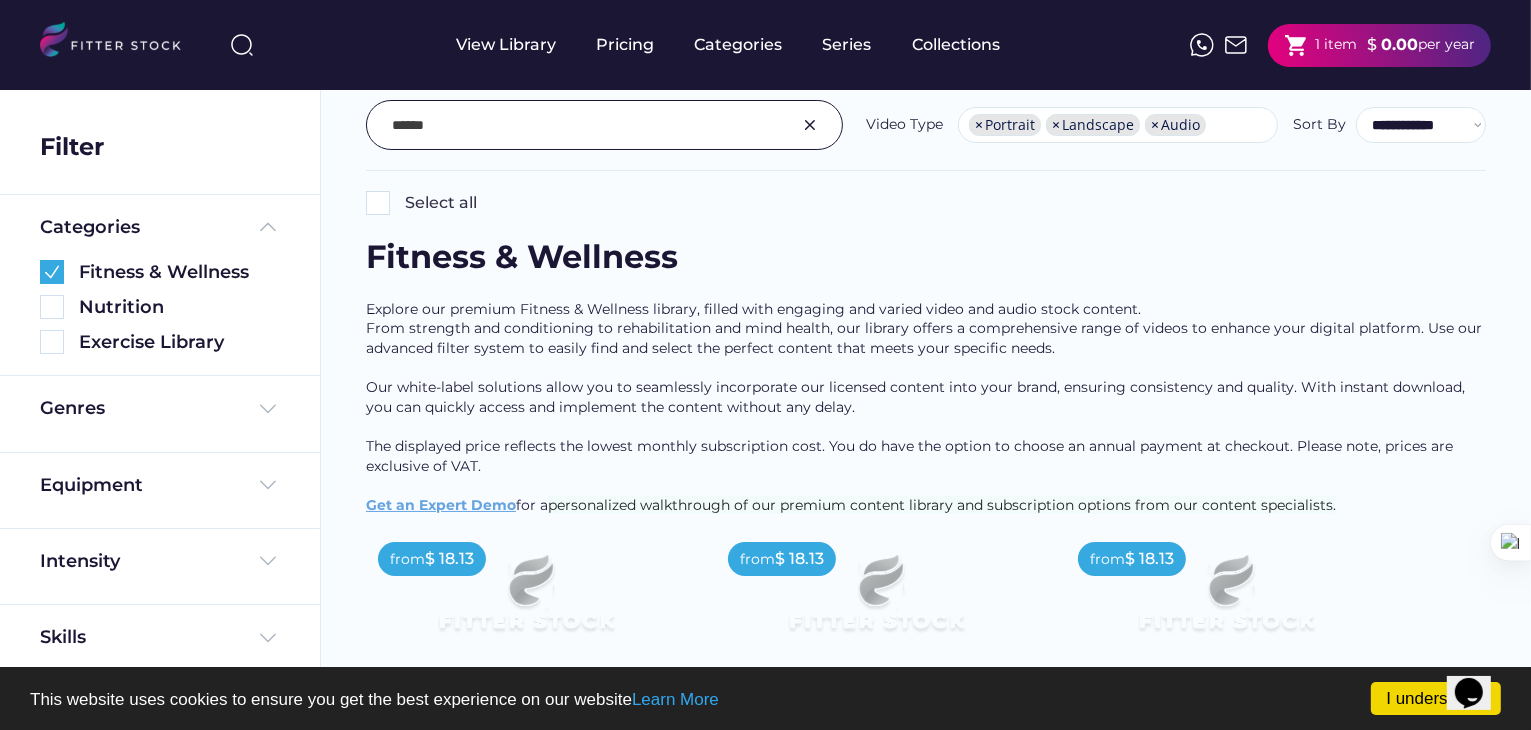 type on "******" 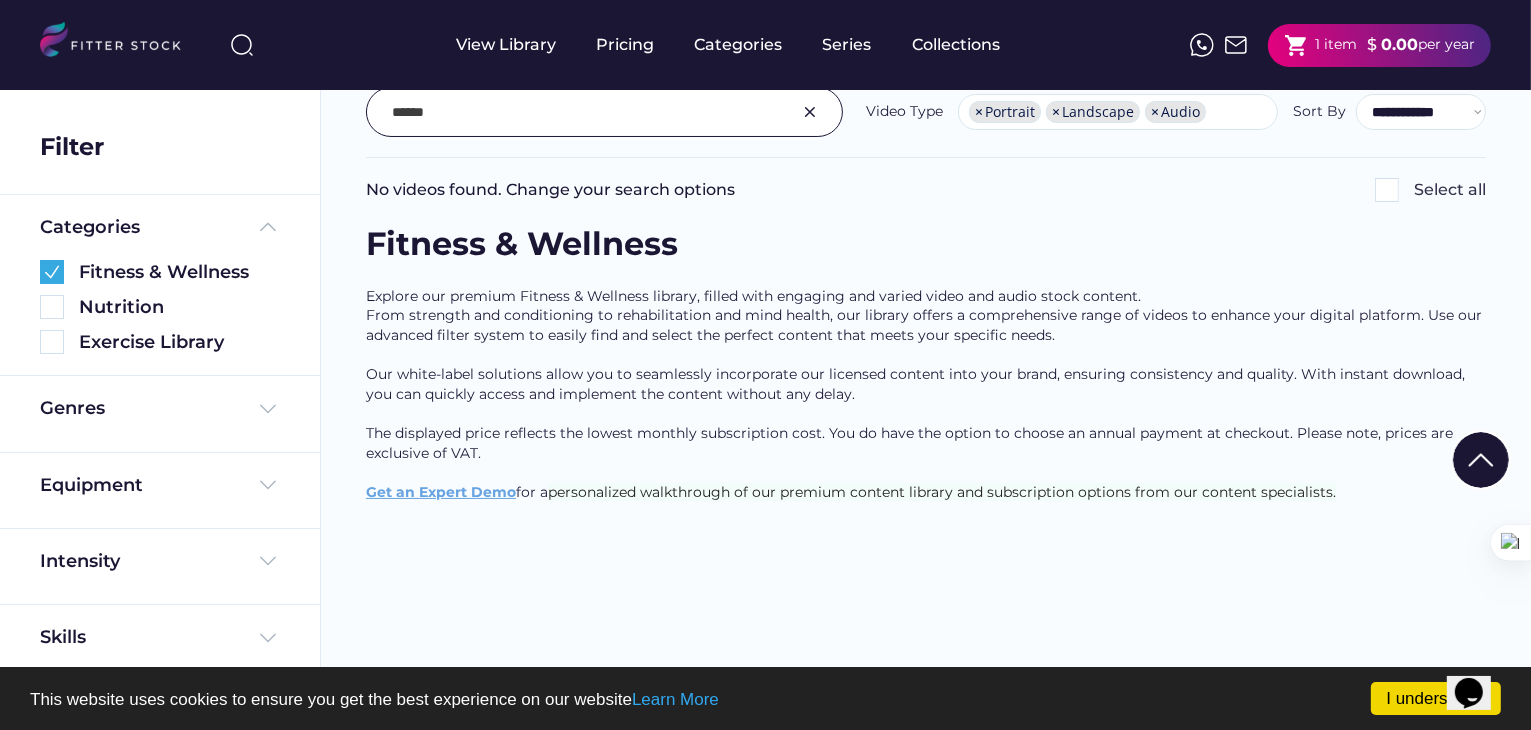 scroll, scrollTop: 0, scrollLeft: 0, axis: both 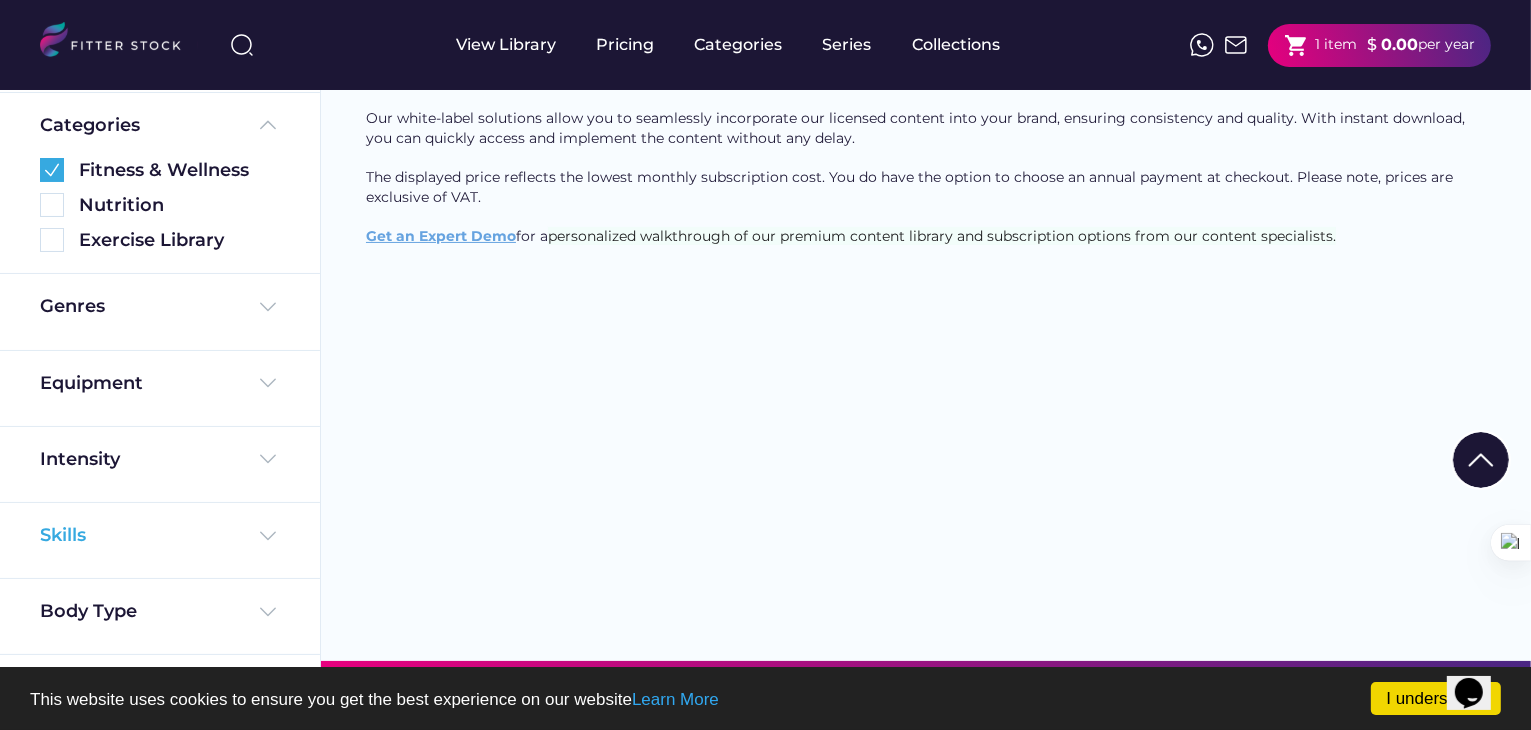 click on "Skills" at bounding box center (160, 535) 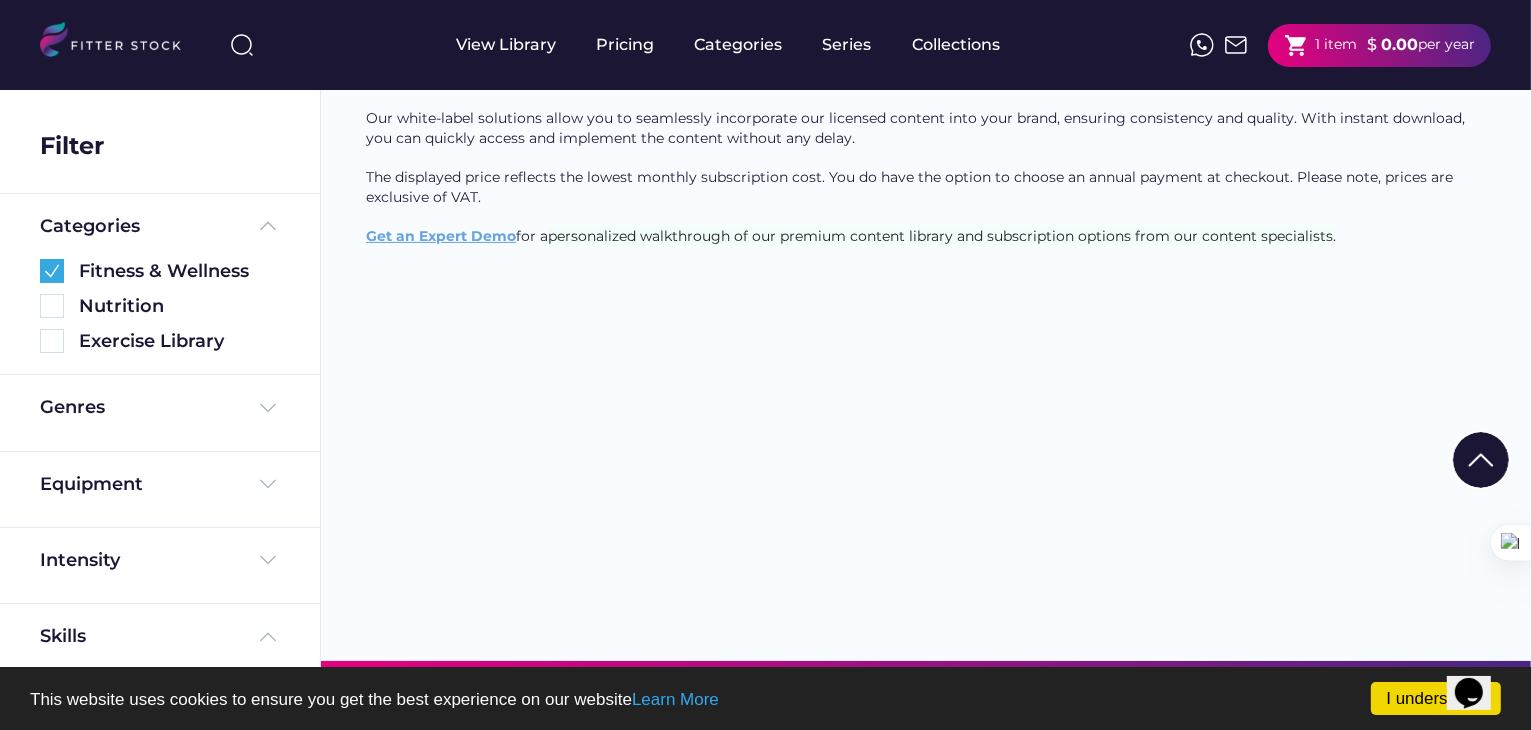 scroll, scrollTop: 0, scrollLeft: 0, axis: both 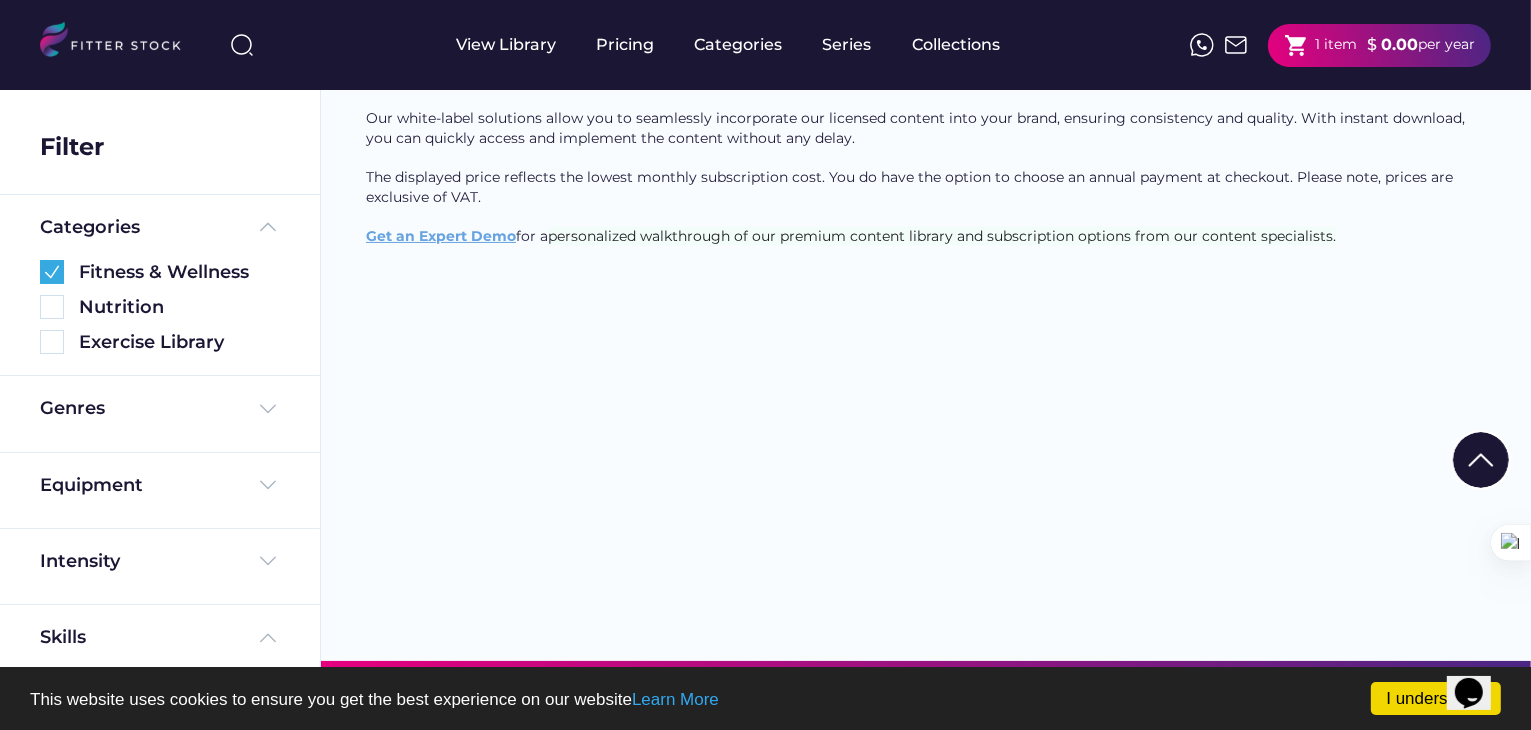 click 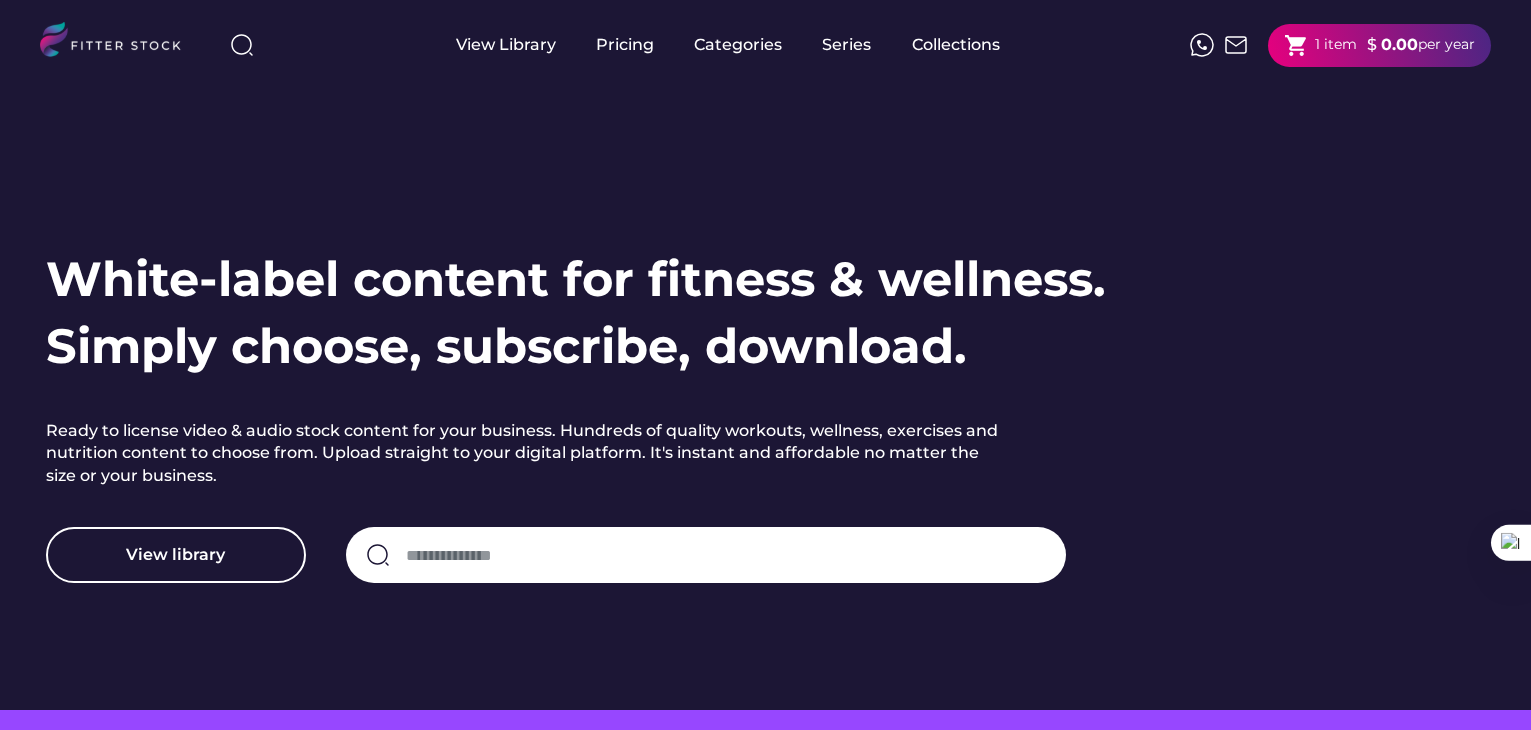 scroll, scrollTop: 0, scrollLeft: 0, axis: both 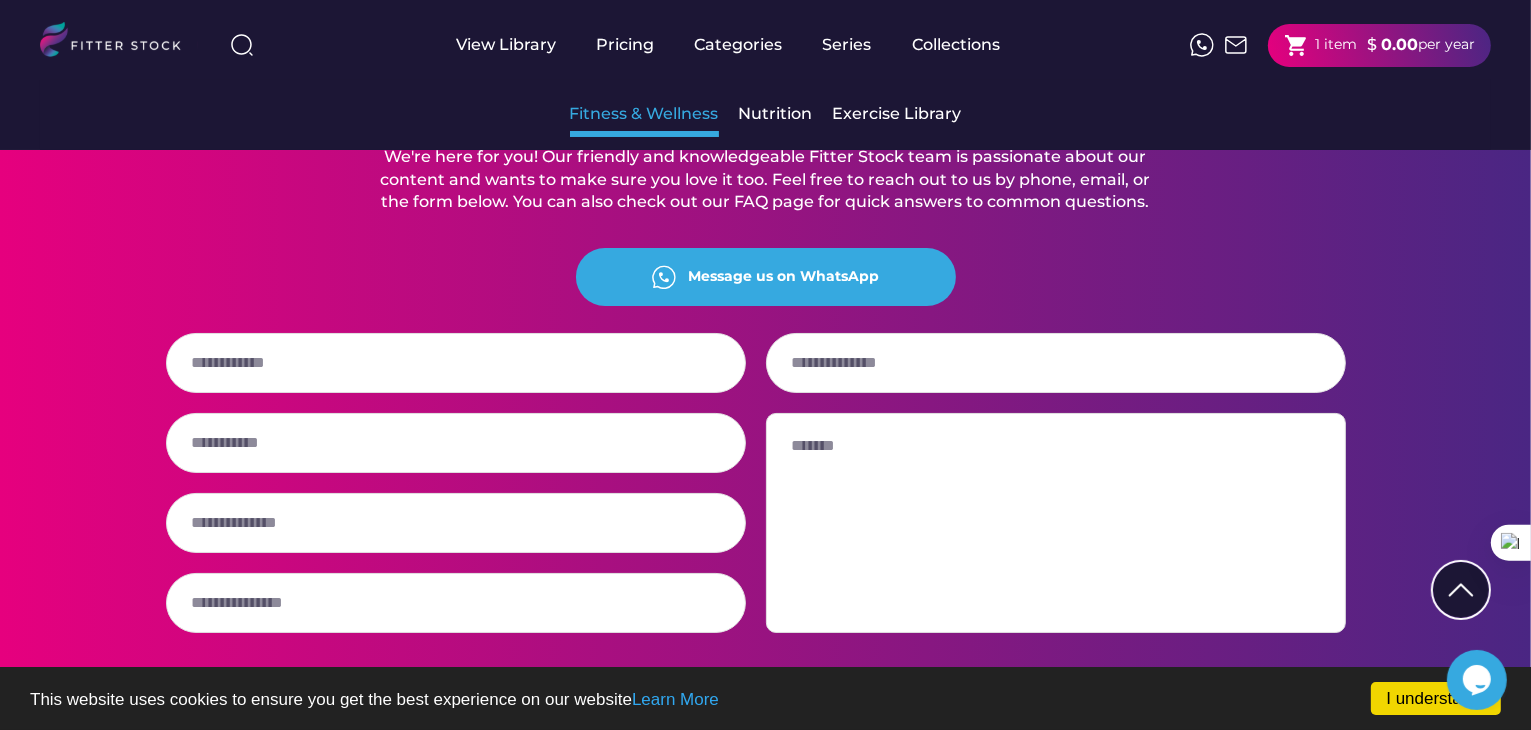 click on "Fitness & Wellness" at bounding box center (644, 114) 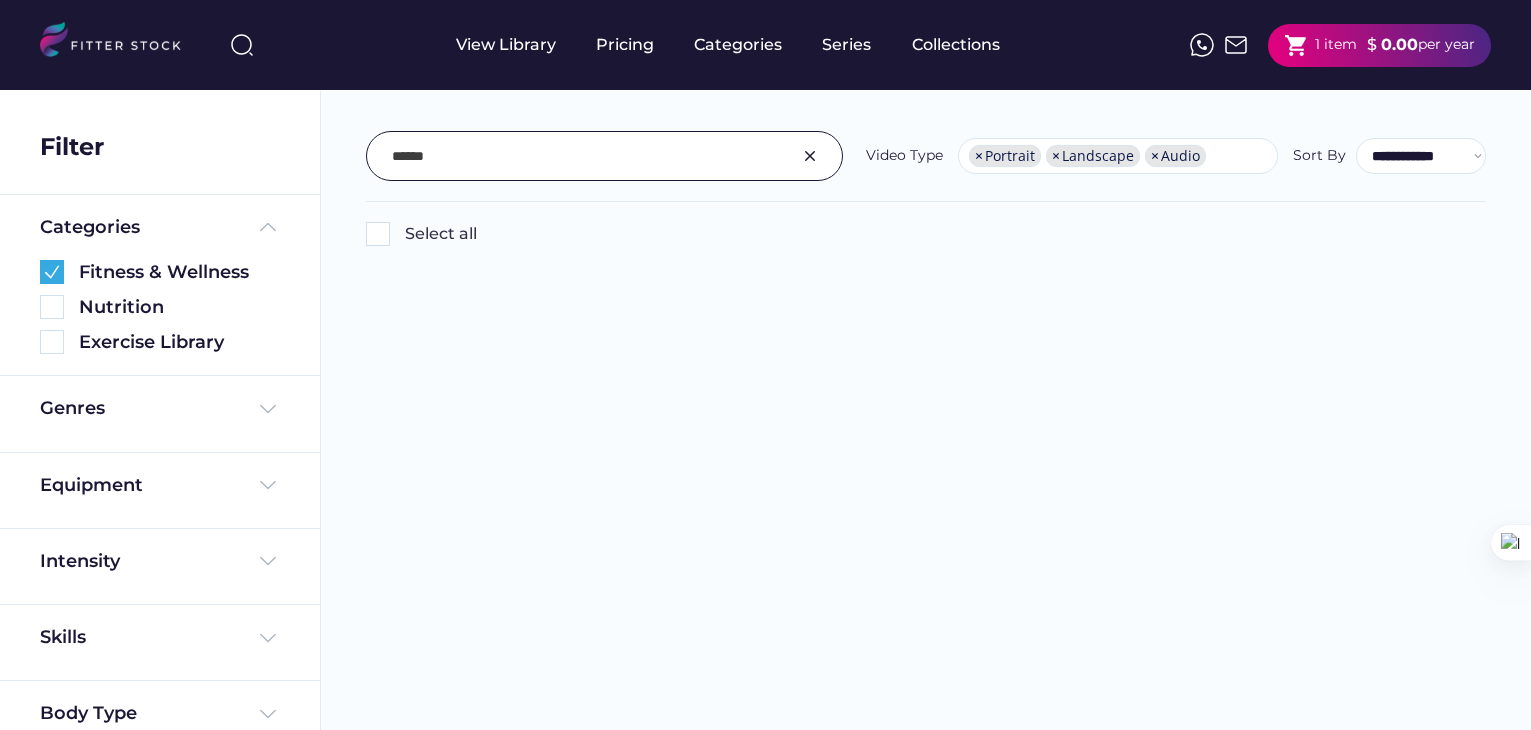 select on "**********" 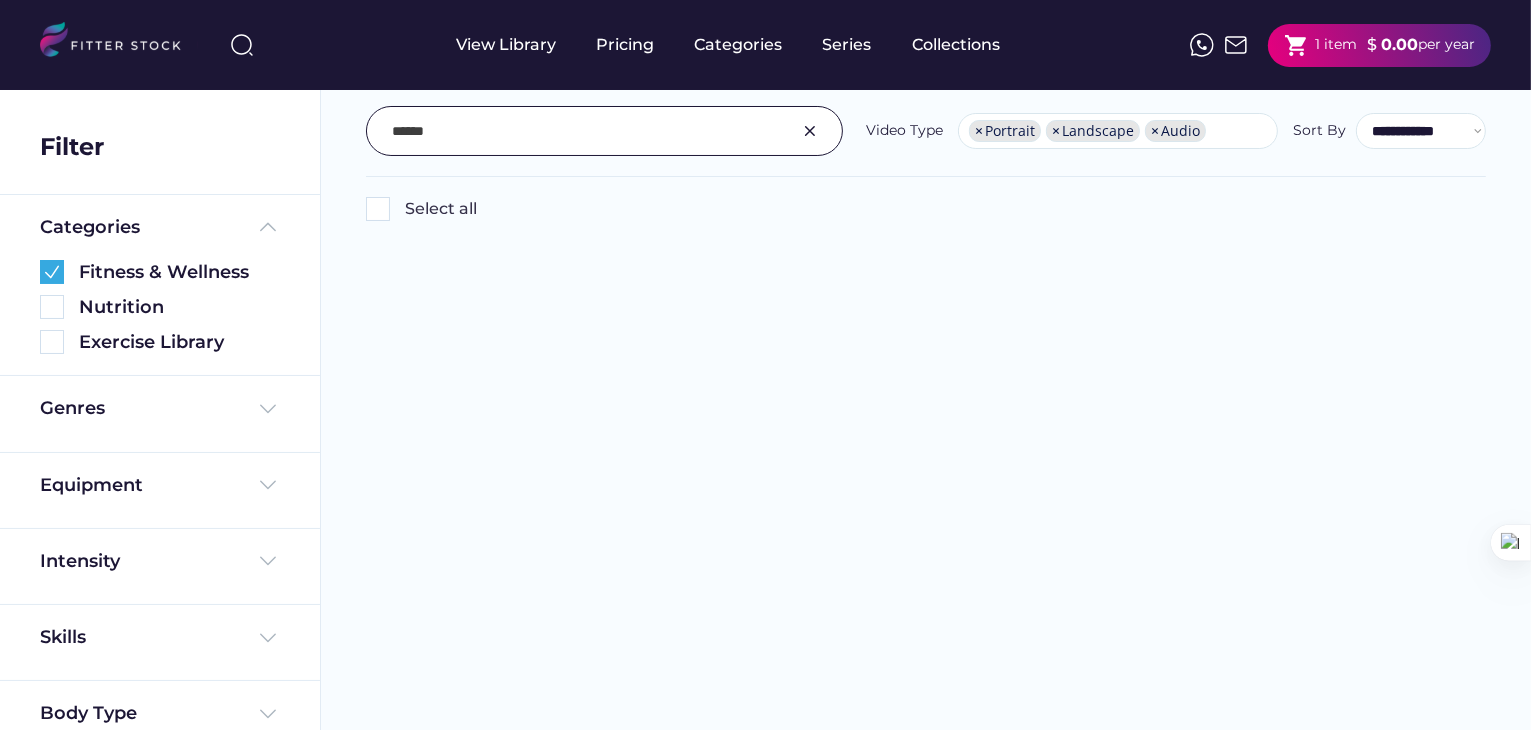 scroll, scrollTop: 0, scrollLeft: 0, axis: both 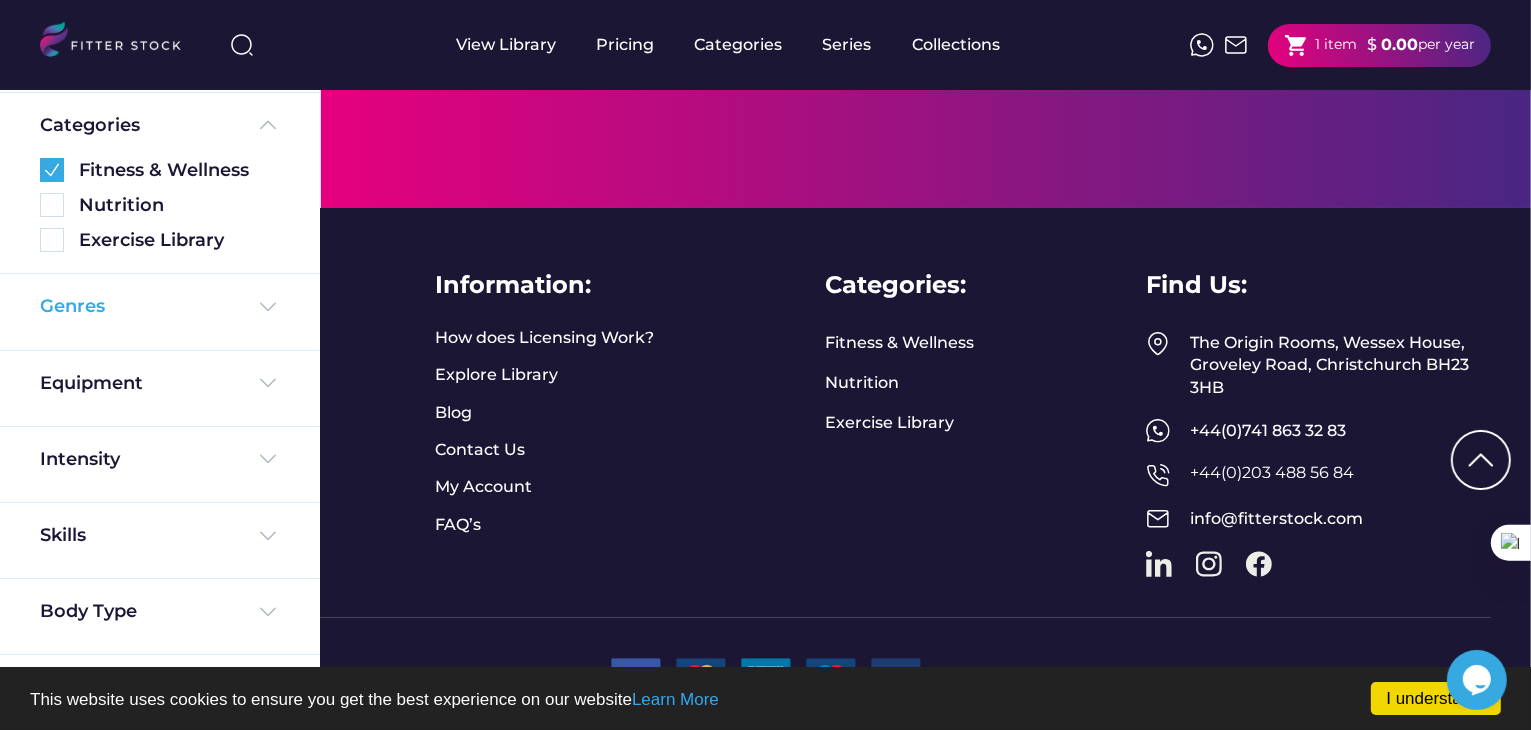 click on "Genres" at bounding box center [160, 306] 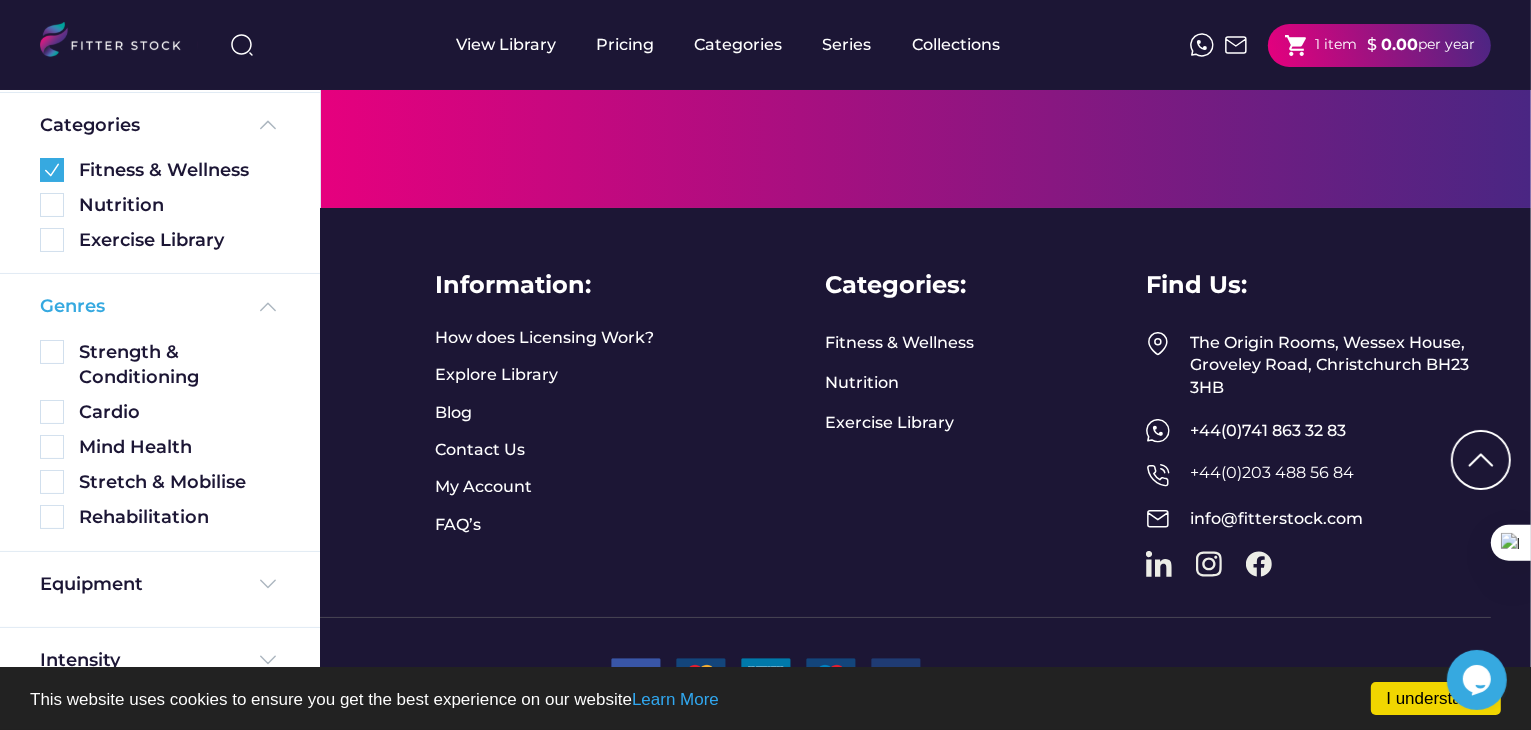 click on "Genres" at bounding box center [160, 306] 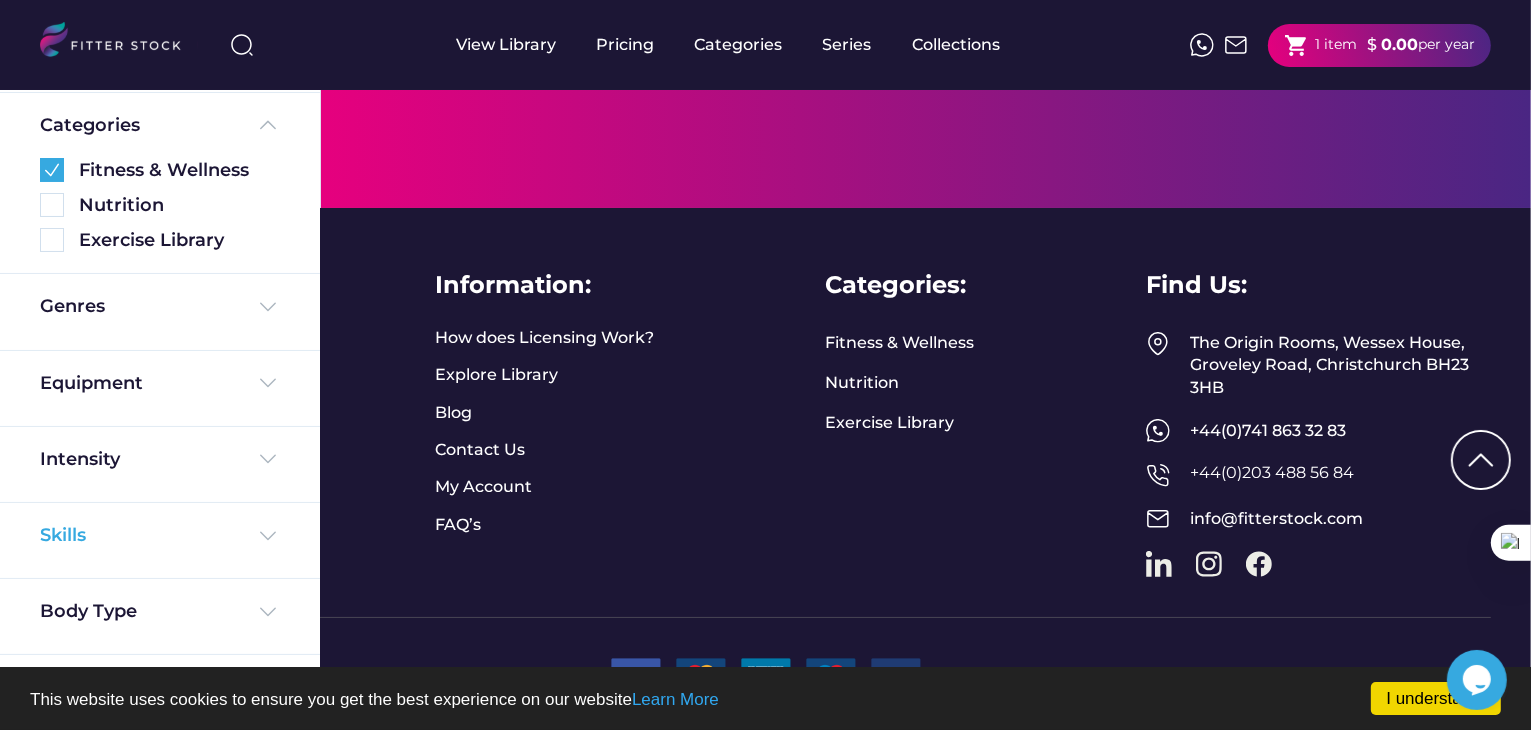 click on "Skills" at bounding box center (160, 535) 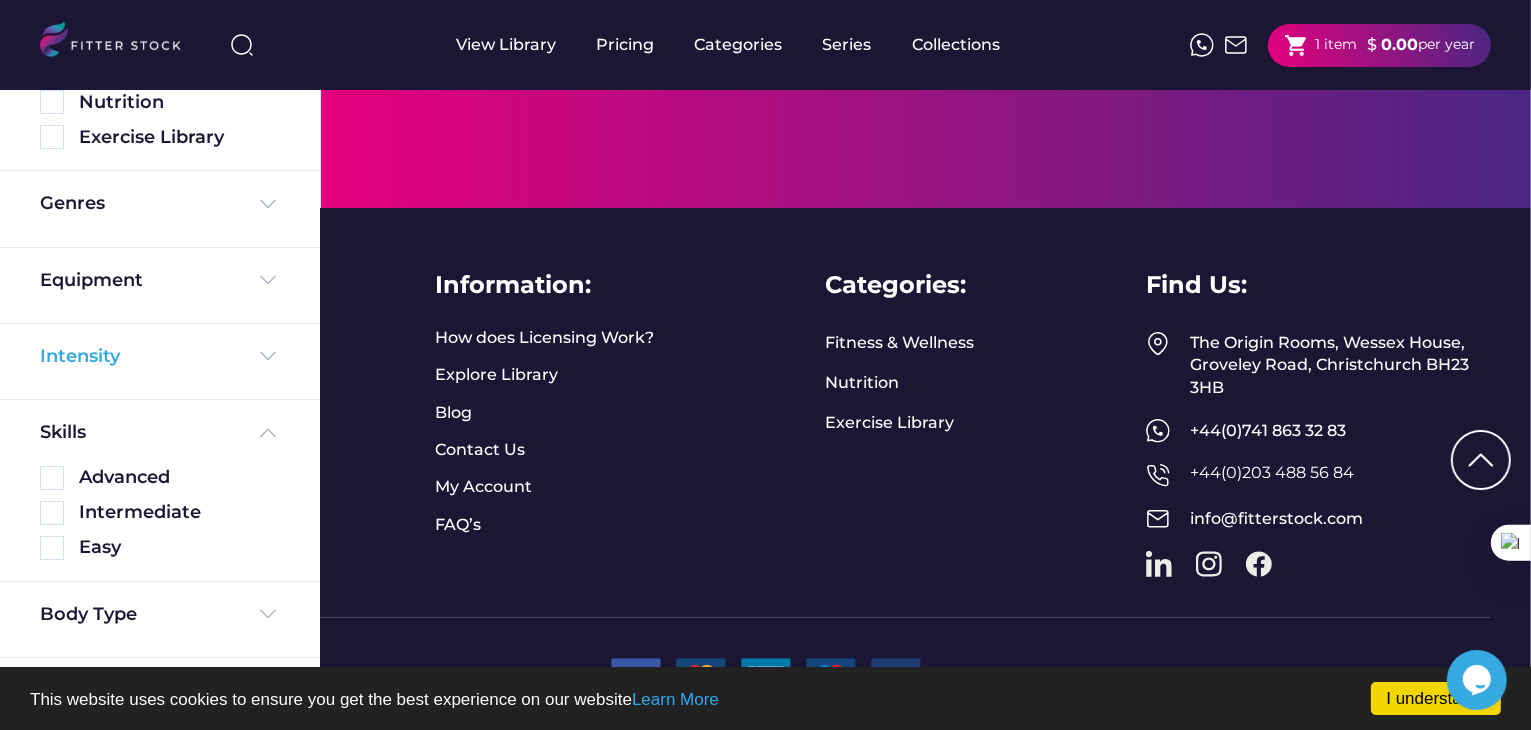scroll, scrollTop: 208, scrollLeft: 0, axis: vertical 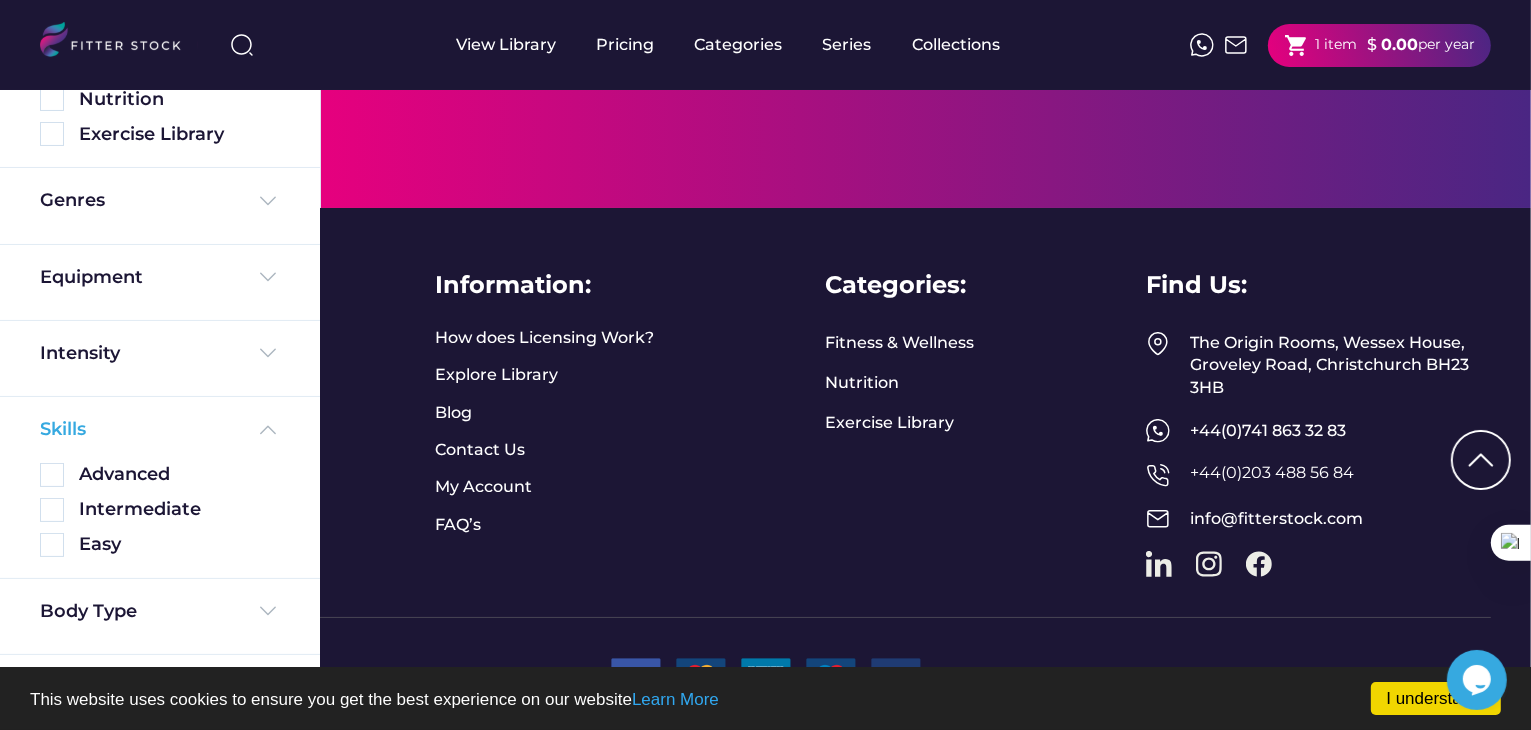 click on "Skills" at bounding box center [160, 429] 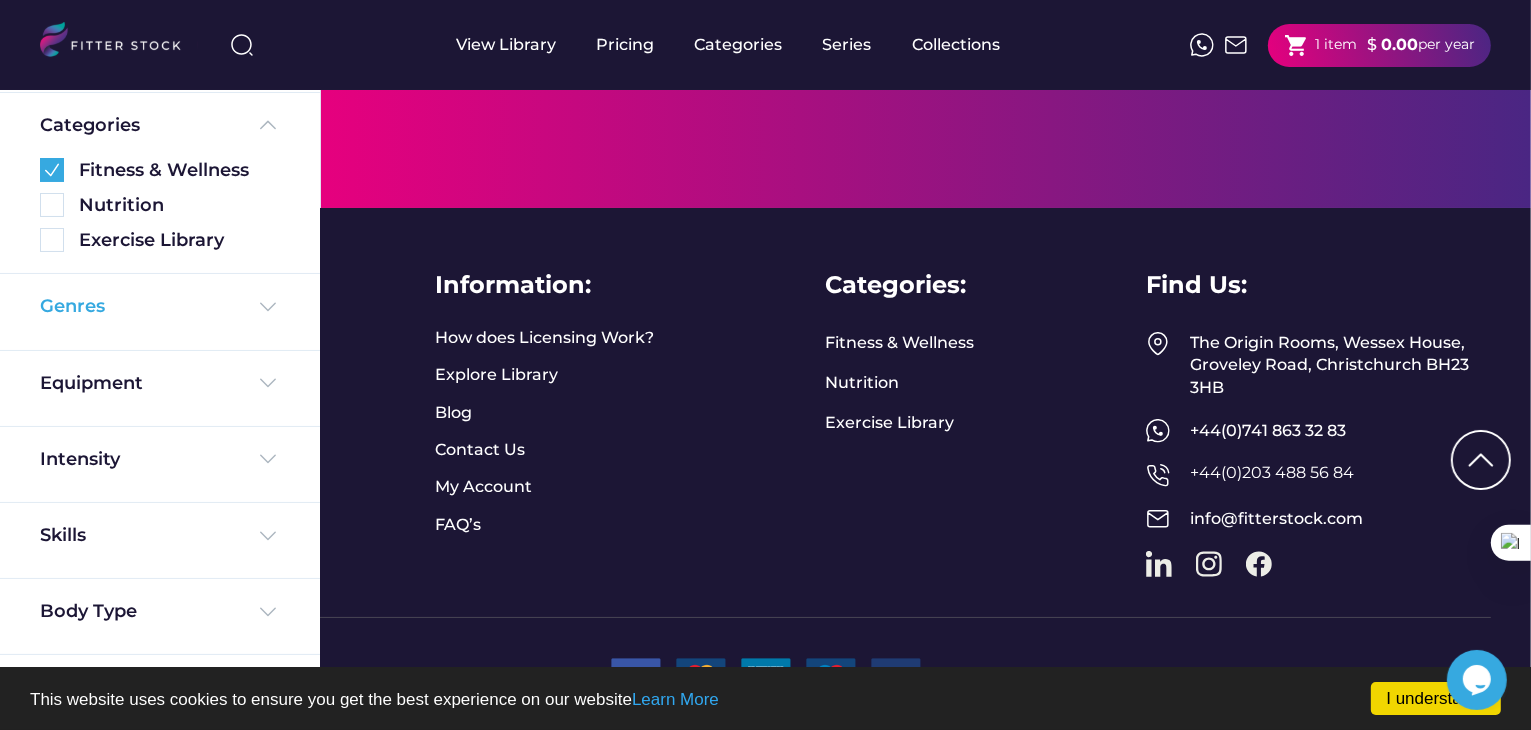 click on "Genres" at bounding box center (160, 306) 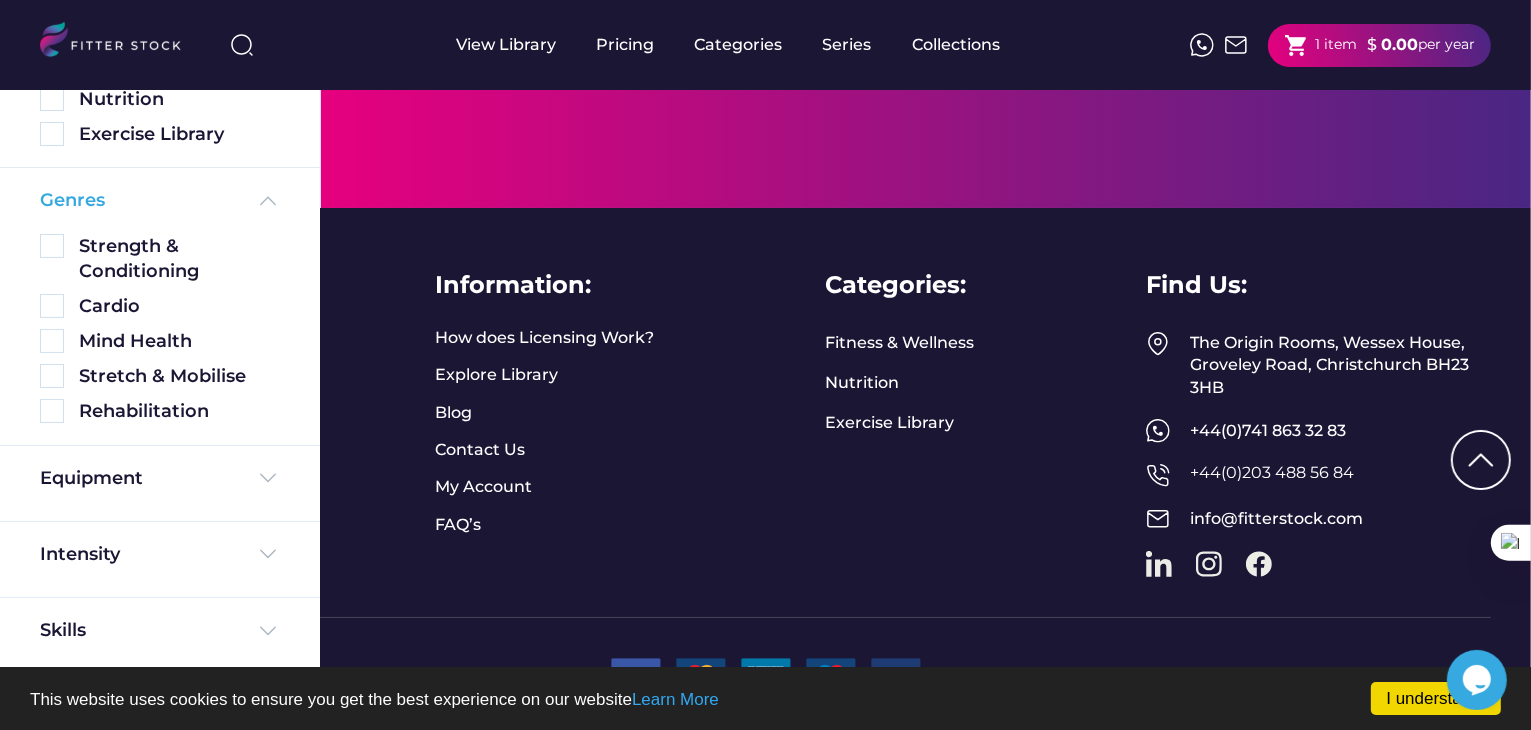 click on "Genres" at bounding box center [160, 200] 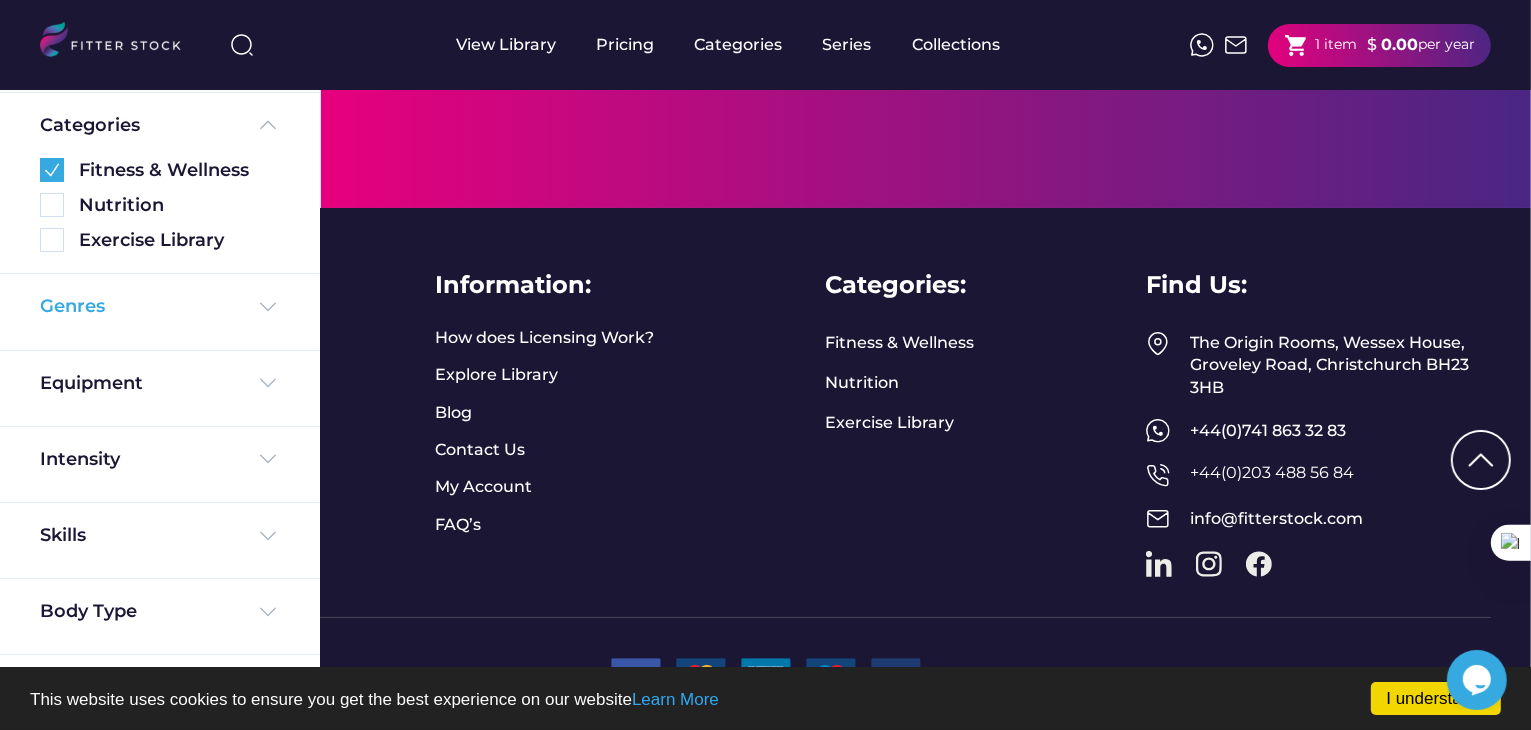 click on "Genres" at bounding box center (160, 306) 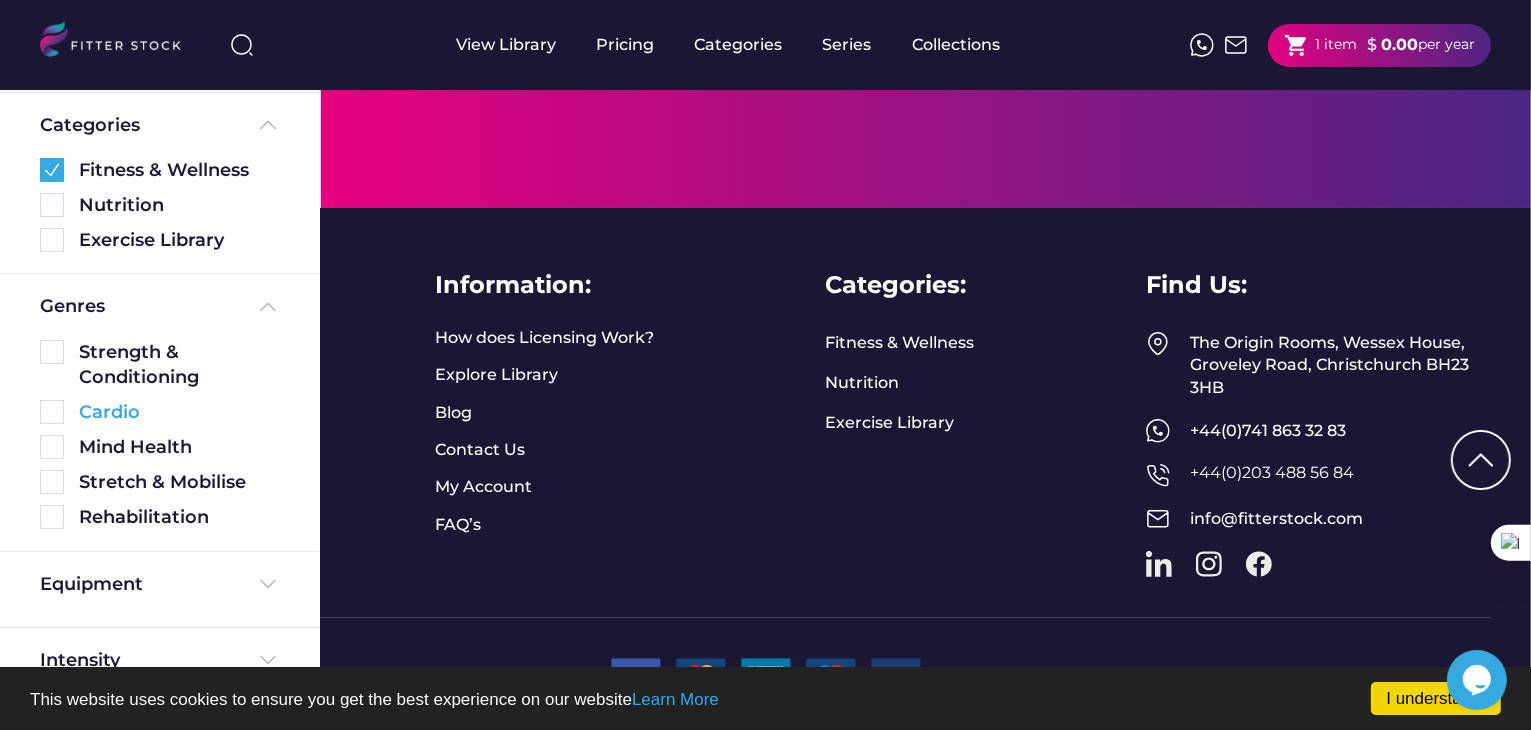 scroll, scrollTop: 208, scrollLeft: 0, axis: vertical 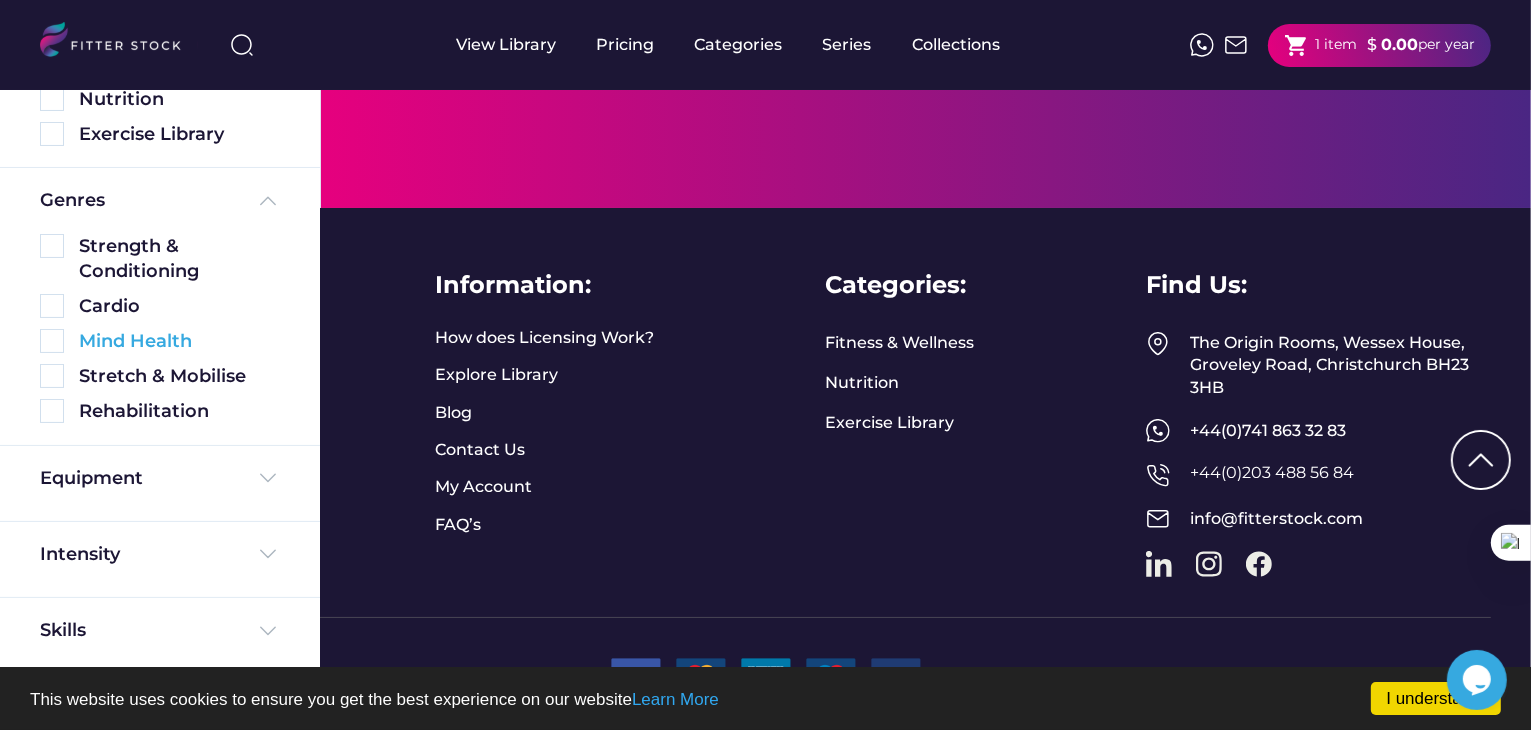 drag, startPoint x: 55, startPoint y: 347, endPoint x: 54, endPoint y: 337, distance: 10.049875 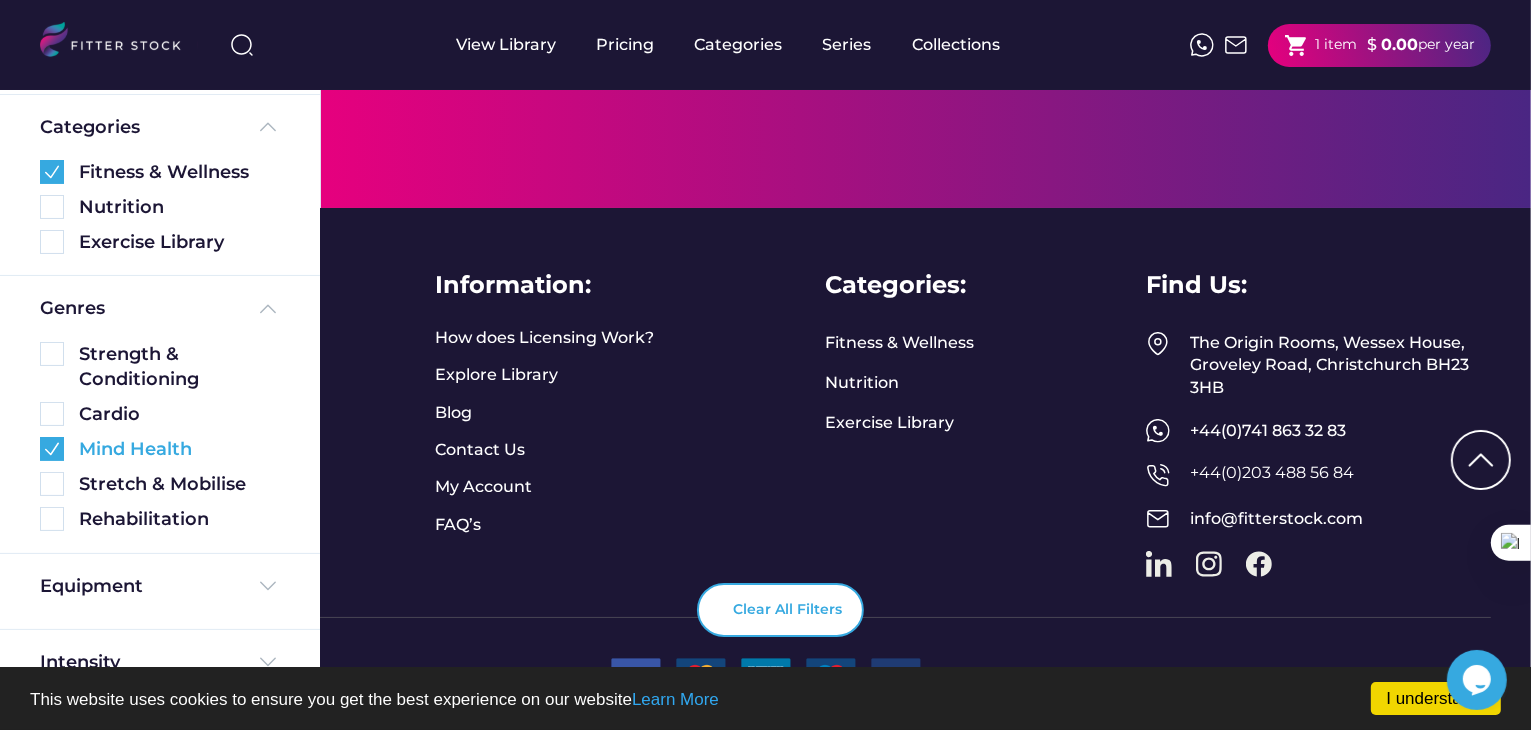 scroll, scrollTop: 236, scrollLeft: 0, axis: vertical 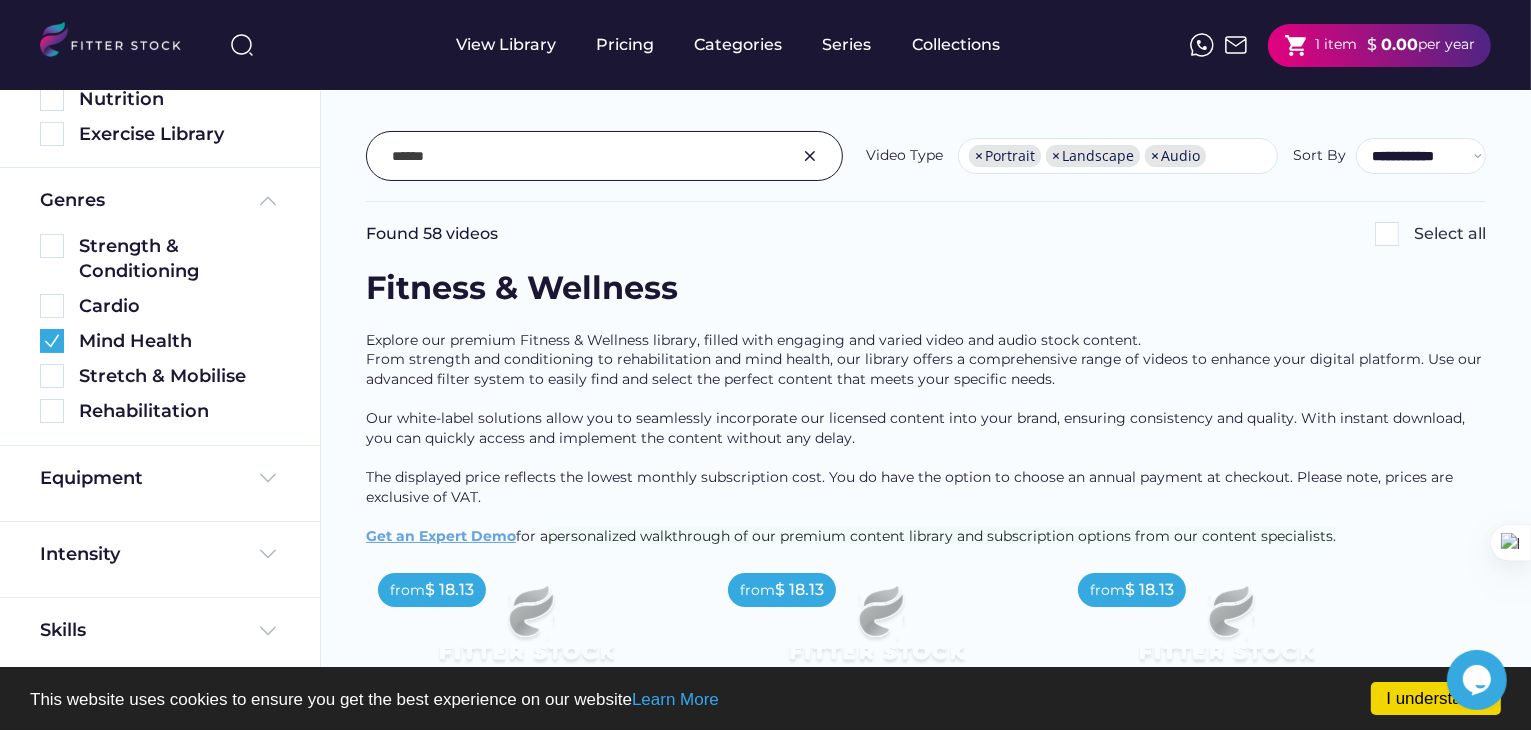 click at bounding box center (587, 156) 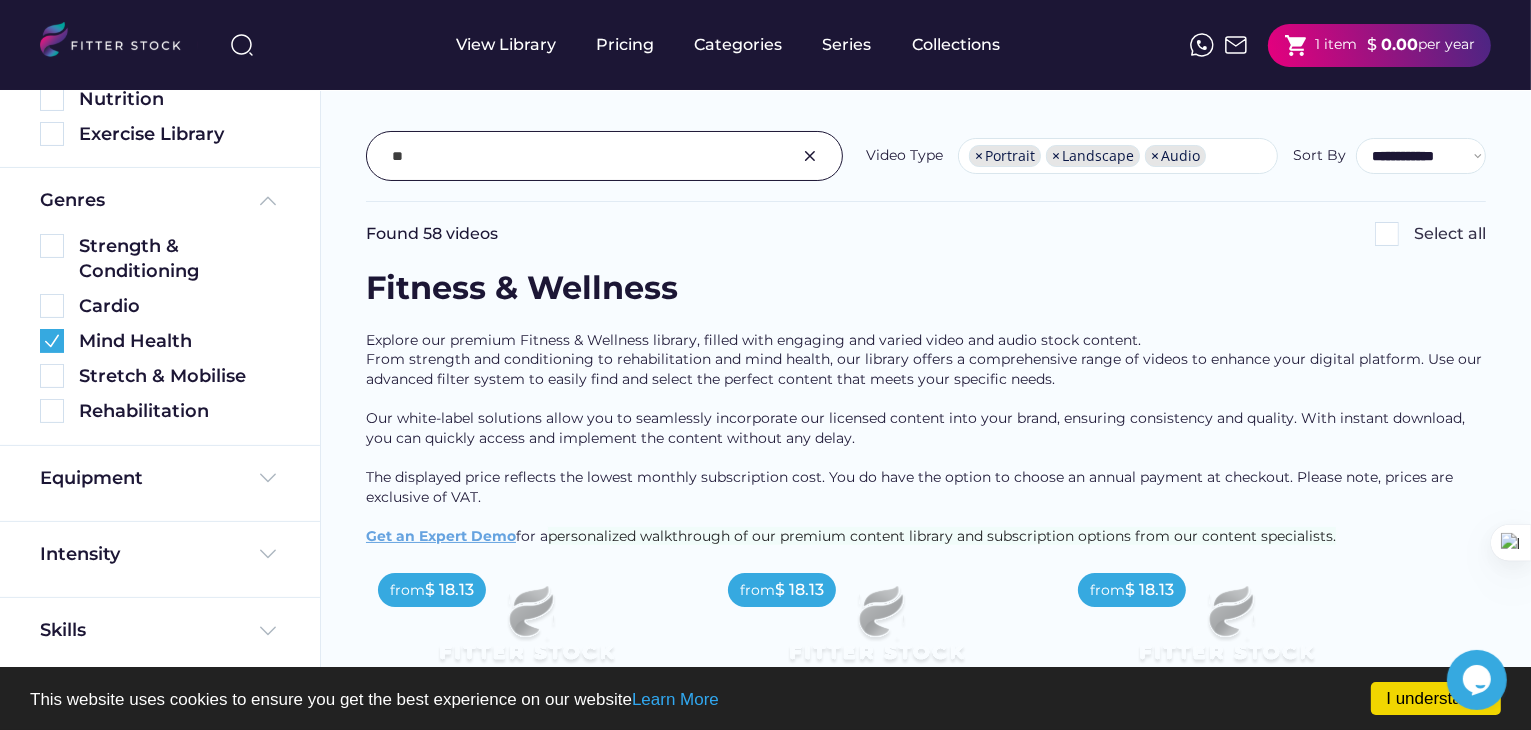 type on "*" 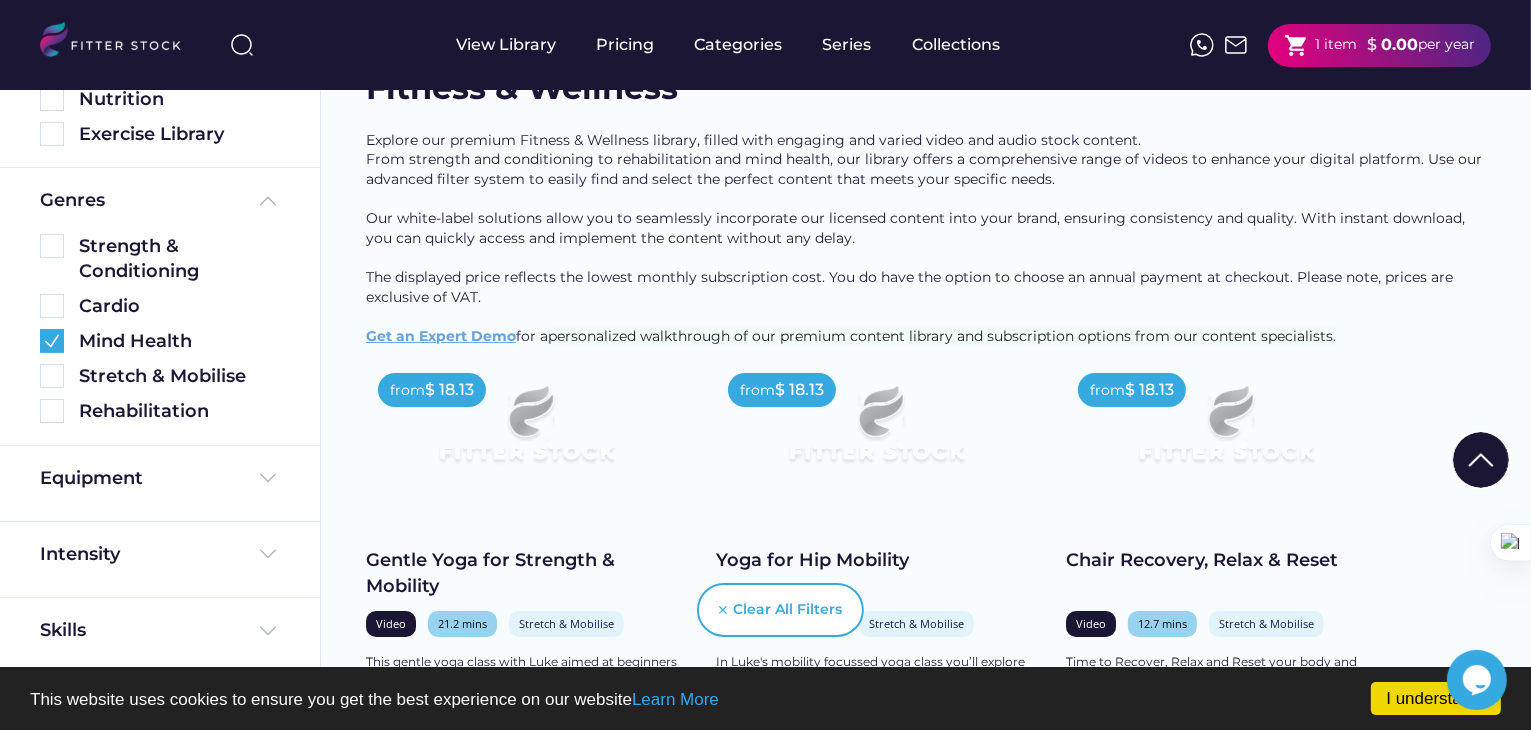 scroll, scrollTop: 0, scrollLeft: 0, axis: both 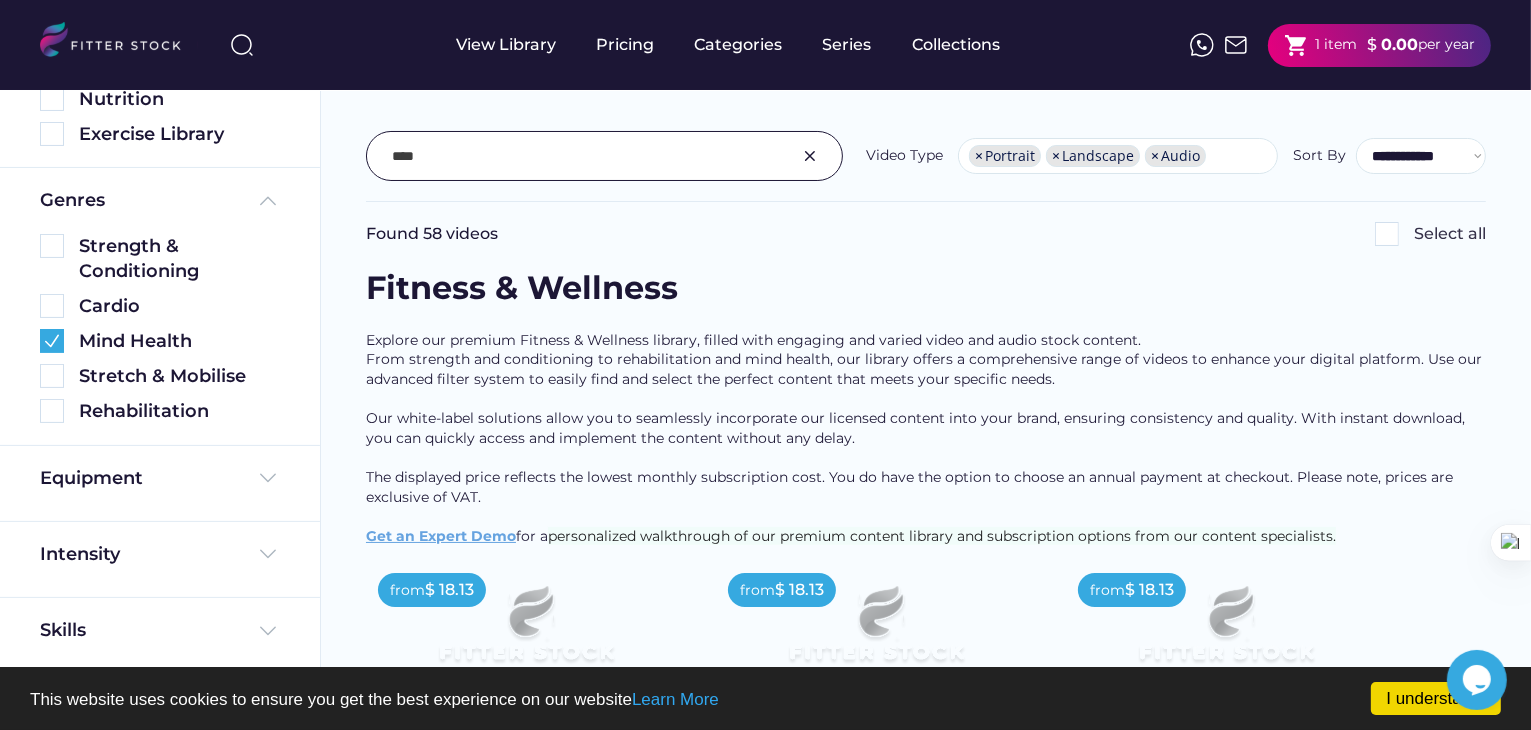 click at bounding box center [587, 156] 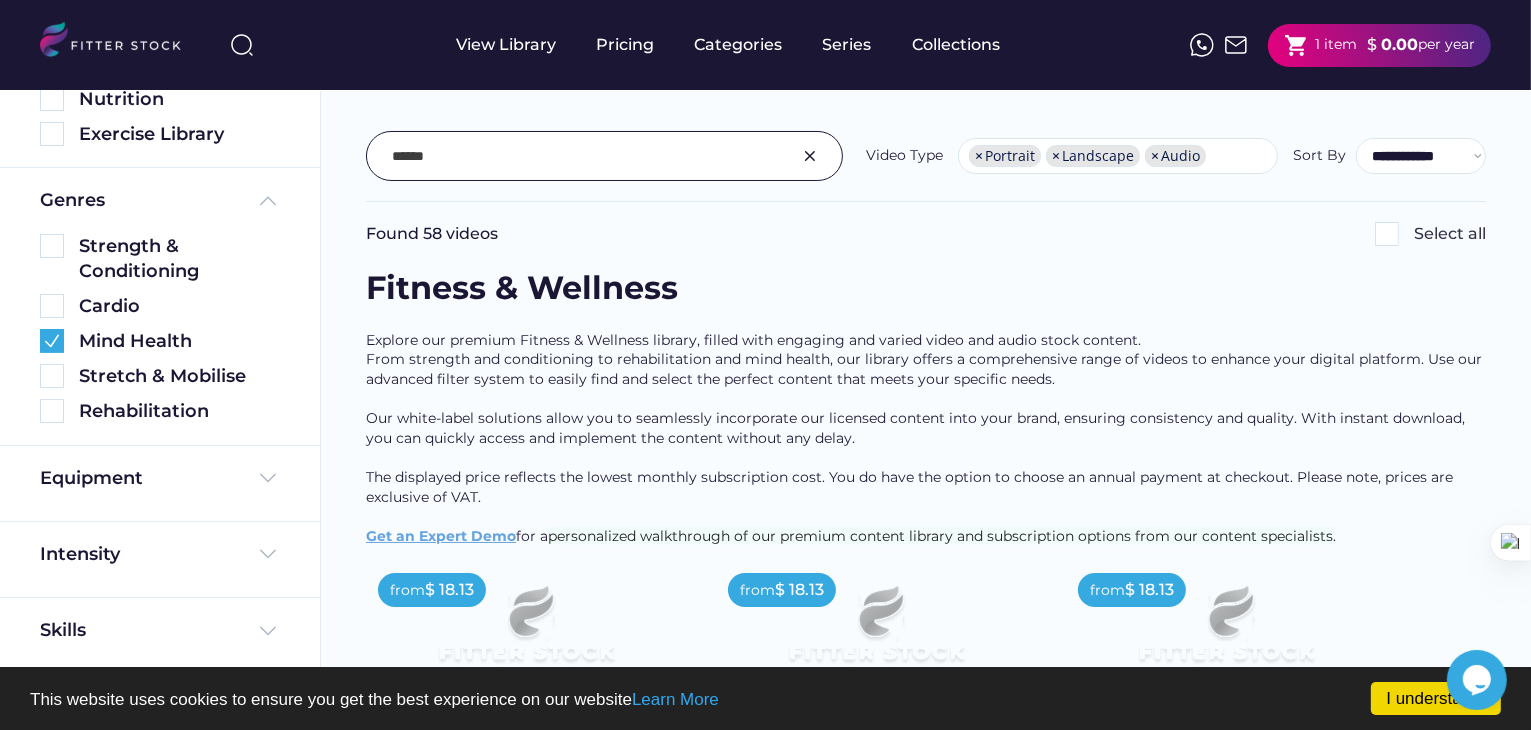 type on "******" 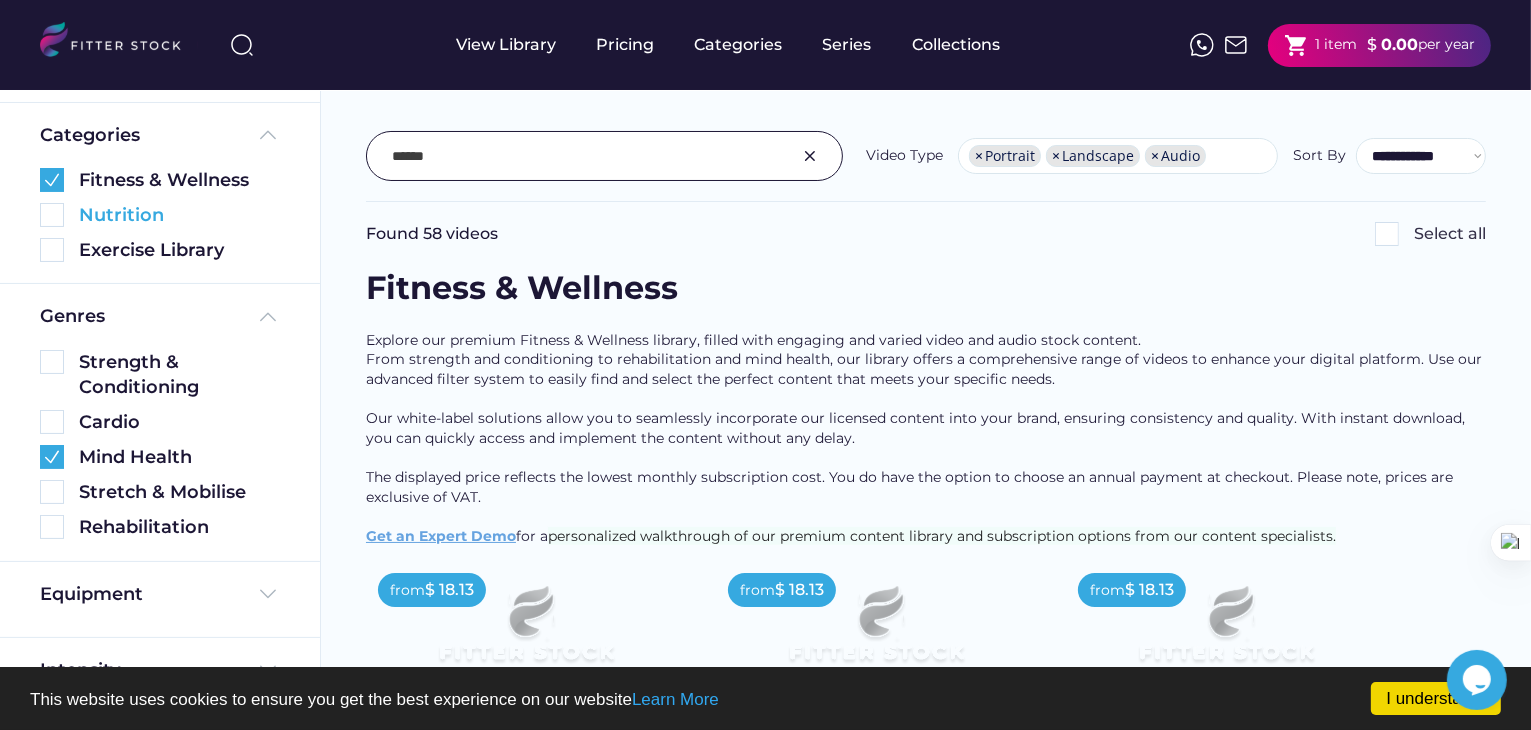 scroll, scrollTop: 0, scrollLeft: 0, axis: both 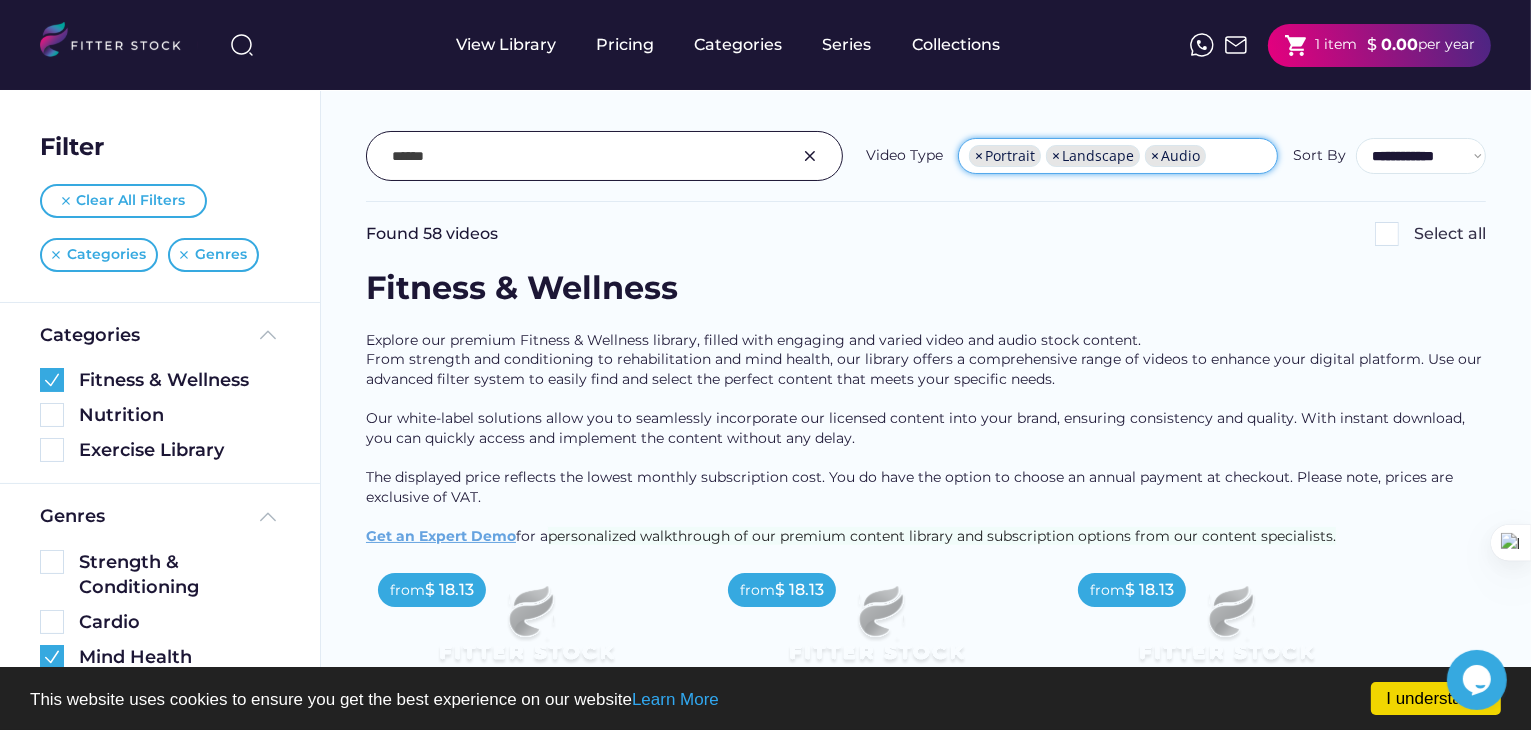 click on "×" at bounding box center (979, 156) 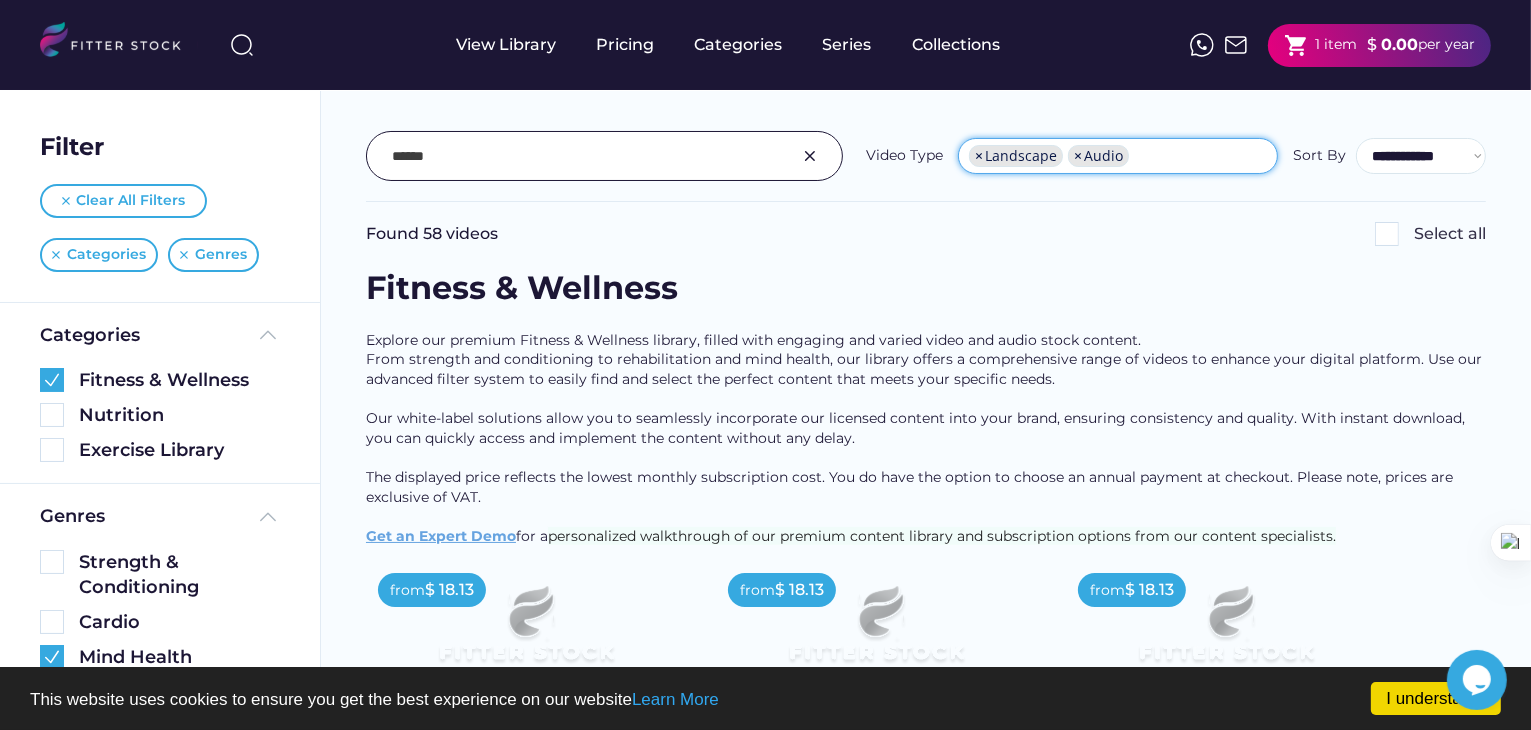 click on "×" at bounding box center (979, 156) 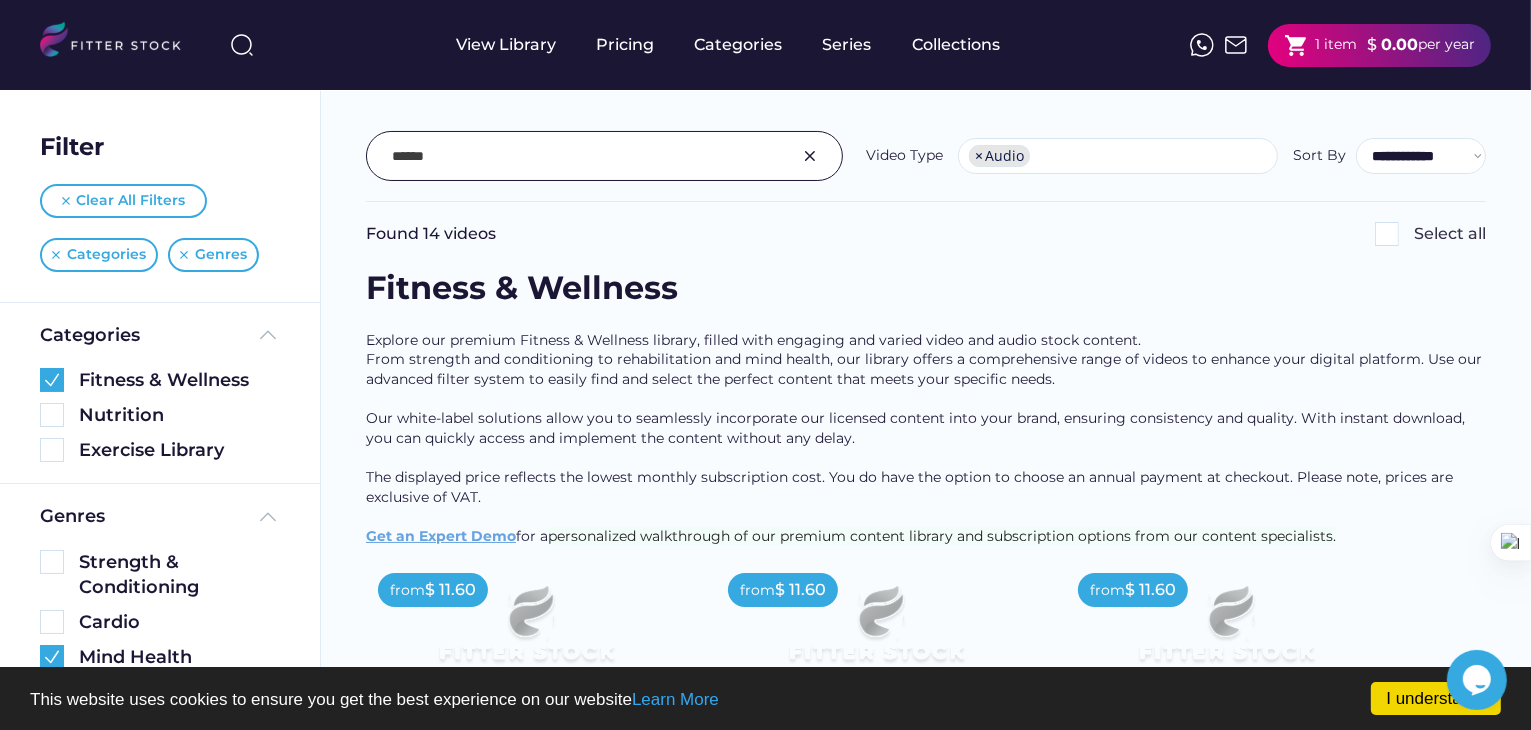 click on "×" at bounding box center [979, 156] 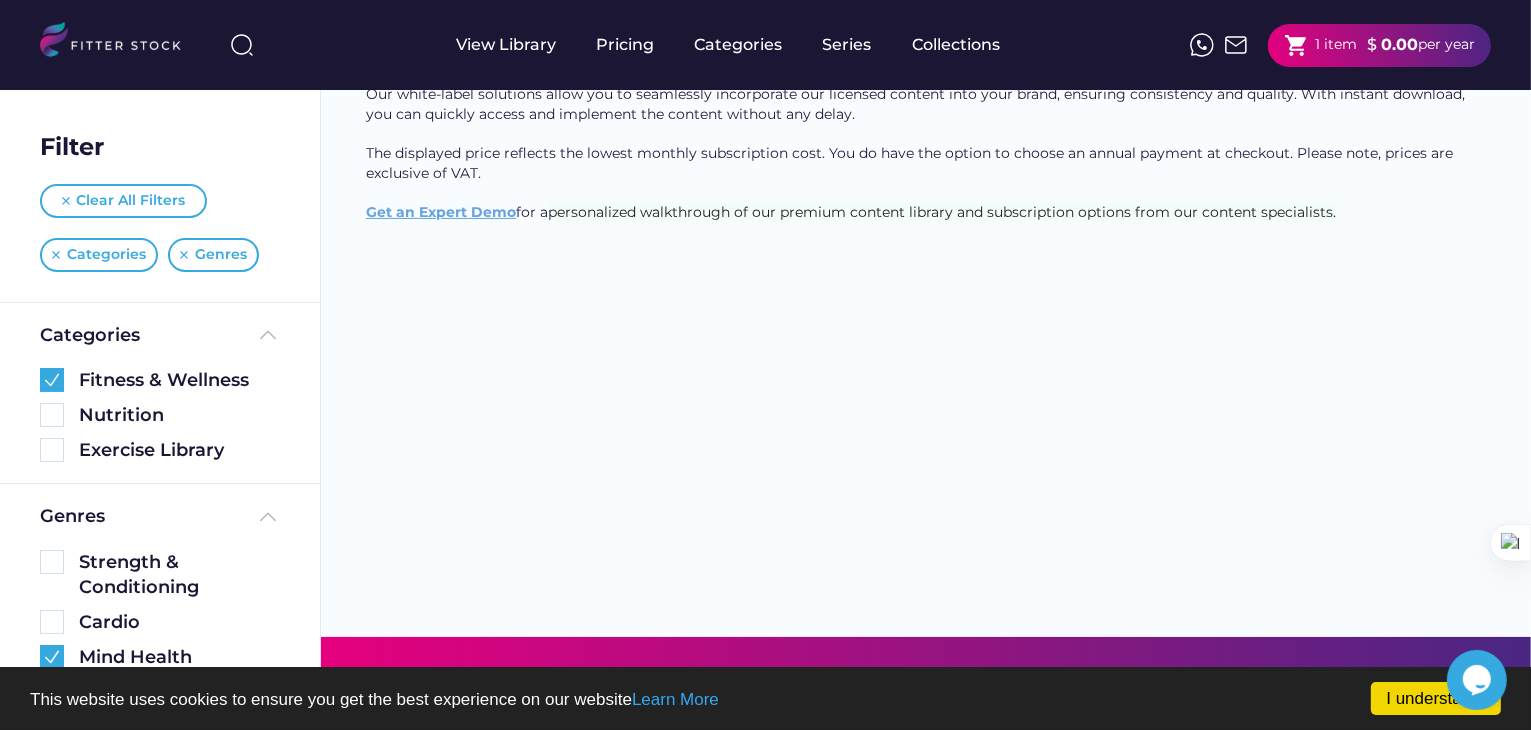 scroll, scrollTop: 0, scrollLeft: 0, axis: both 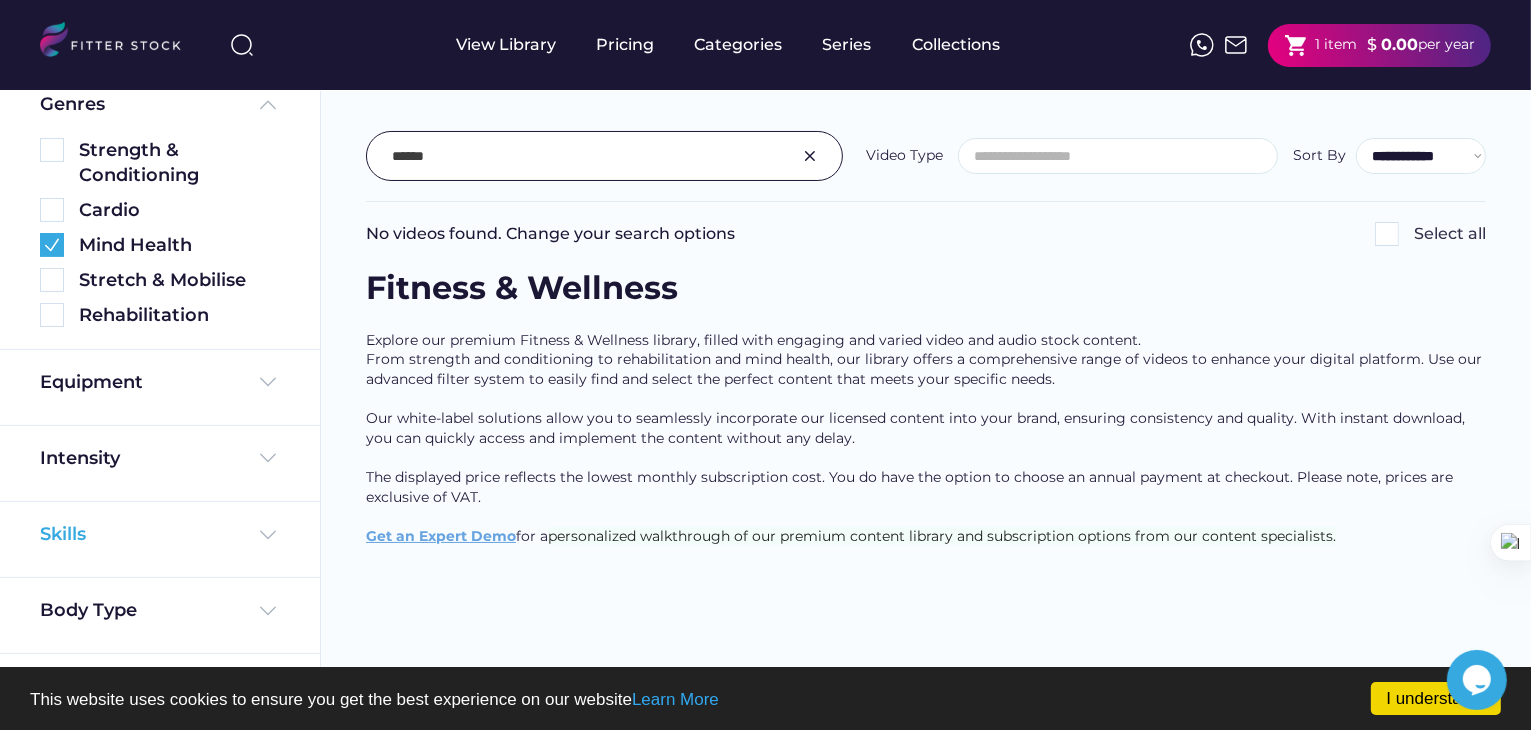 click at bounding box center [268, 535] 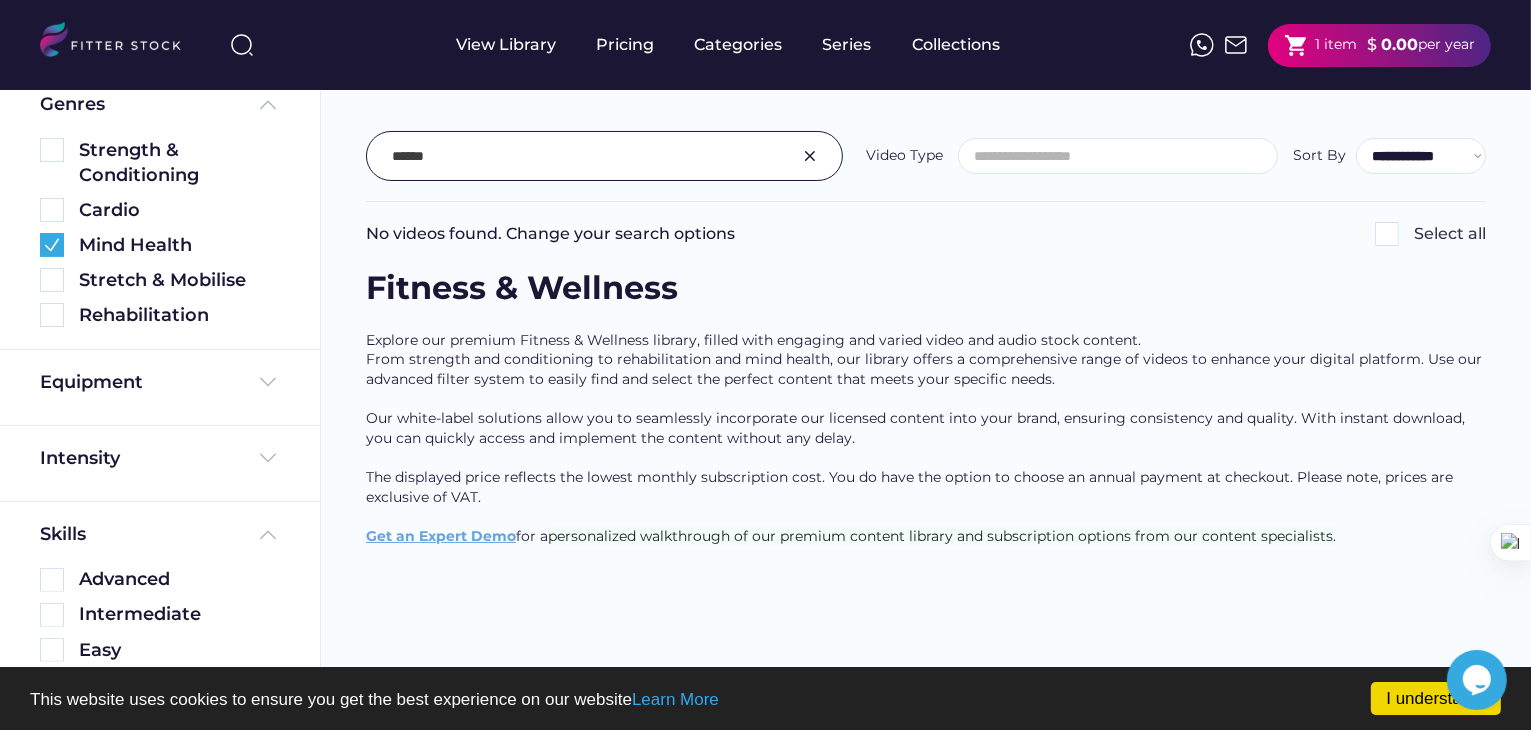 scroll, scrollTop: 517, scrollLeft: 0, axis: vertical 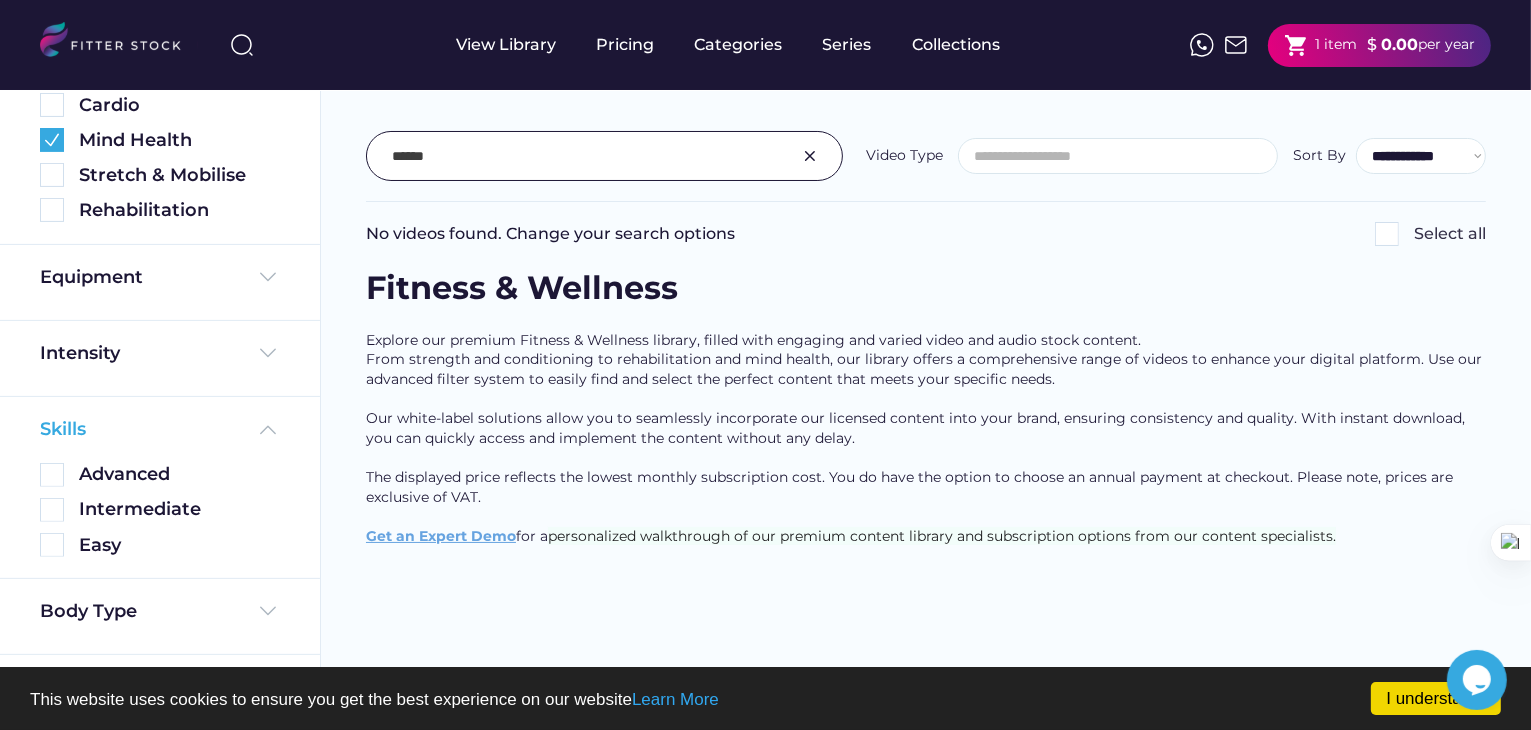 click at bounding box center (268, 430) 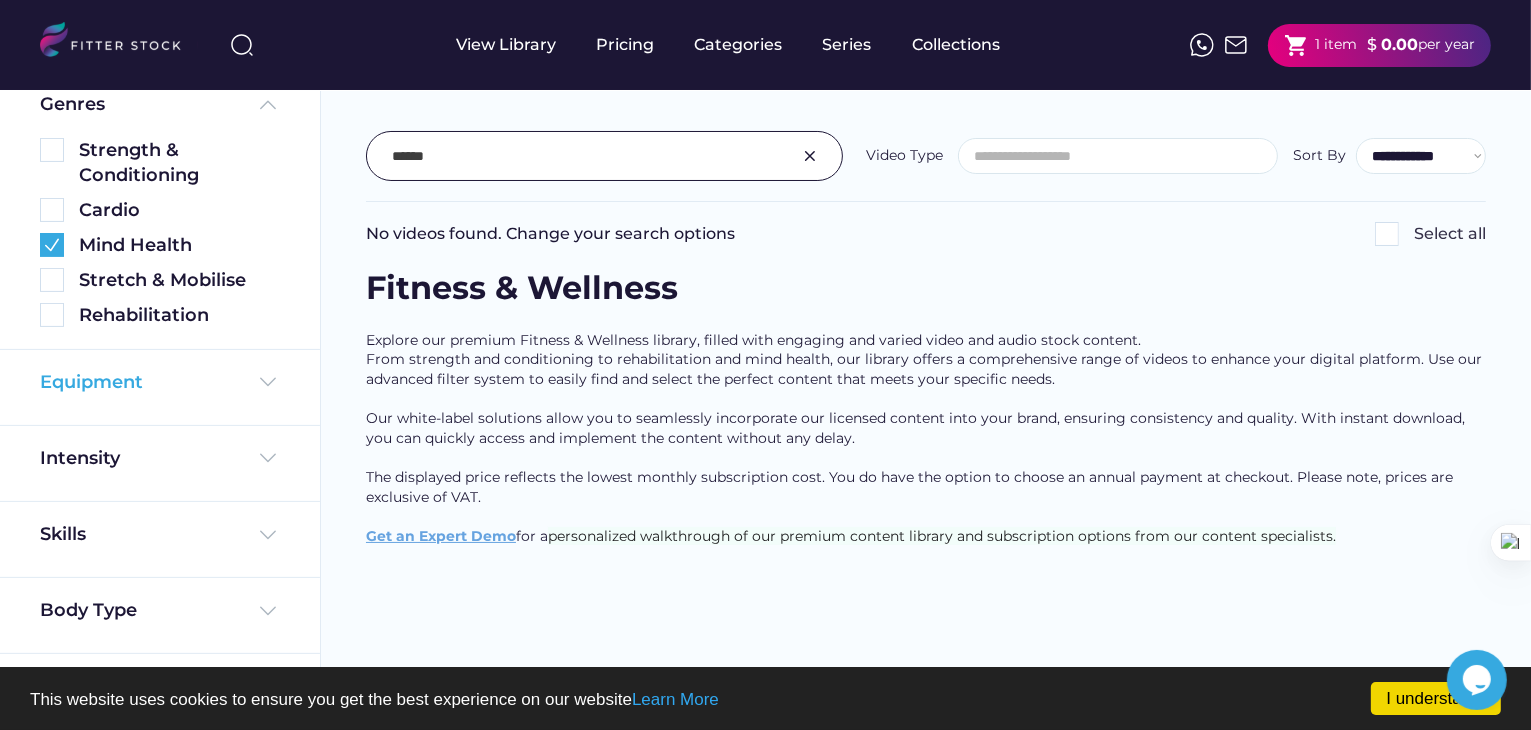 click at bounding box center [268, 382] 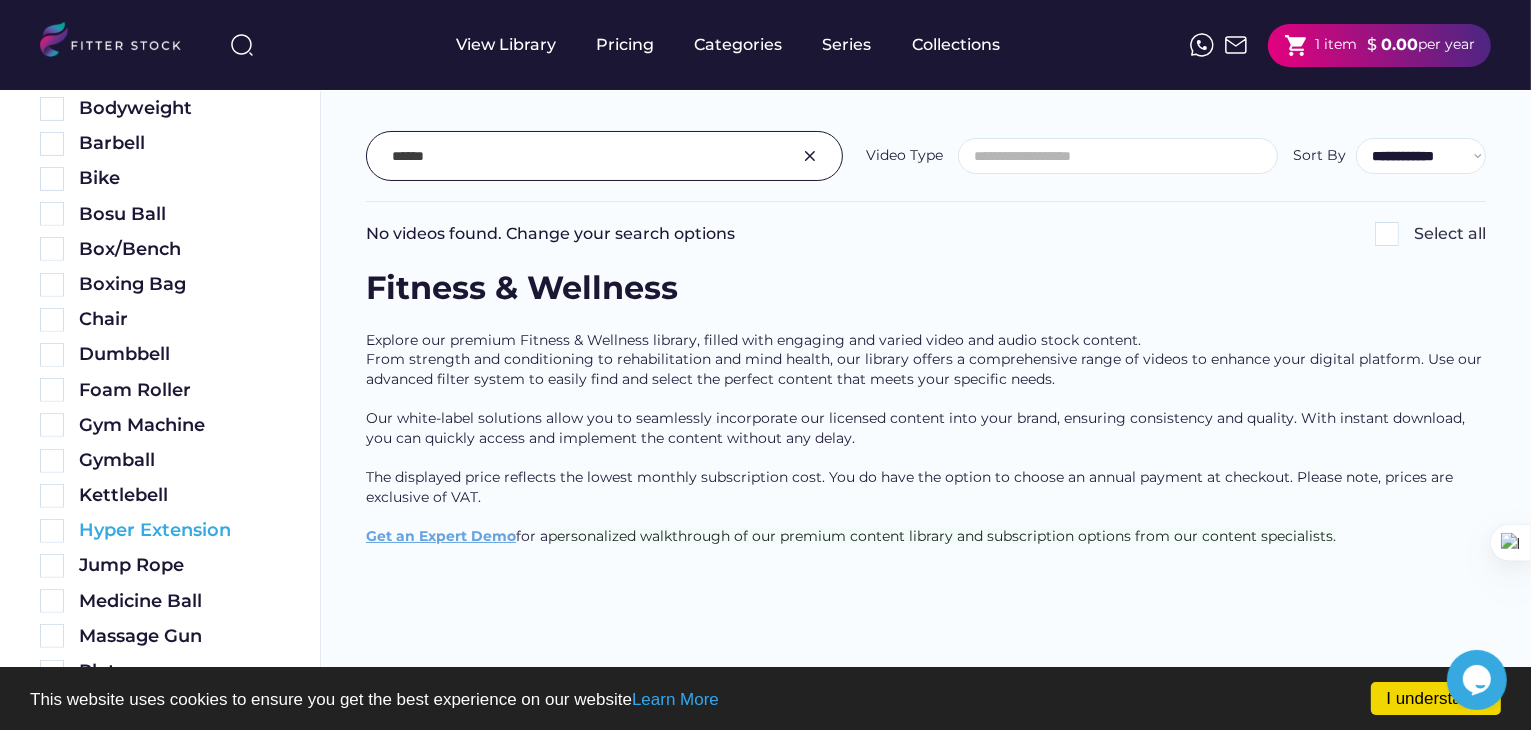 scroll, scrollTop: 797, scrollLeft: 0, axis: vertical 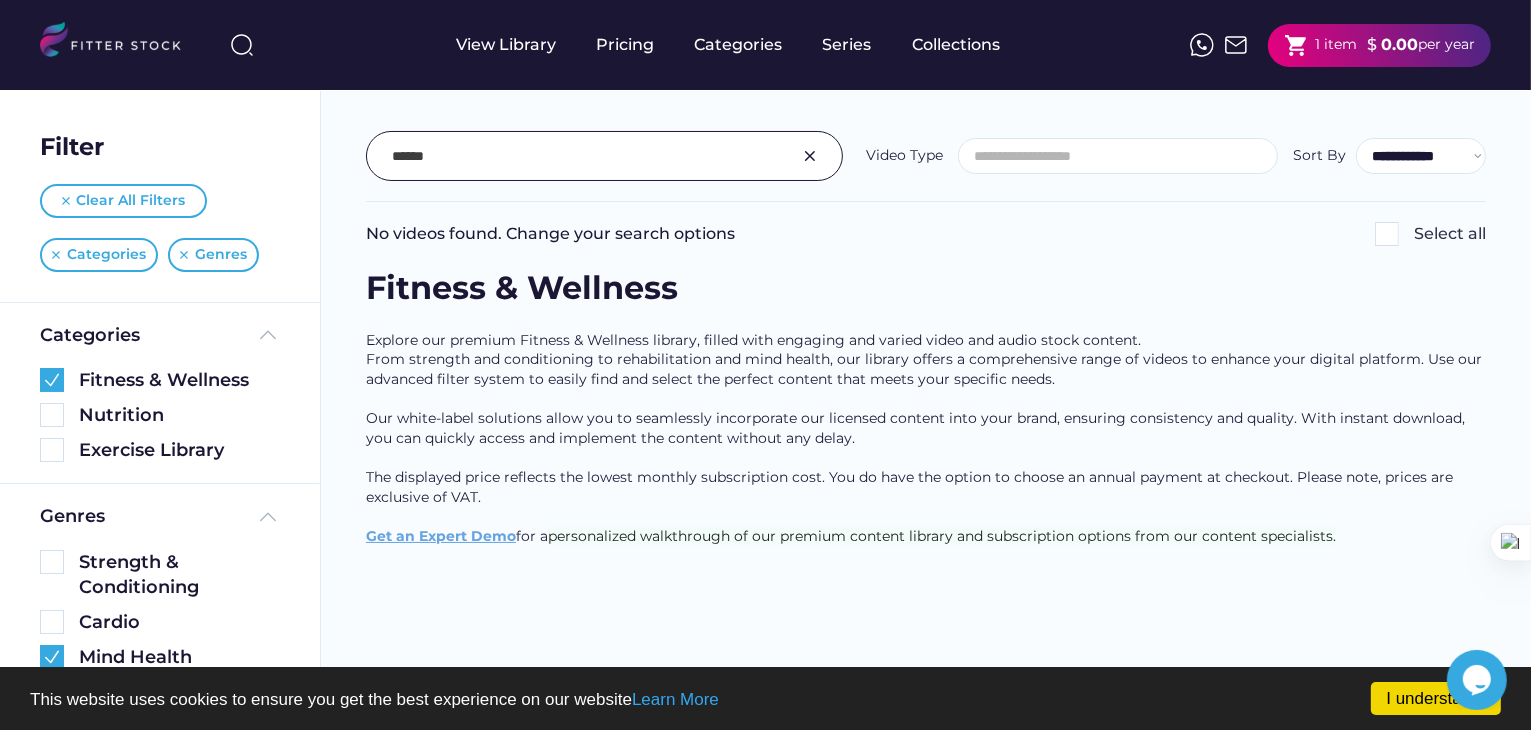 click at bounding box center [604, 156] 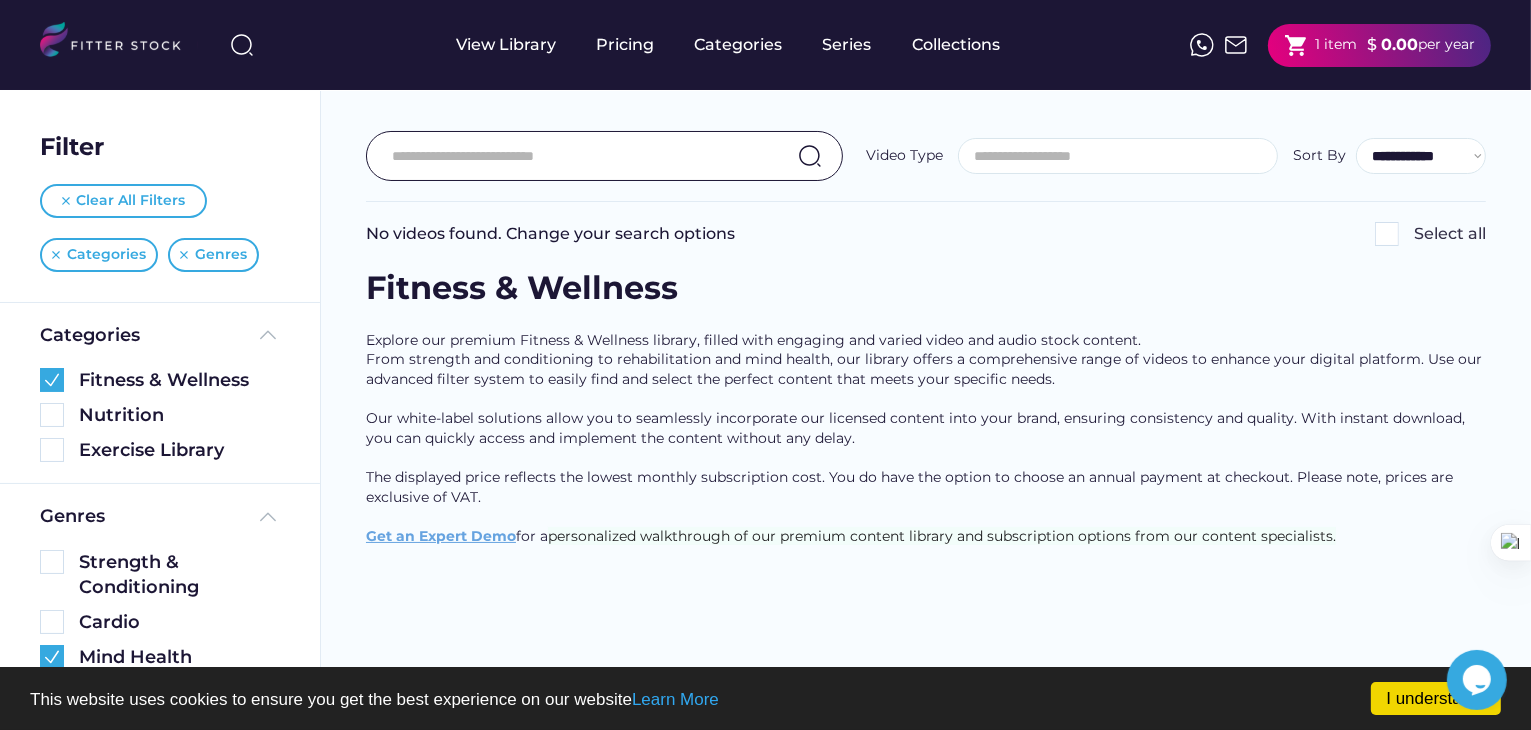 click at bounding box center [587, 156] 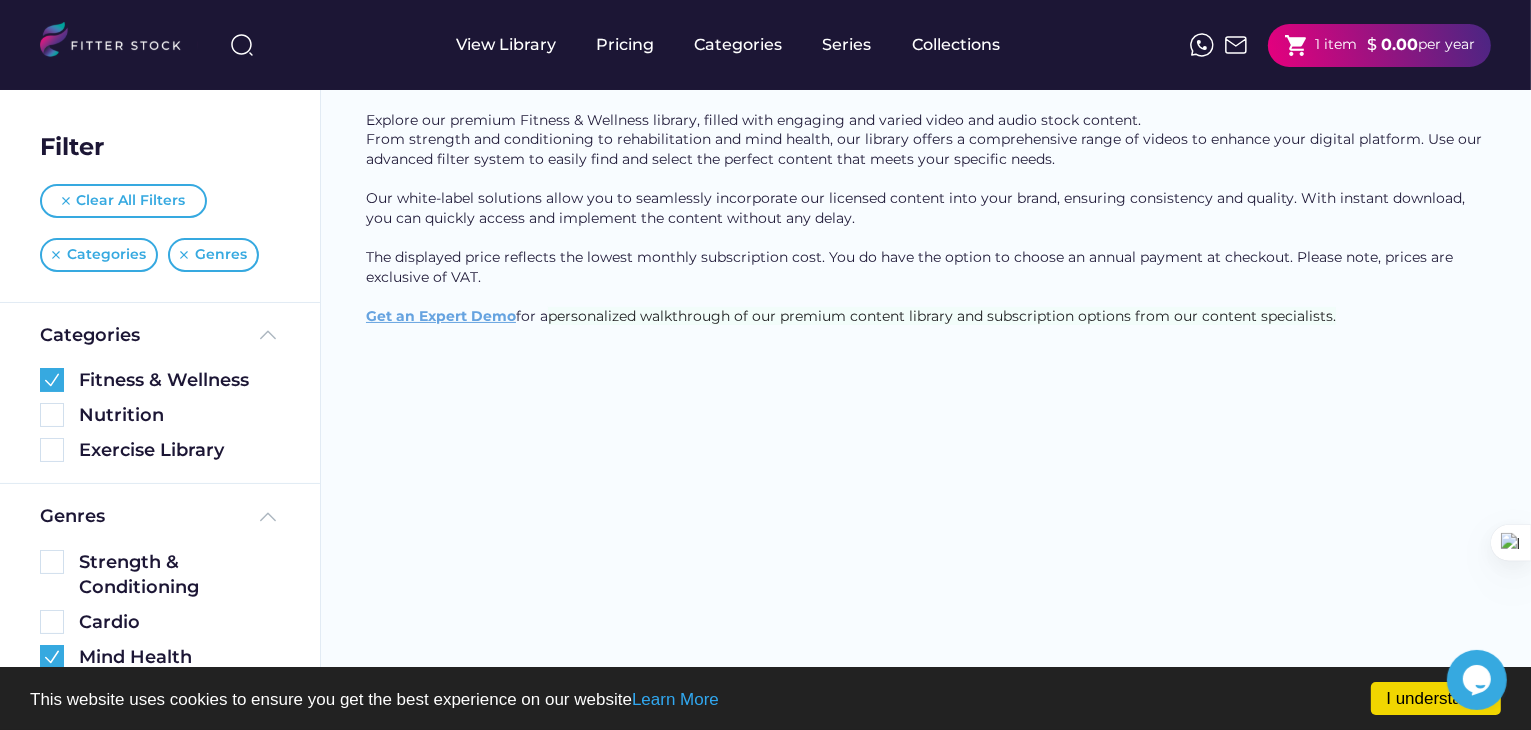 scroll, scrollTop: 300, scrollLeft: 0, axis: vertical 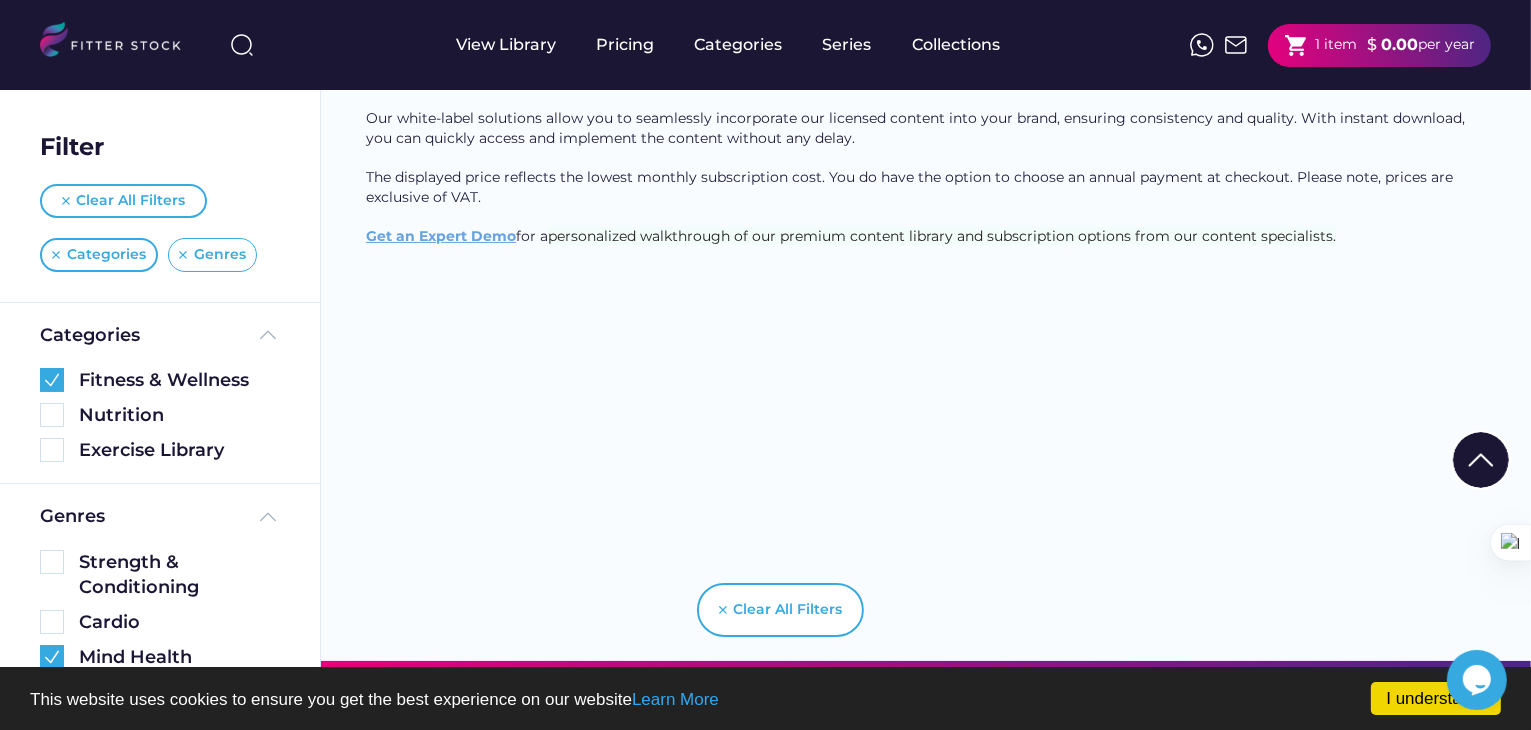 click on "Genres" at bounding box center (212, 255) 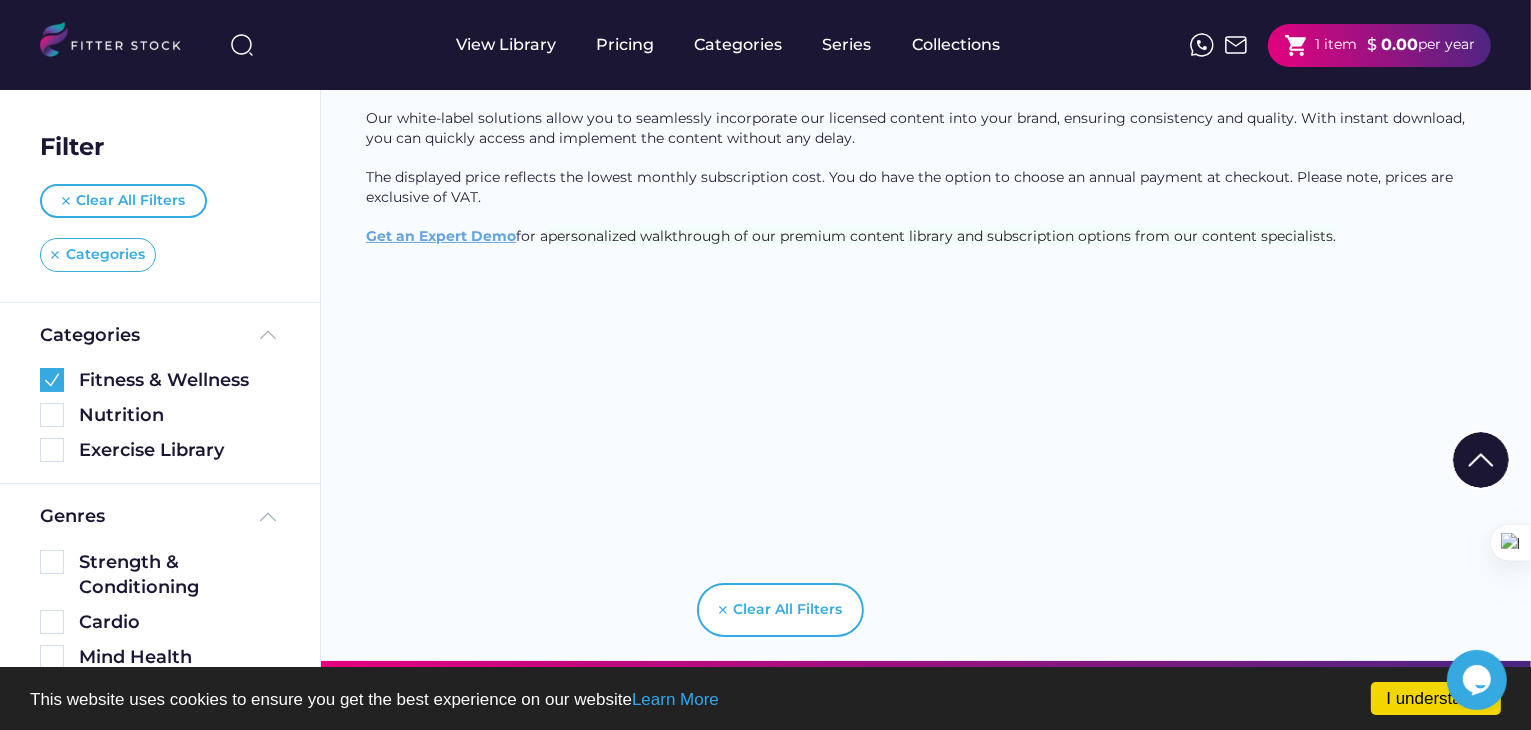 click at bounding box center (55, 255) 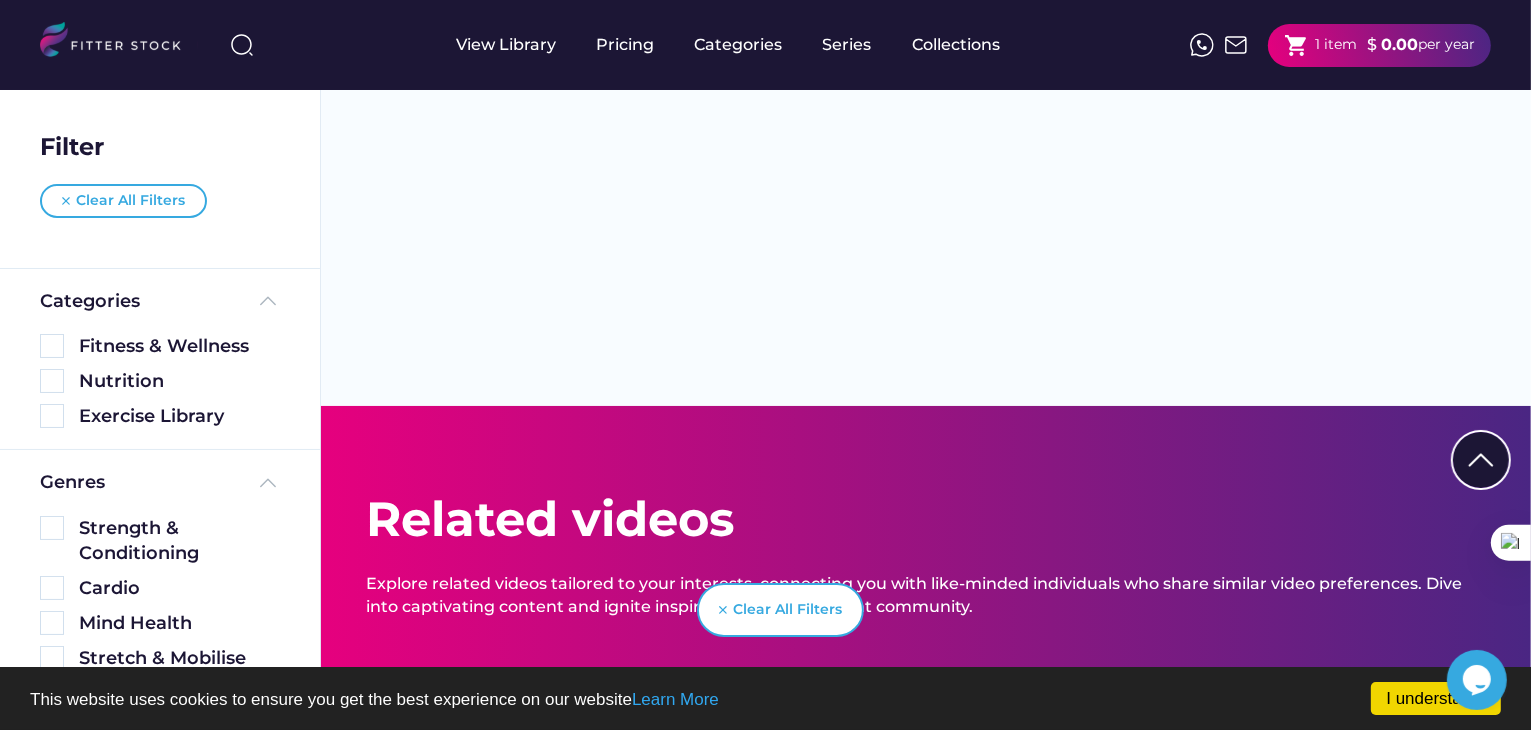 scroll, scrollTop: 235, scrollLeft: 0, axis: vertical 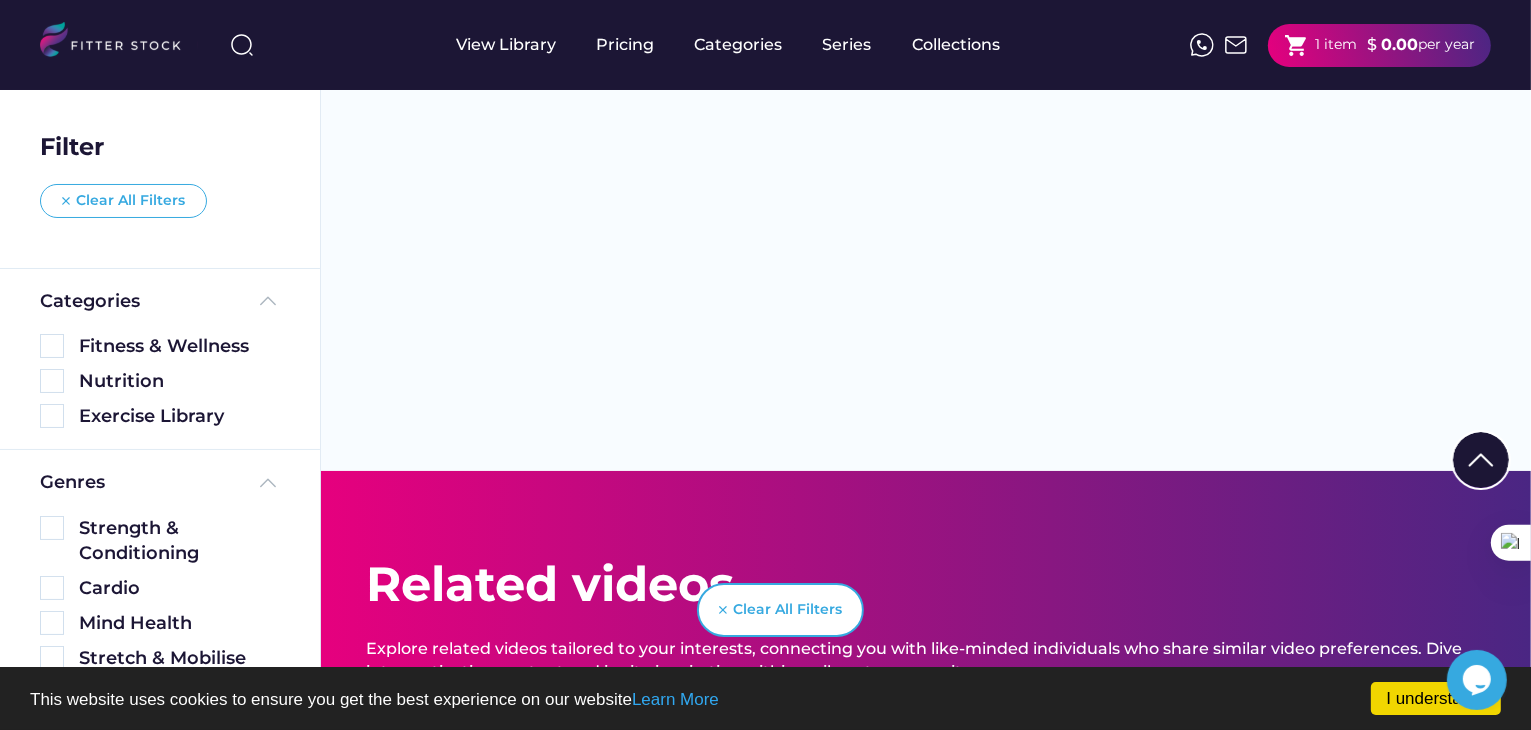 click at bounding box center (66, 201) 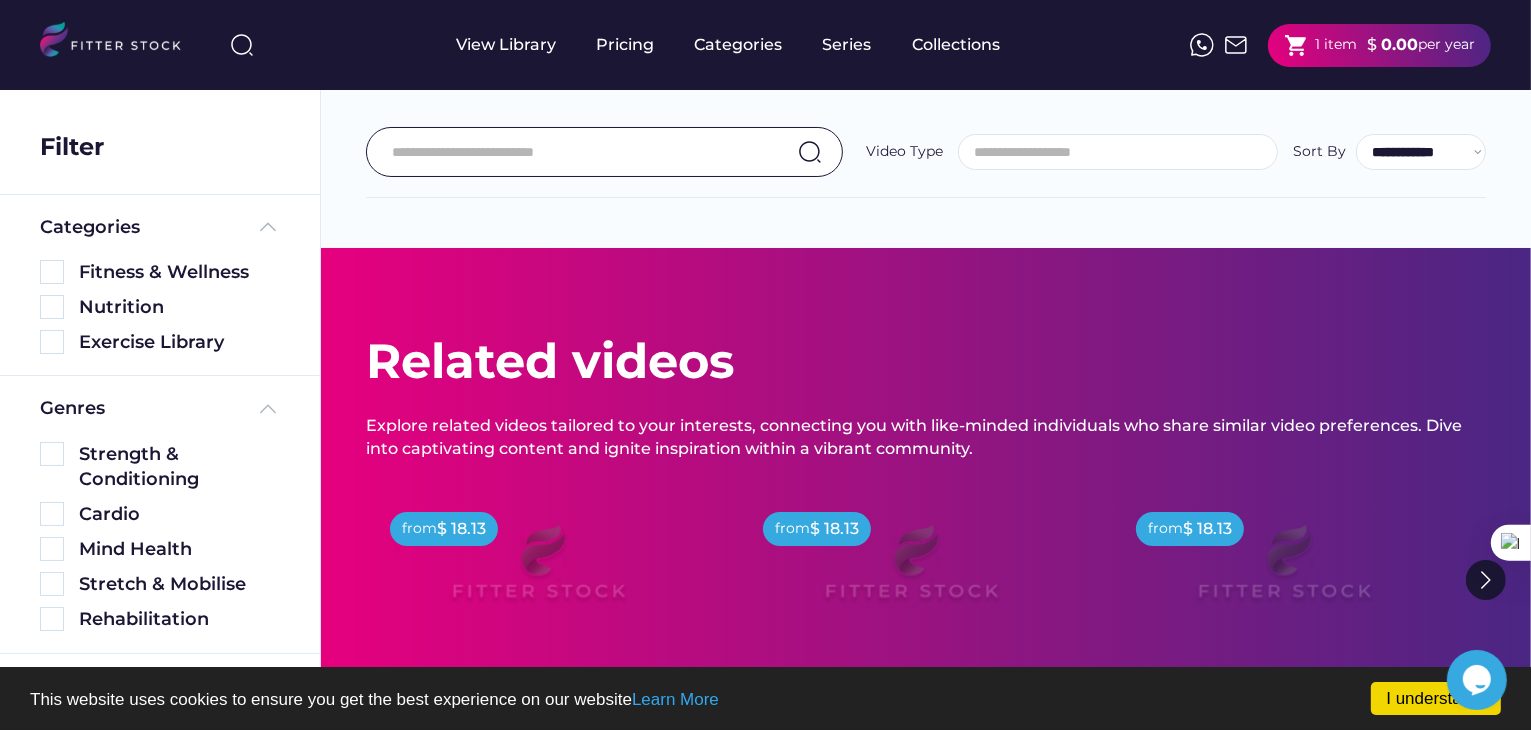 scroll, scrollTop: 0, scrollLeft: 0, axis: both 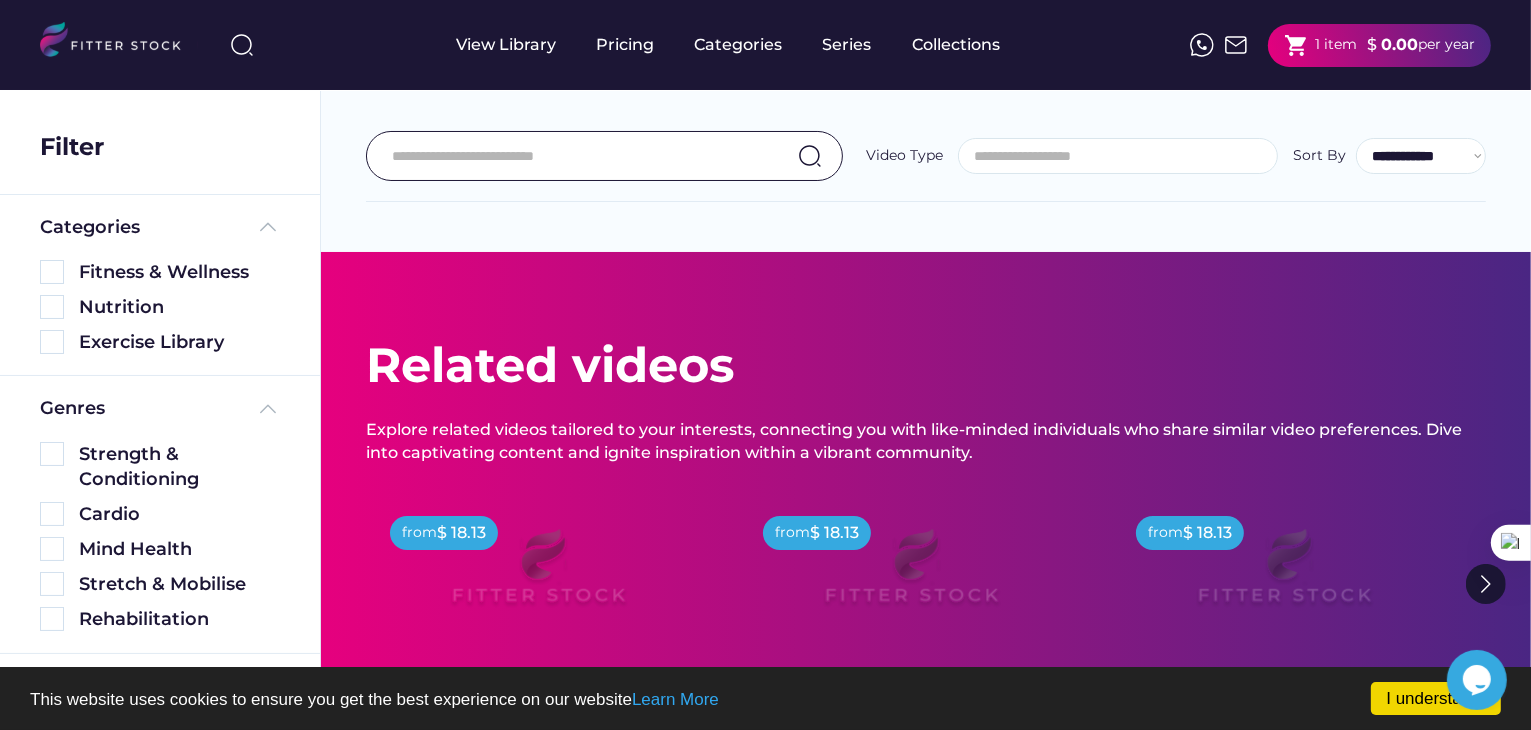 click at bounding box center (587, 156) 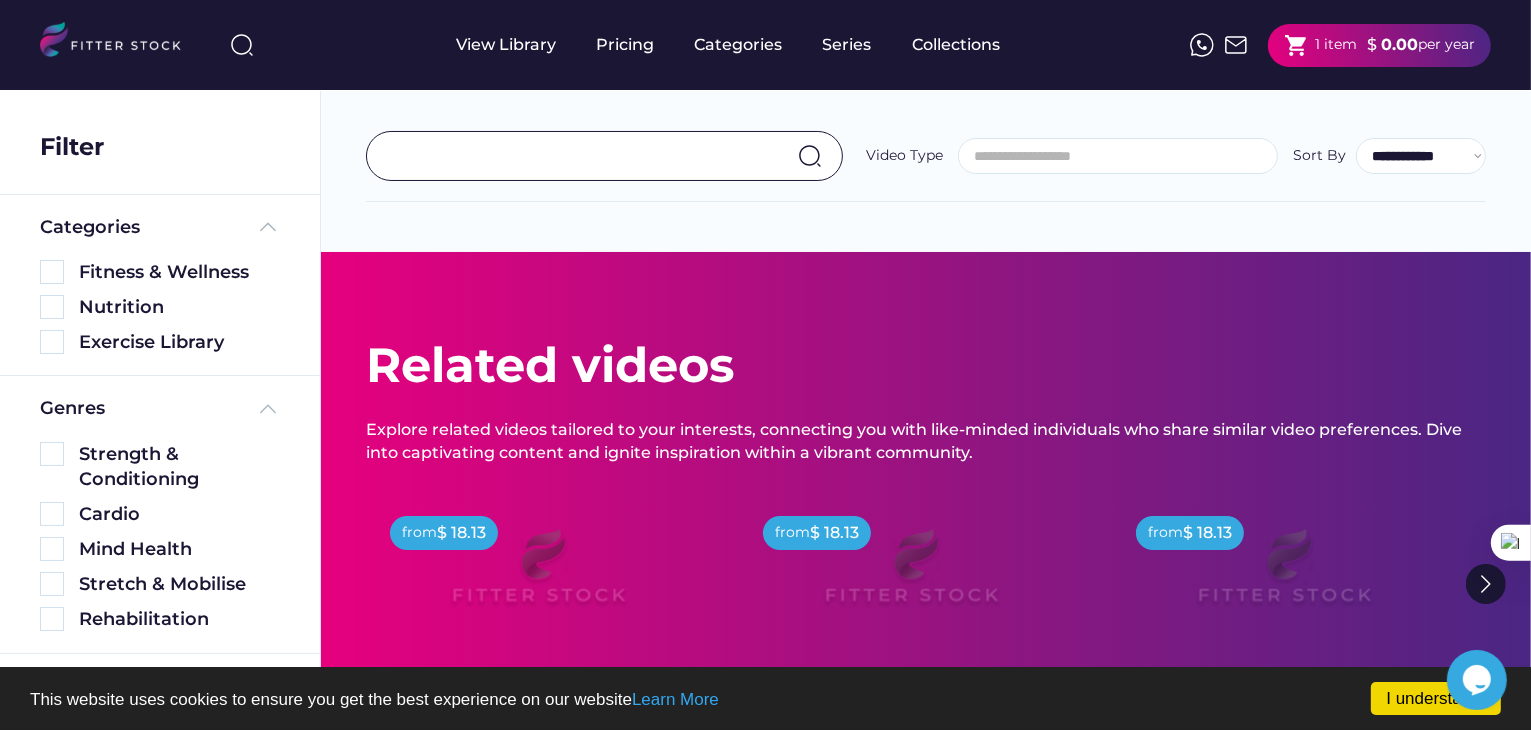 click at bounding box center [587, 156] 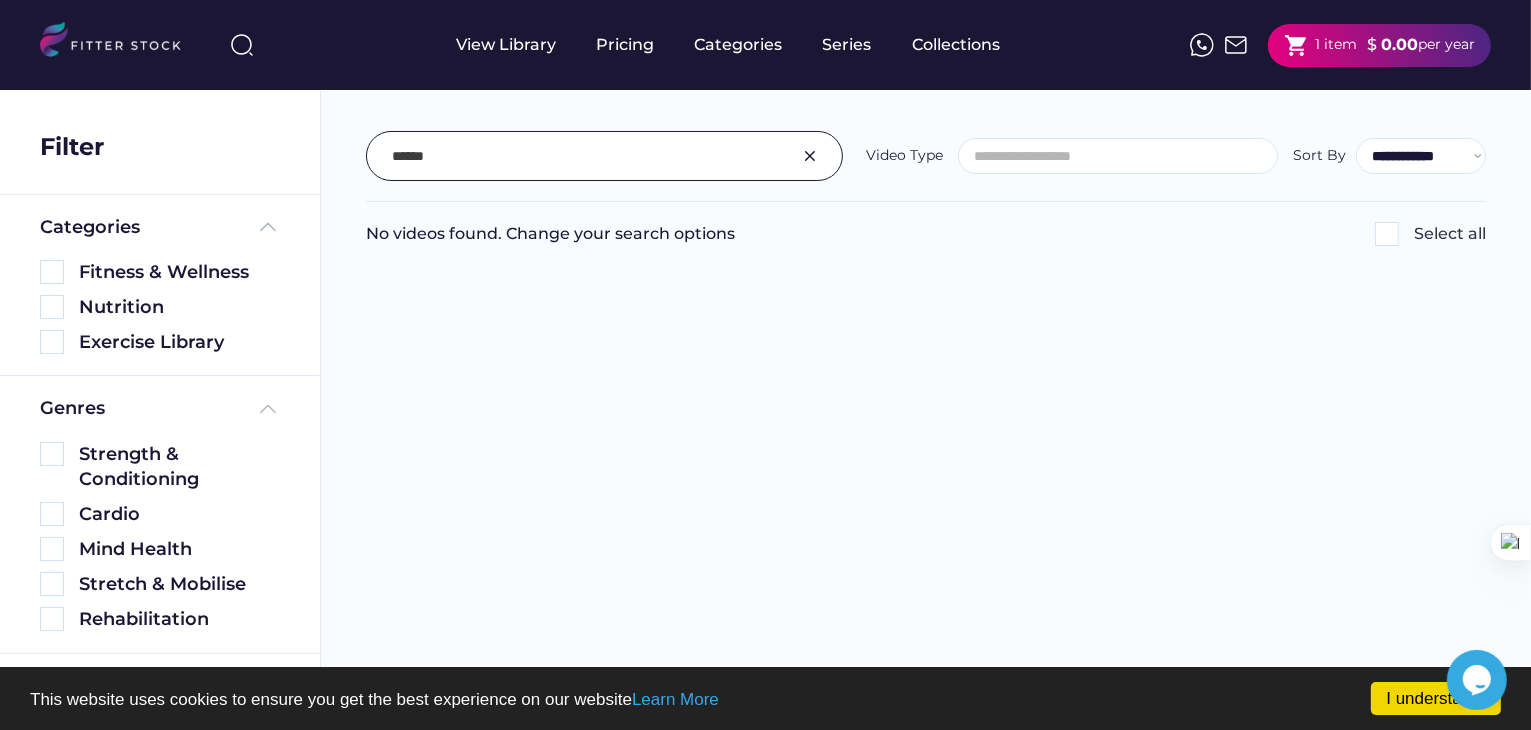 drag, startPoint x: 602, startPoint y: 161, endPoint x: 382, endPoint y: 163, distance: 220.0091 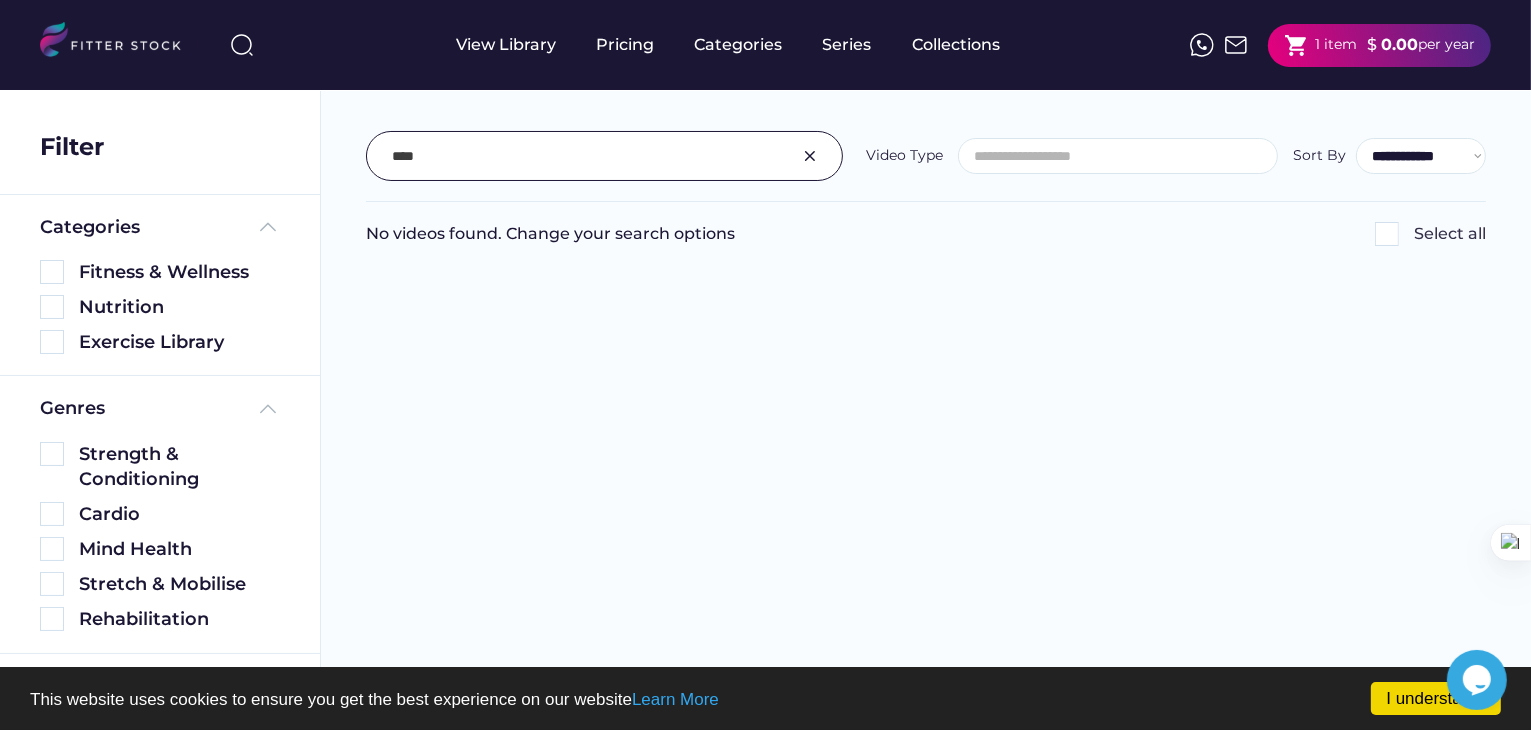 type on "****" 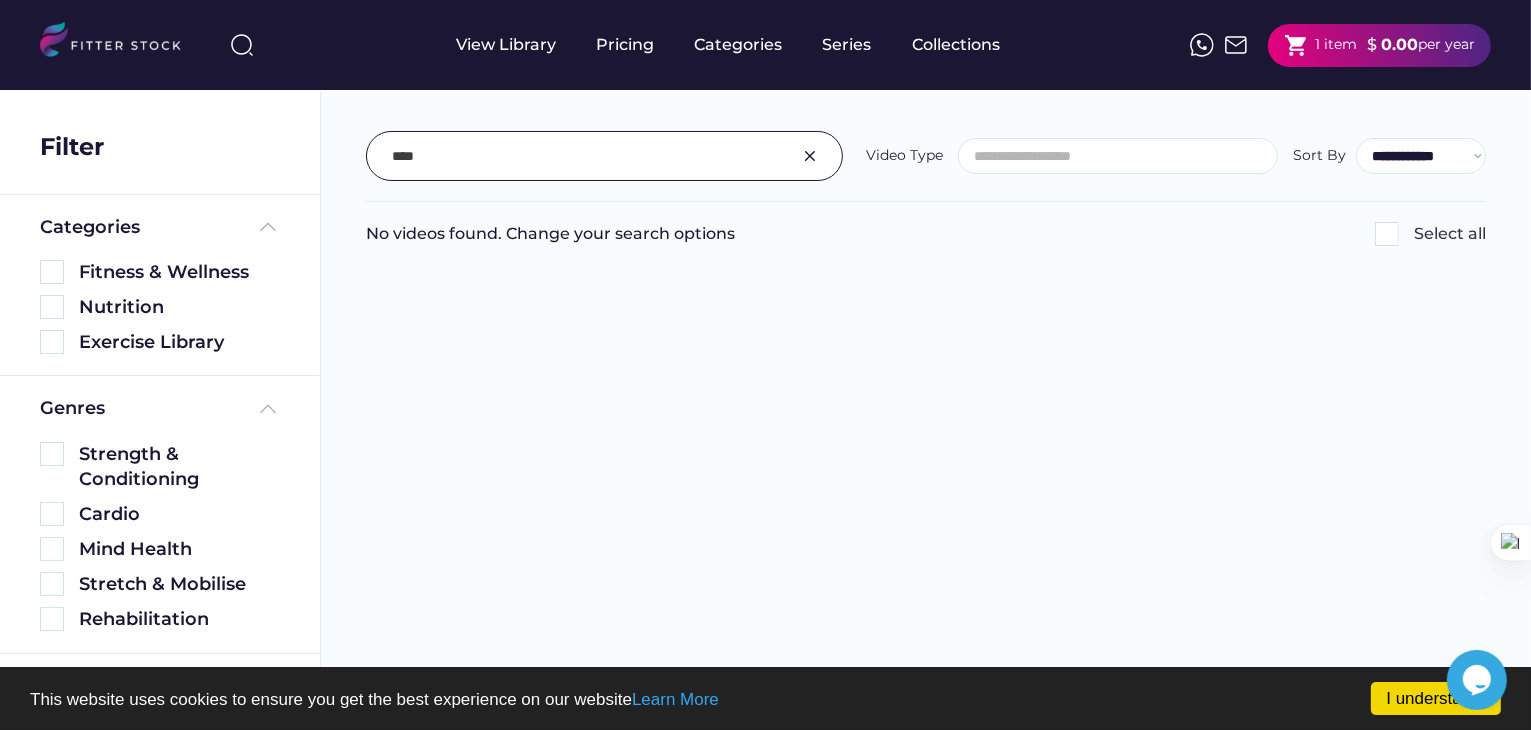 click at bounding box center (810, 156) 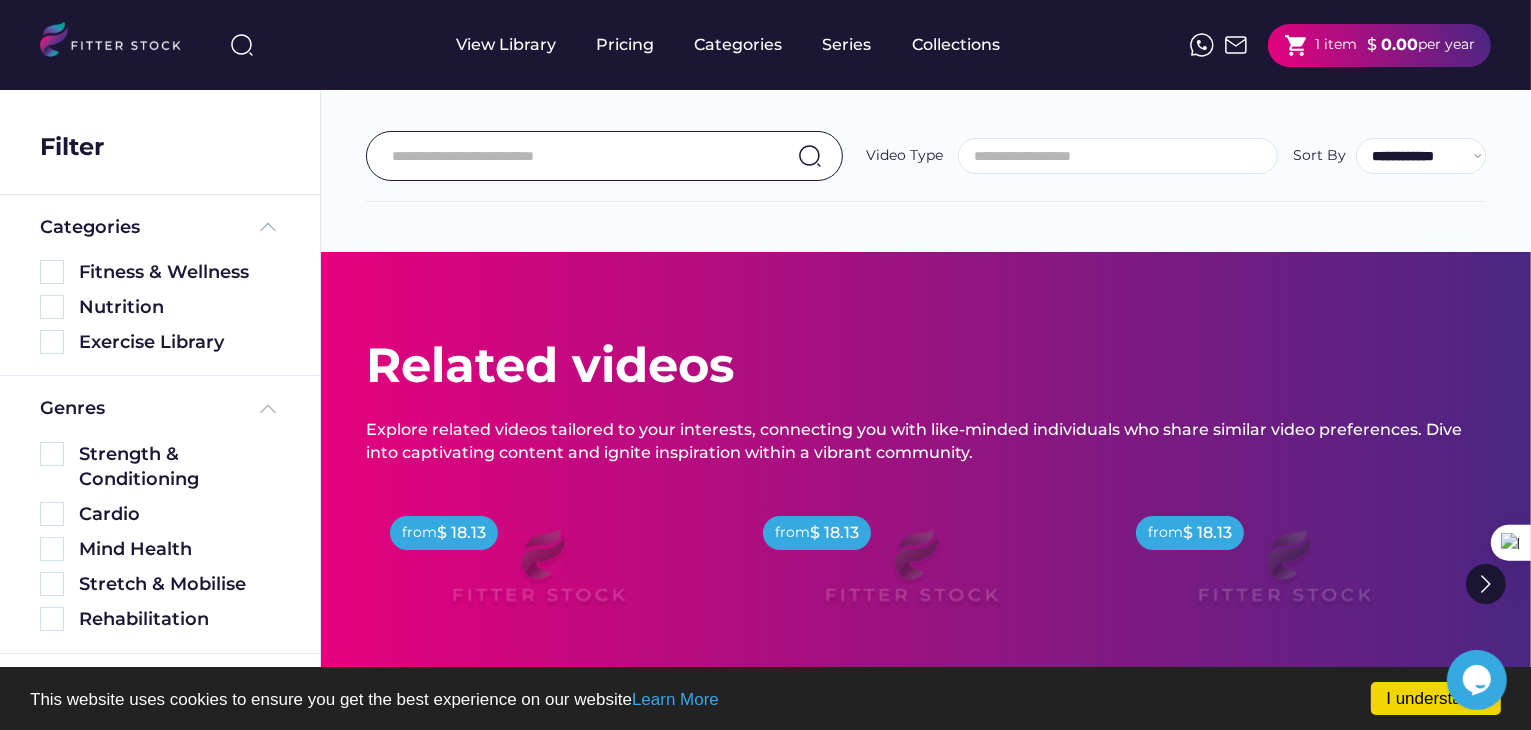 click at bounding box center [1123, 156] 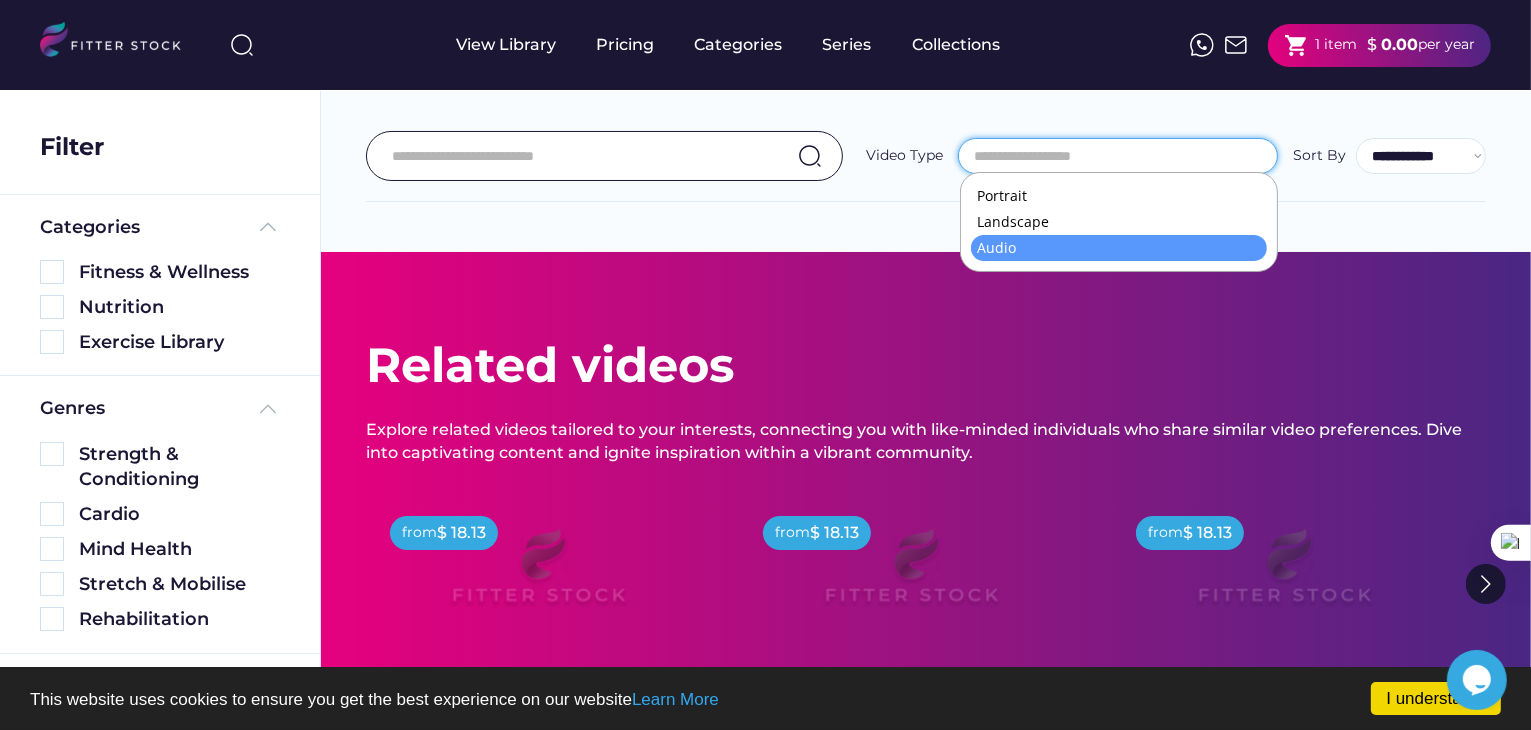select on "*****" 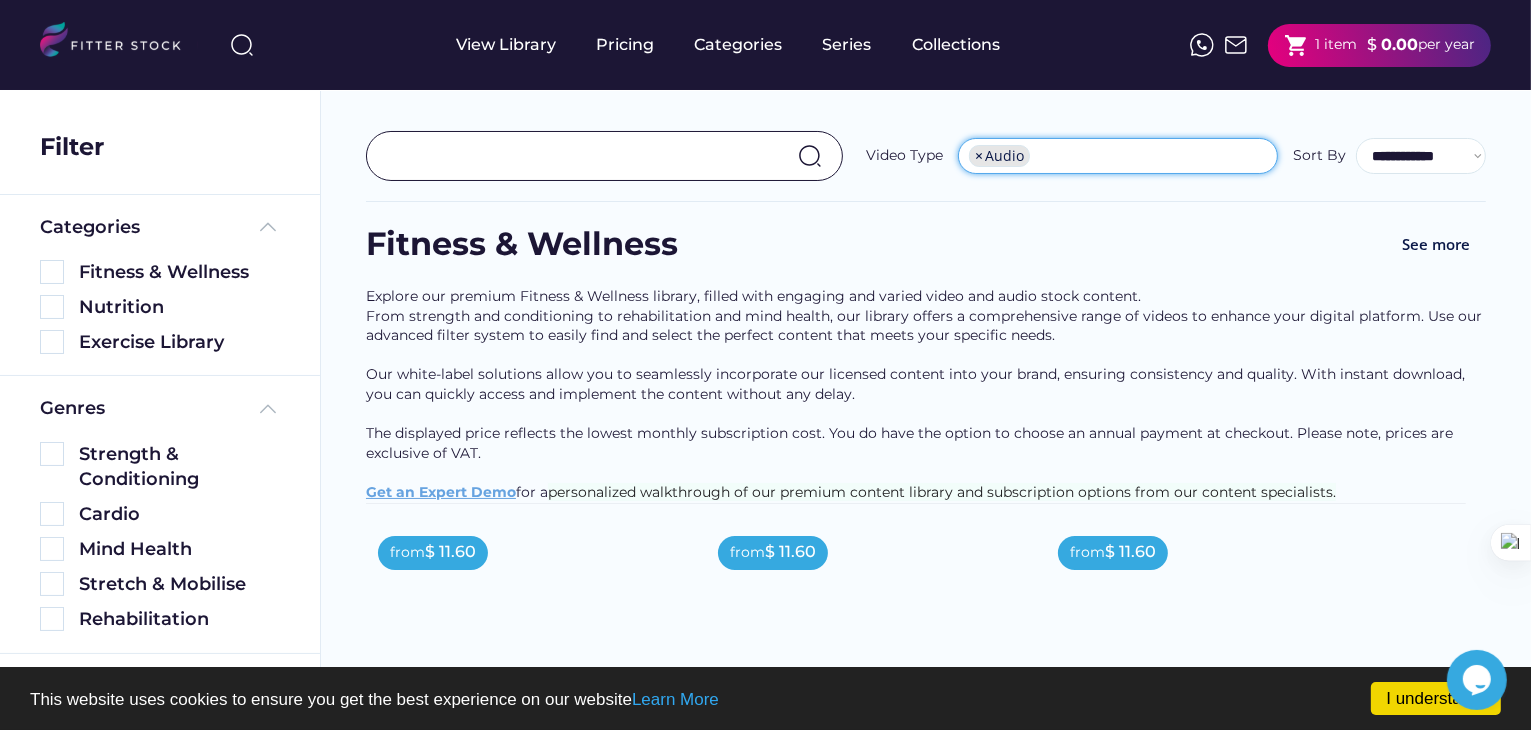 click at bounding box center [587, 156] 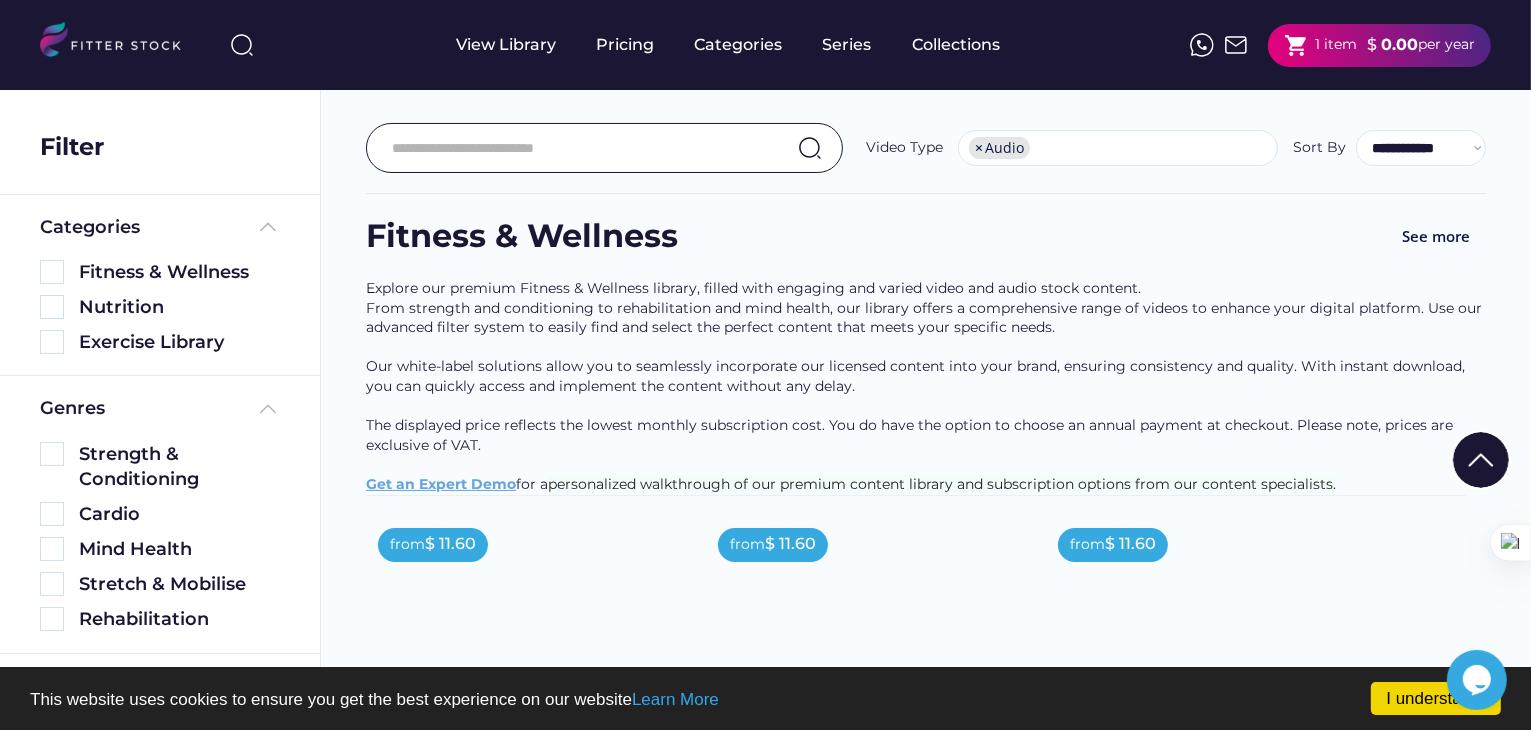 scroll, scrollTop: 0, scrollLeft: 0, axis: both 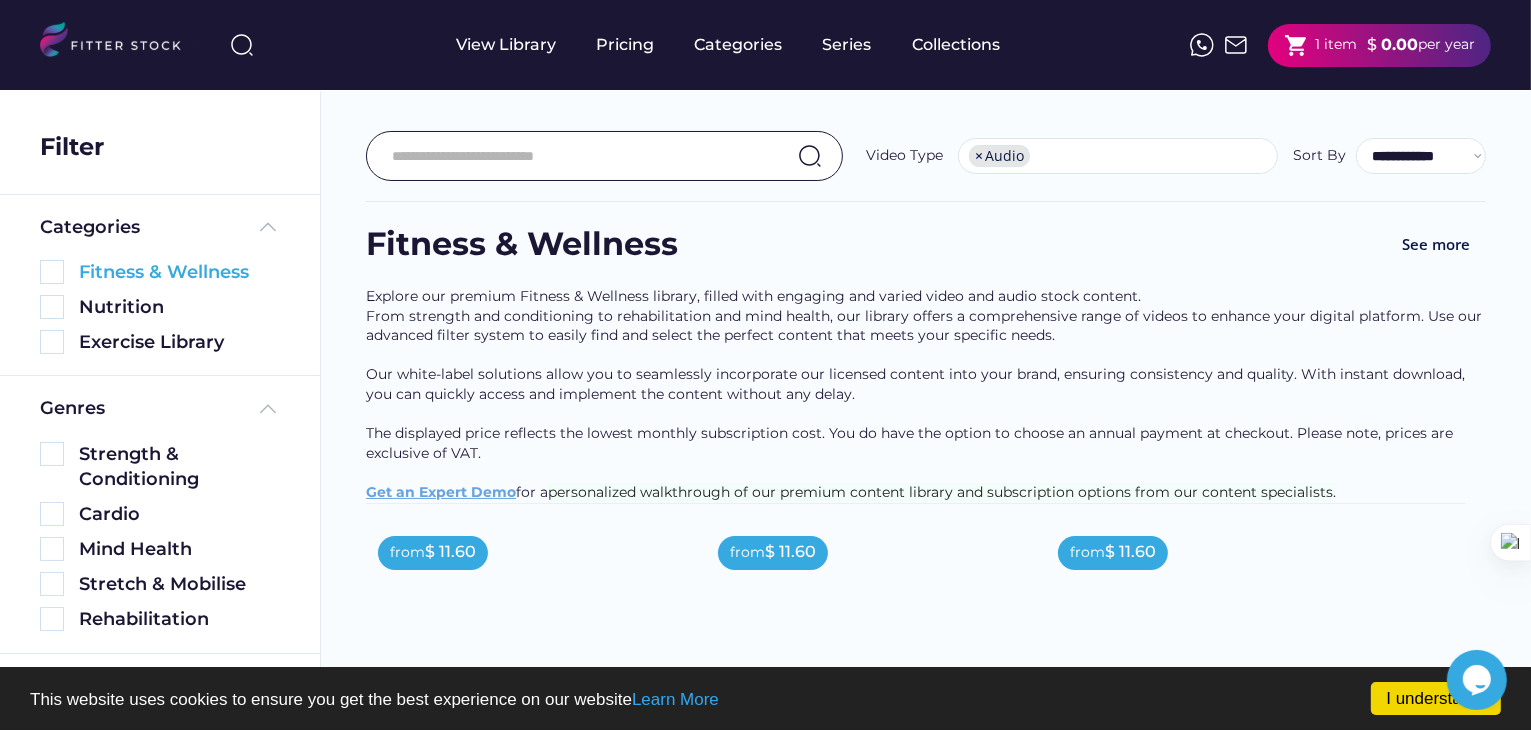 click on "Fitness & Wellness" at bounding box center (179, 272) 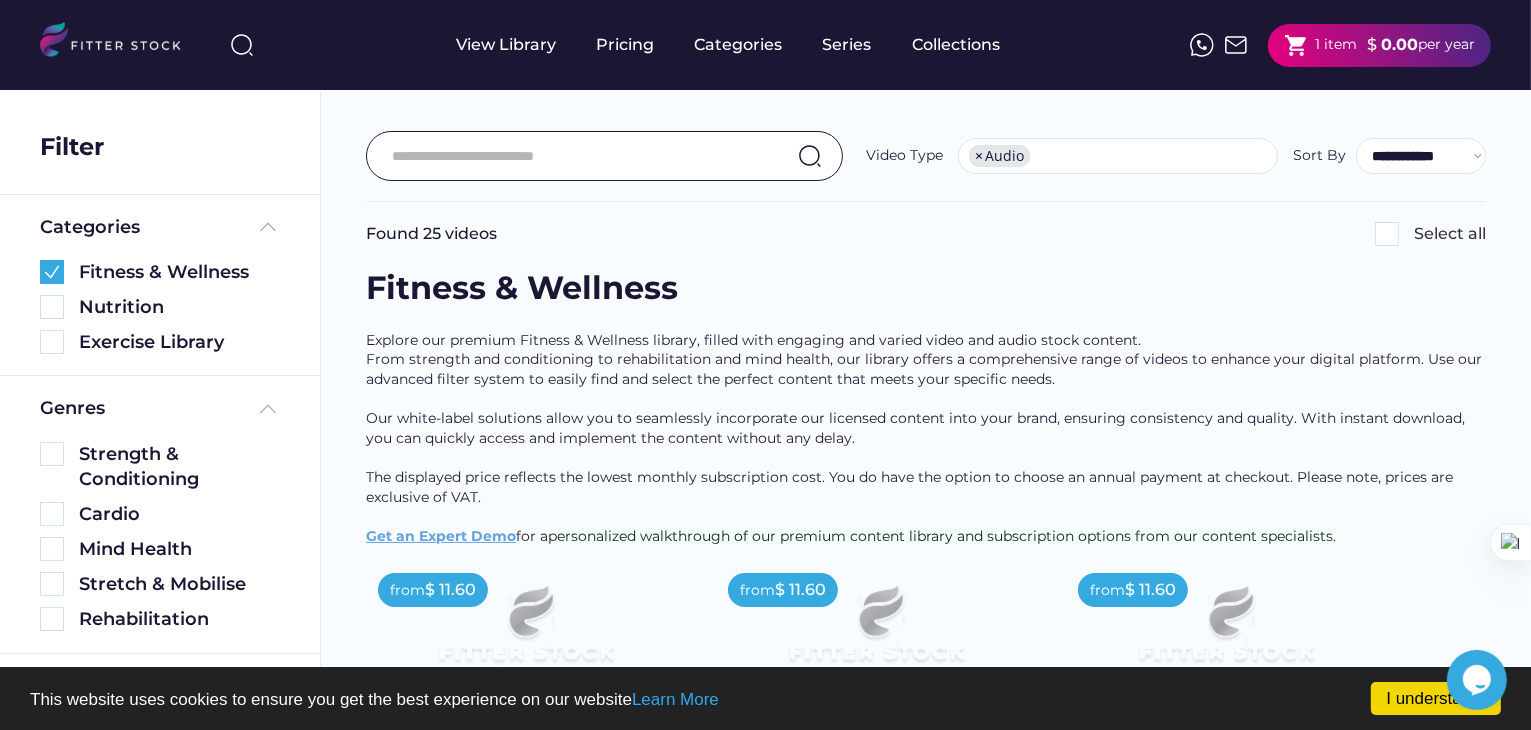 scroll, scrollTop: 0, scrollLeft: 0, axis: both 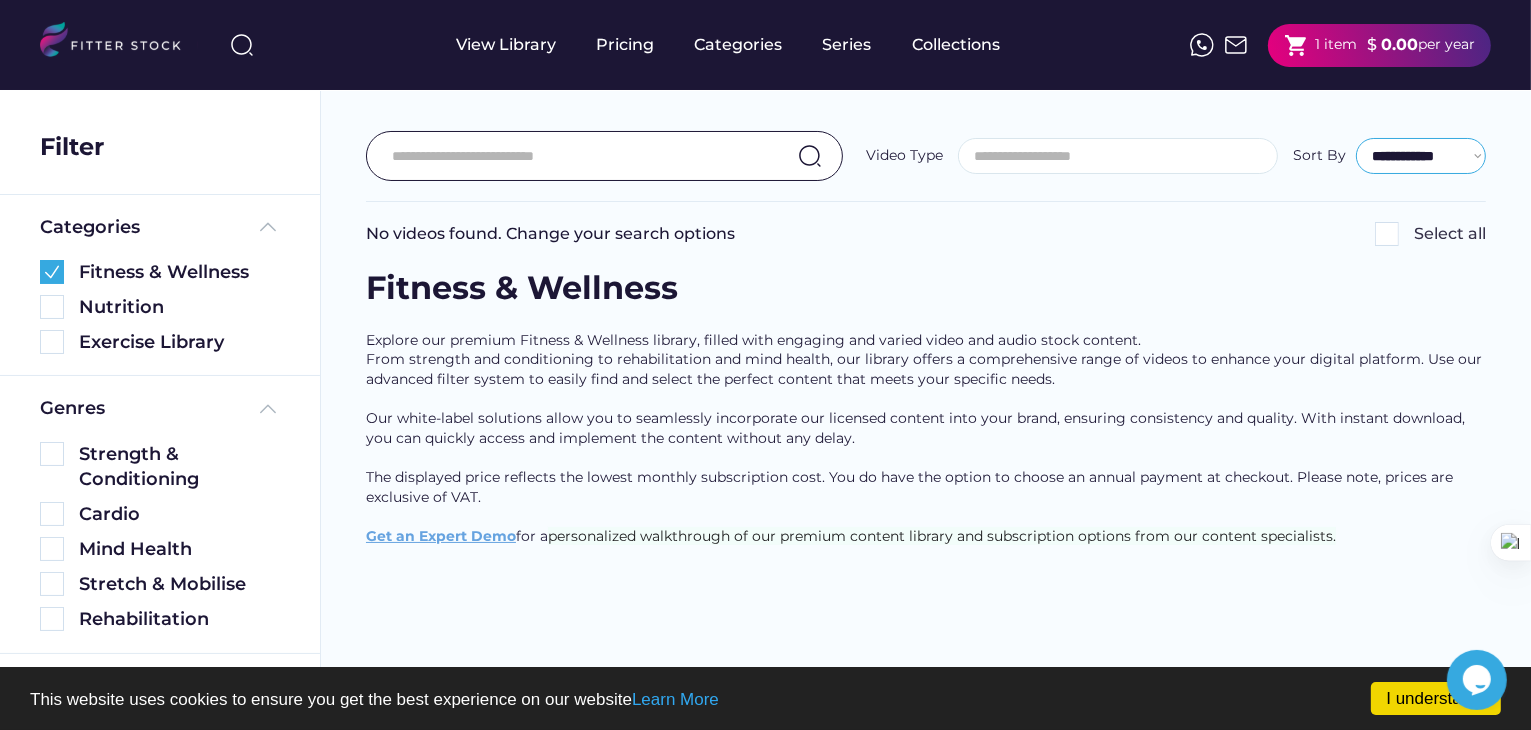 click on "**********" at bounding box center (1421, 156) 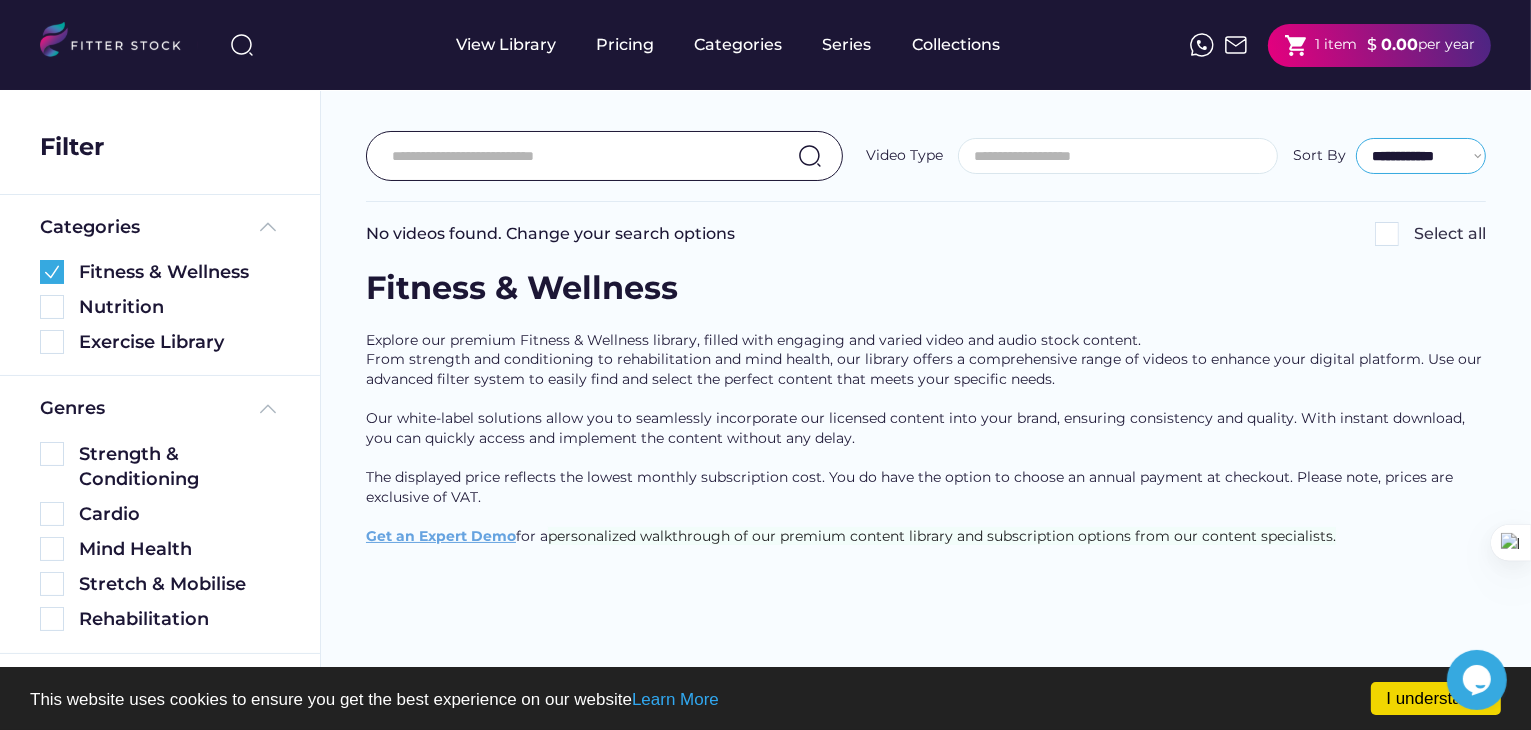 select on "**********" 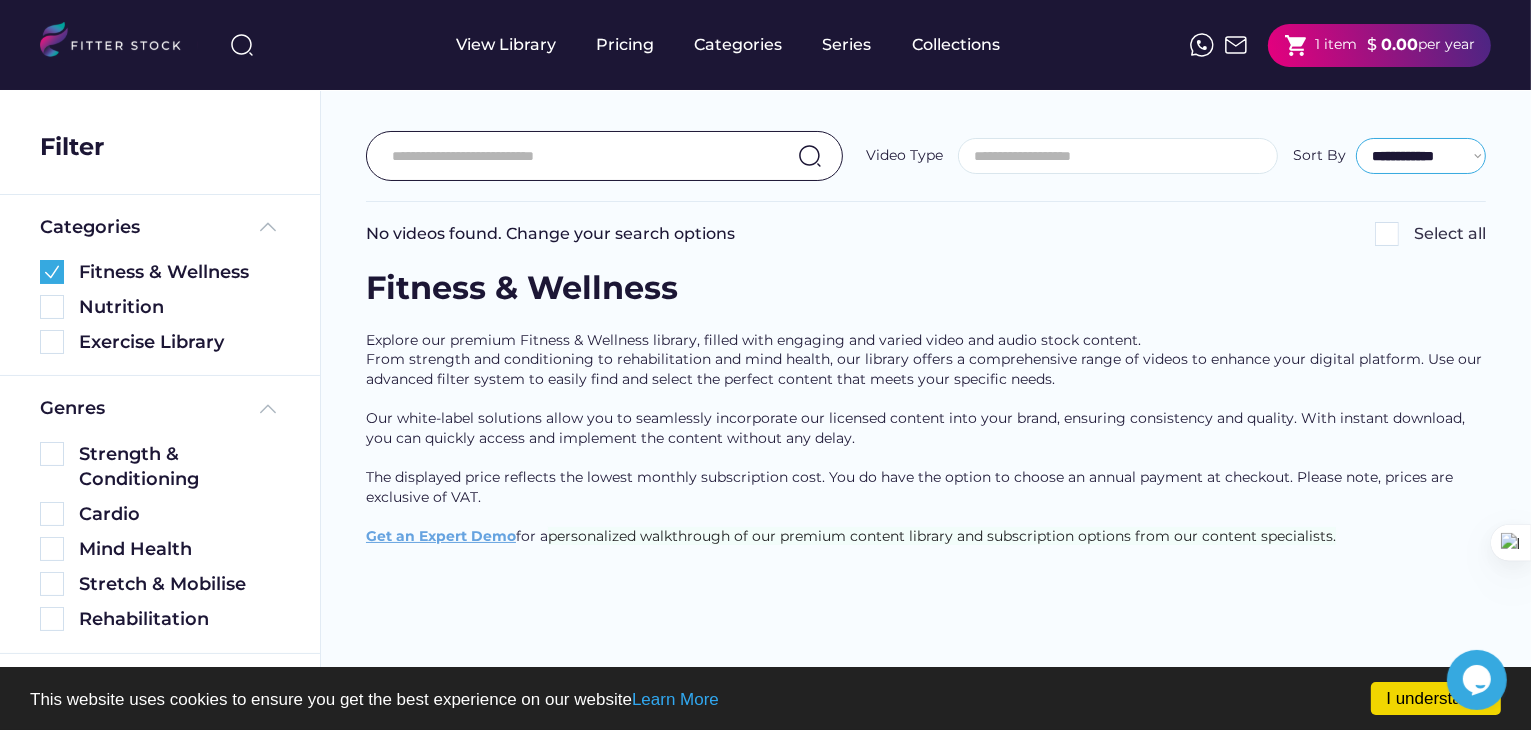 click on "**********" at bounding box center [1421, 156] 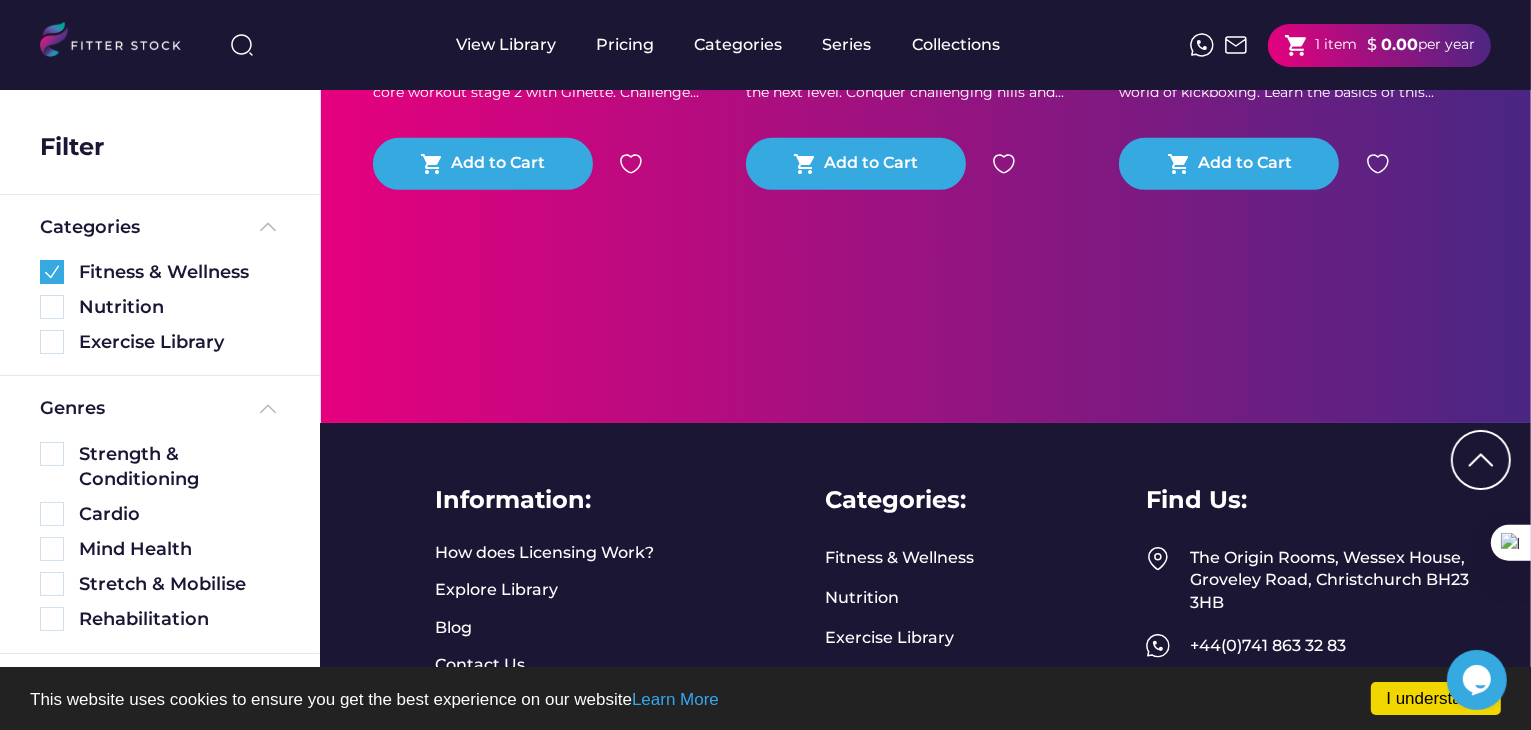 scroll, scrollTop: 958, scrollLeft: 0, axis: vertical 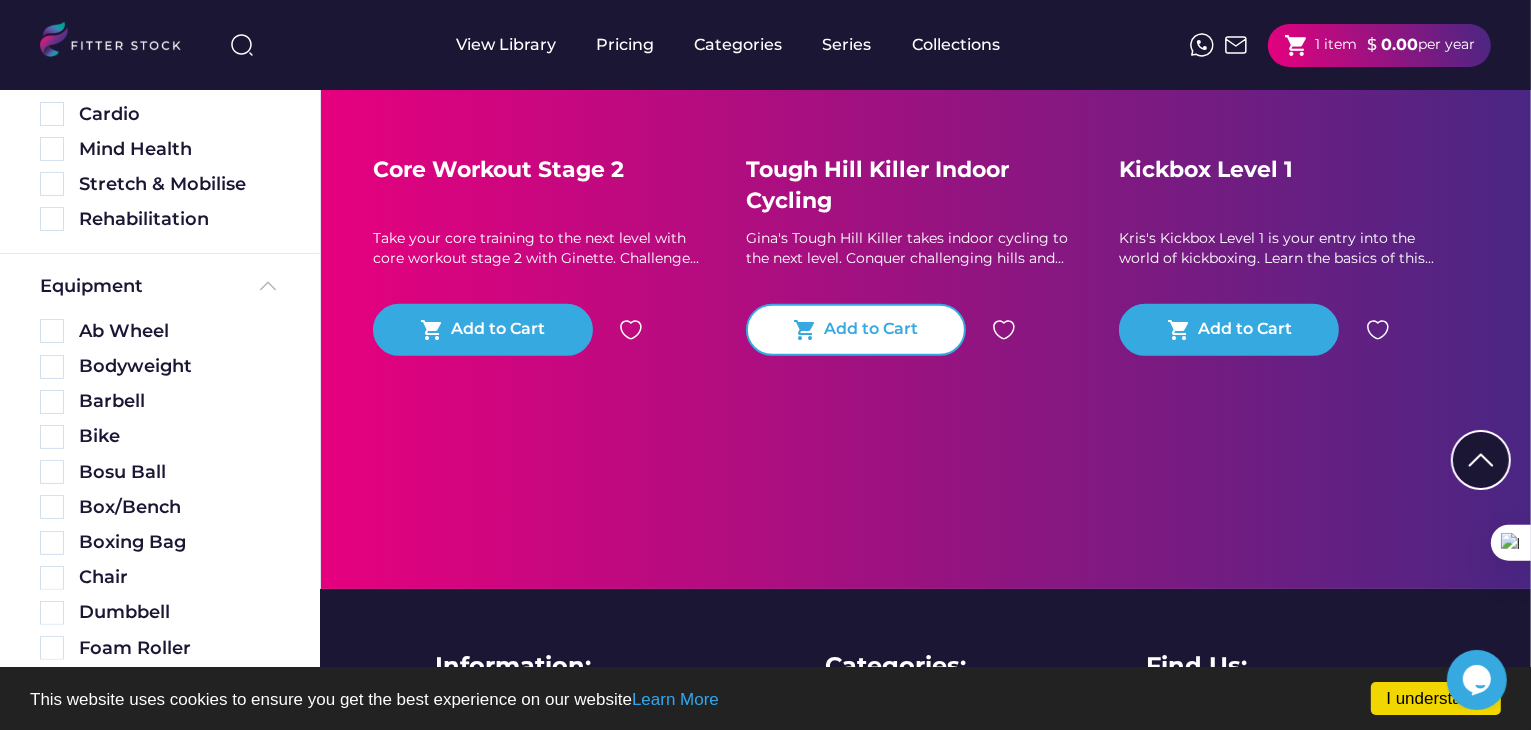 click on "shopping_cart
Add to Cart" at bounding box center (856, 330) 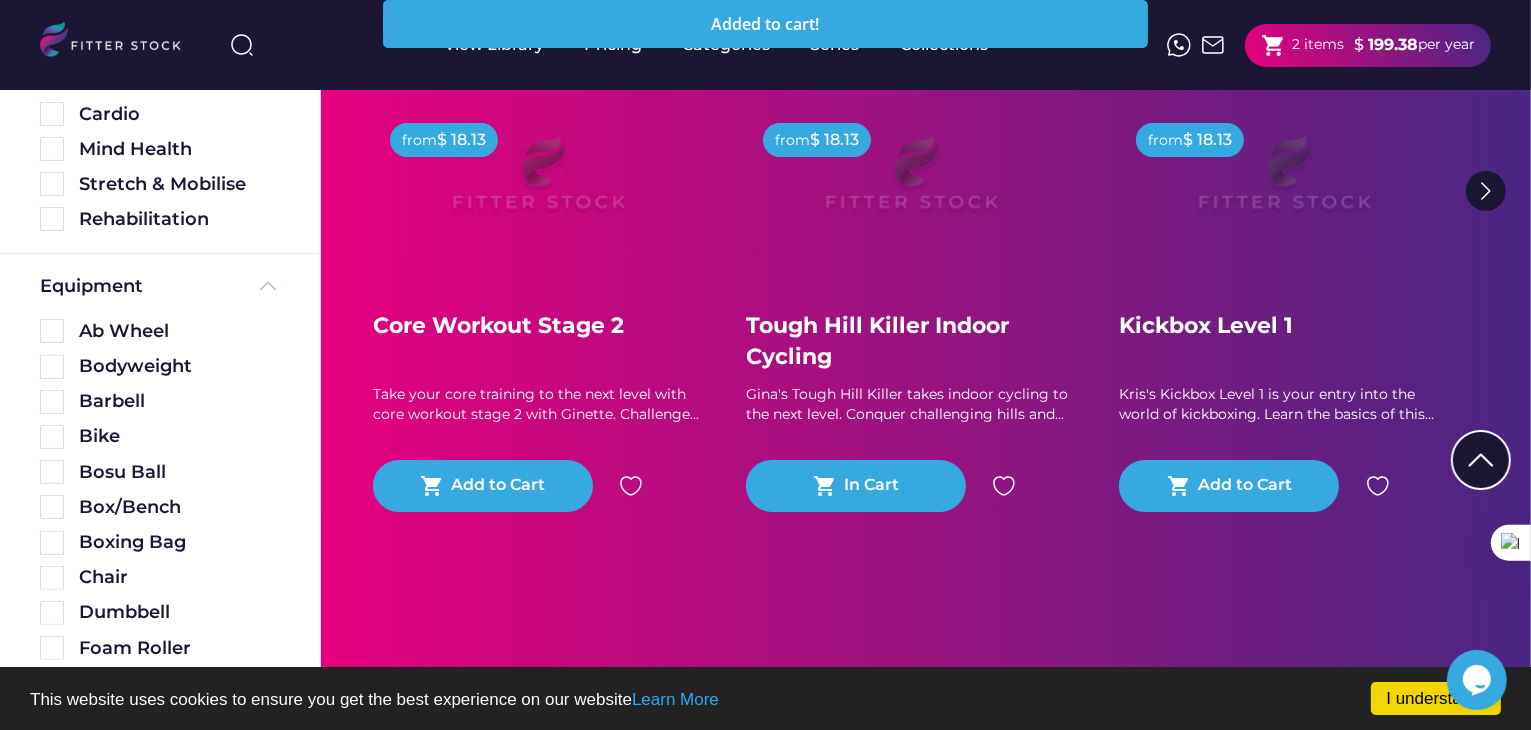 scroll, scrollTop: 958, scrollLeft: 0, axis: vertical 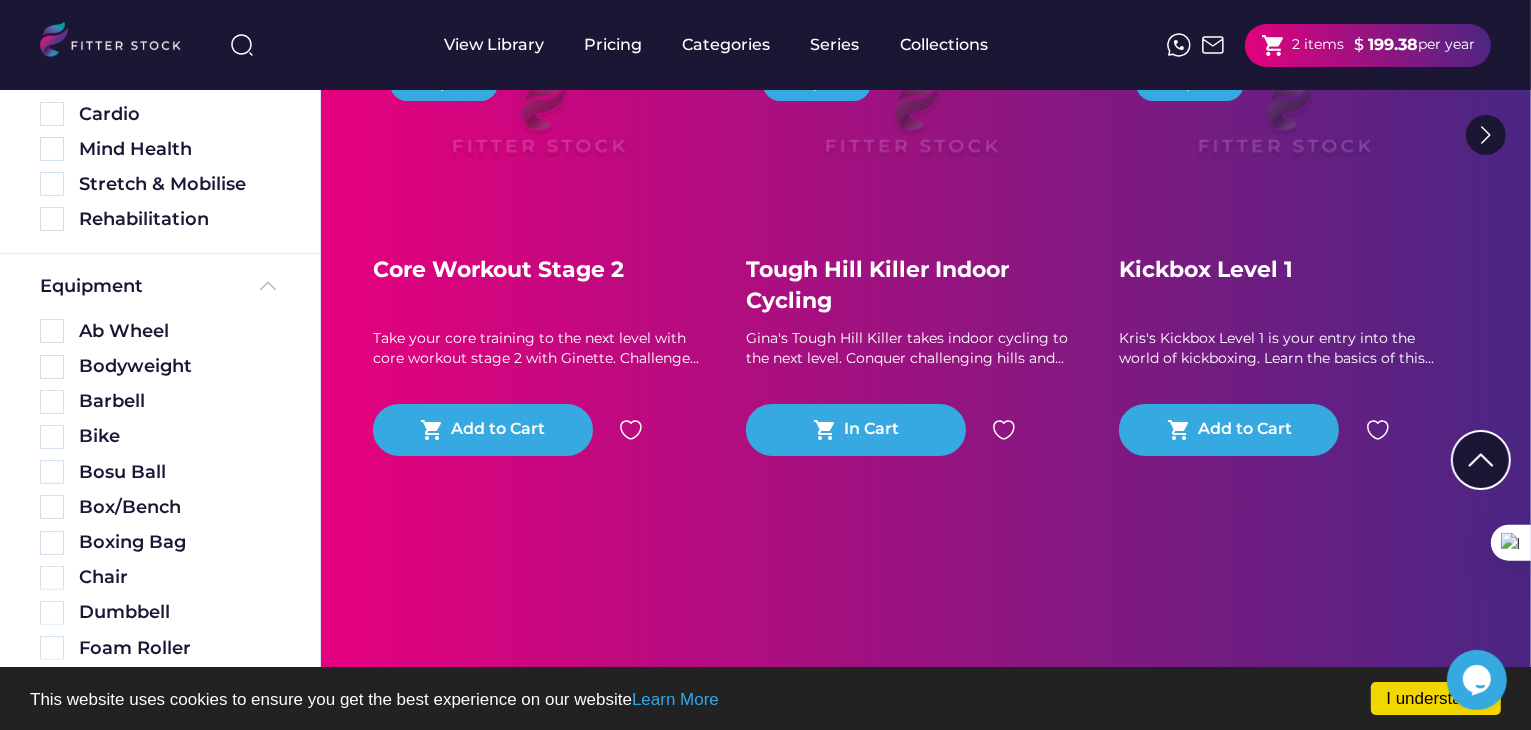 click on "199.38" at bounding box center [1393, 44] 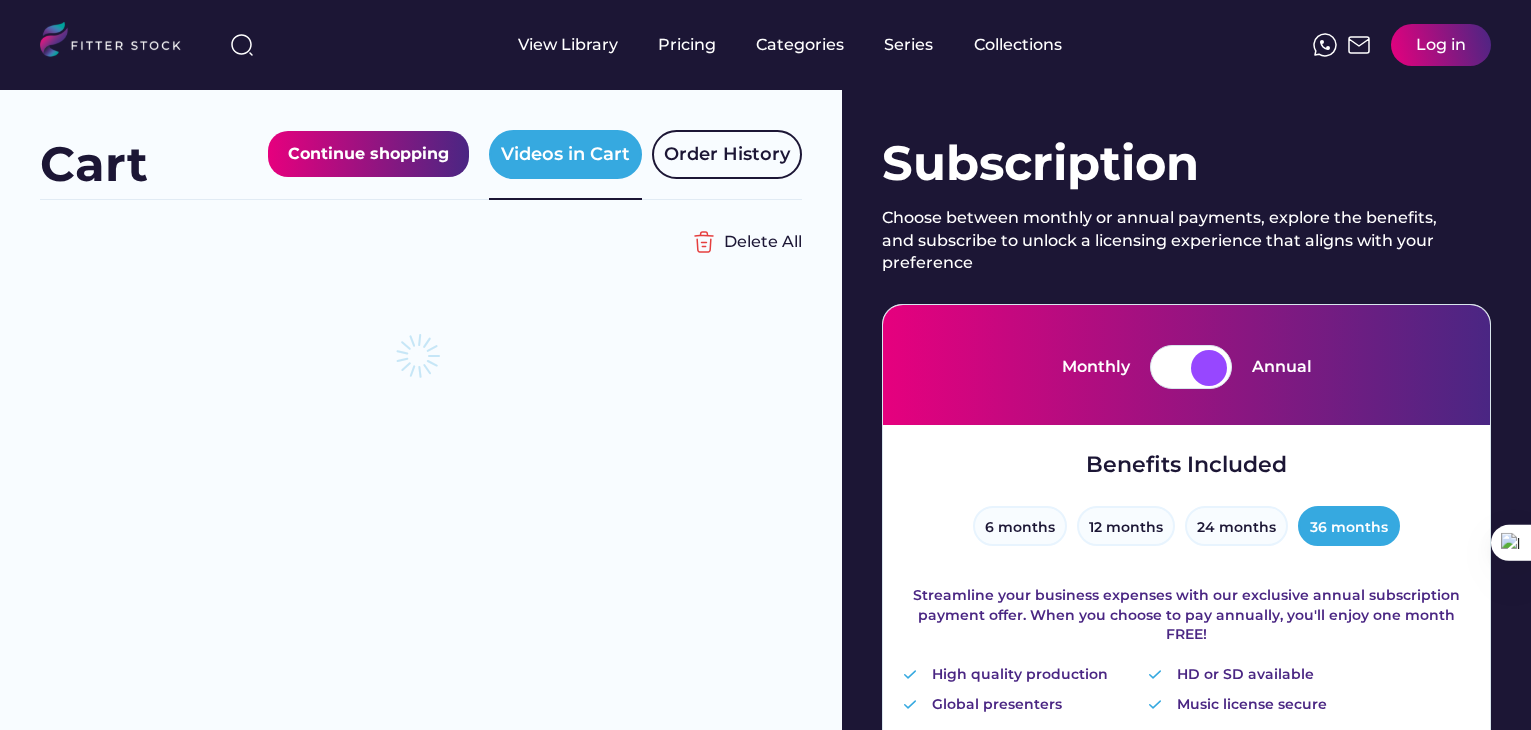 scroll, scrollTop: 0, scrollLeft: 0, axis: both 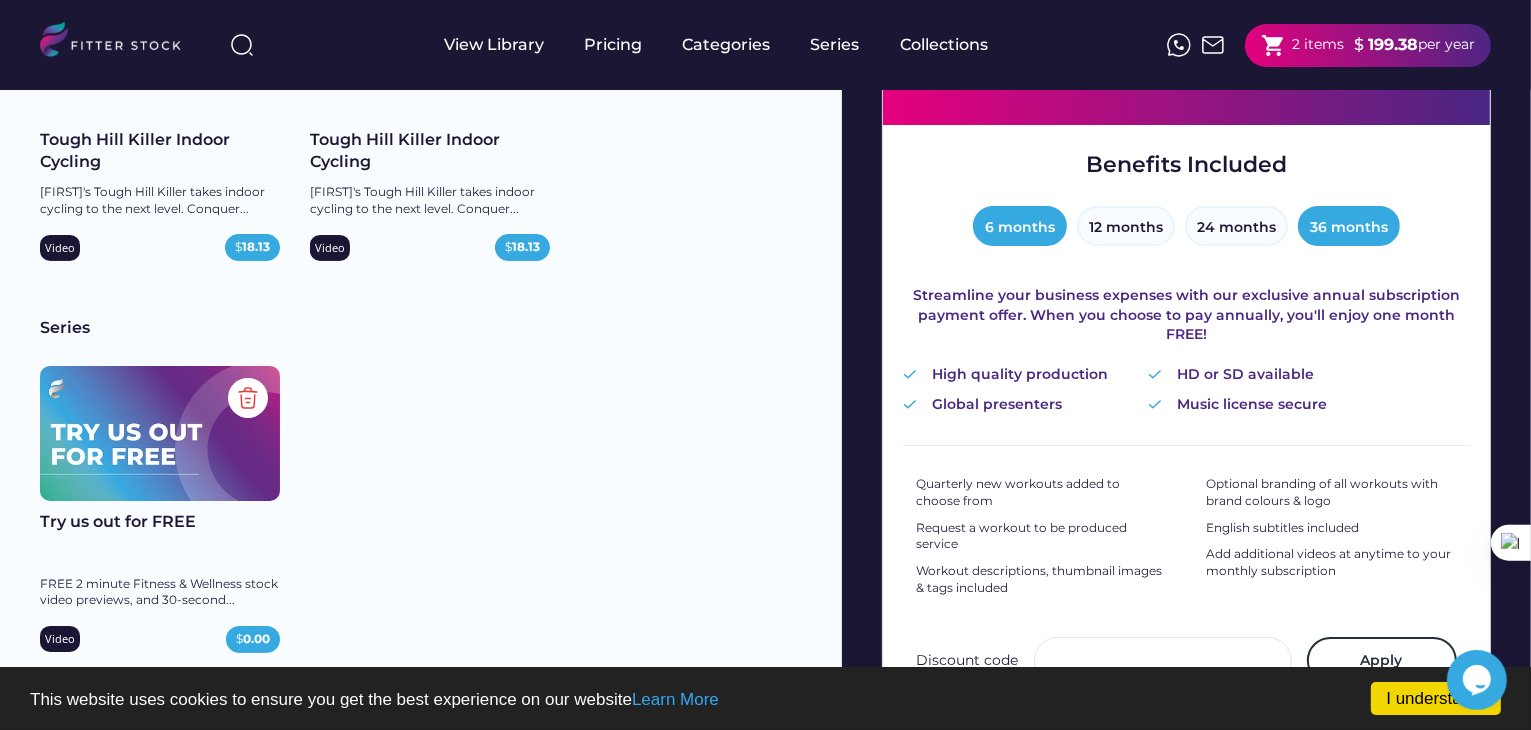 click on "6 months" at bounding box center (1020, 226) 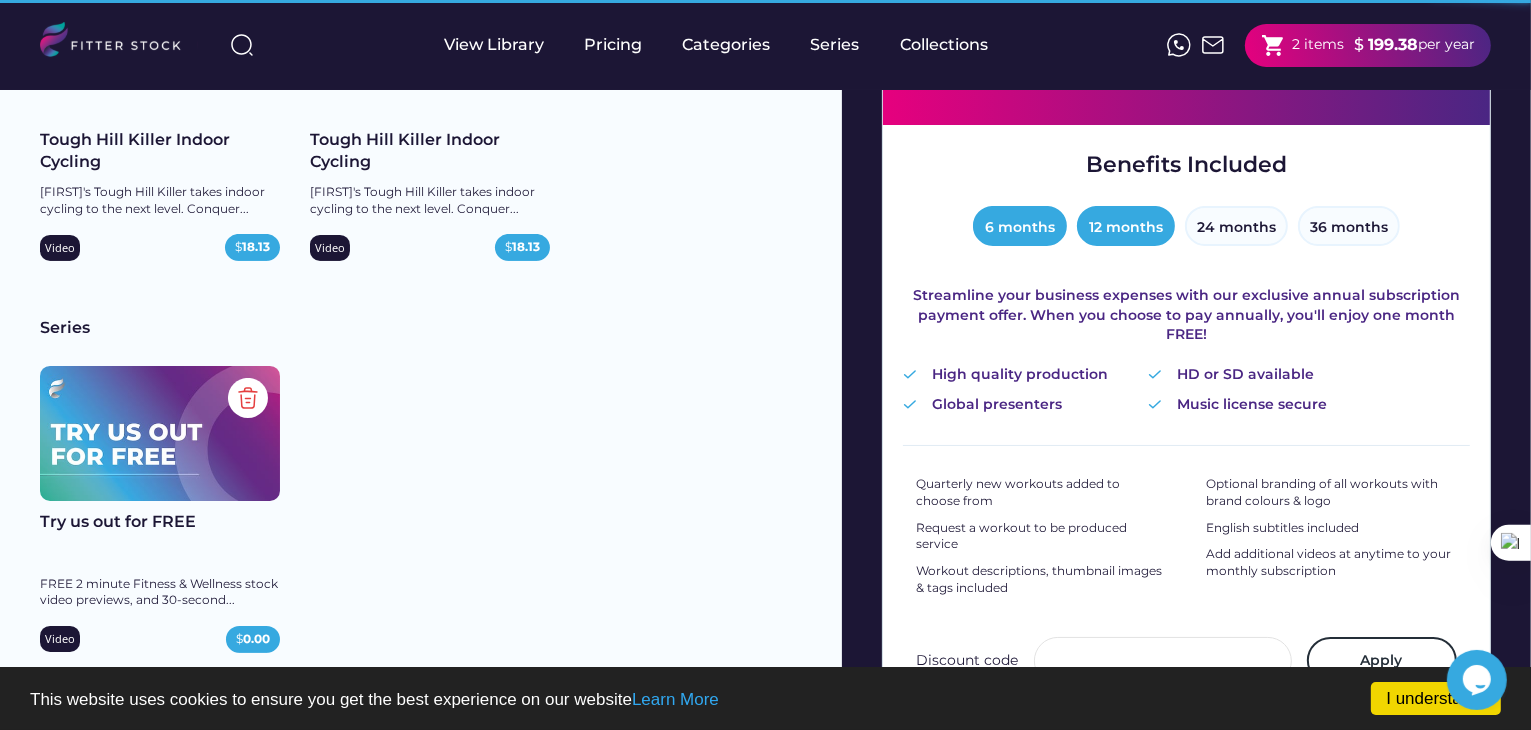 click on "12 months" at bounding box center (1126, 226) 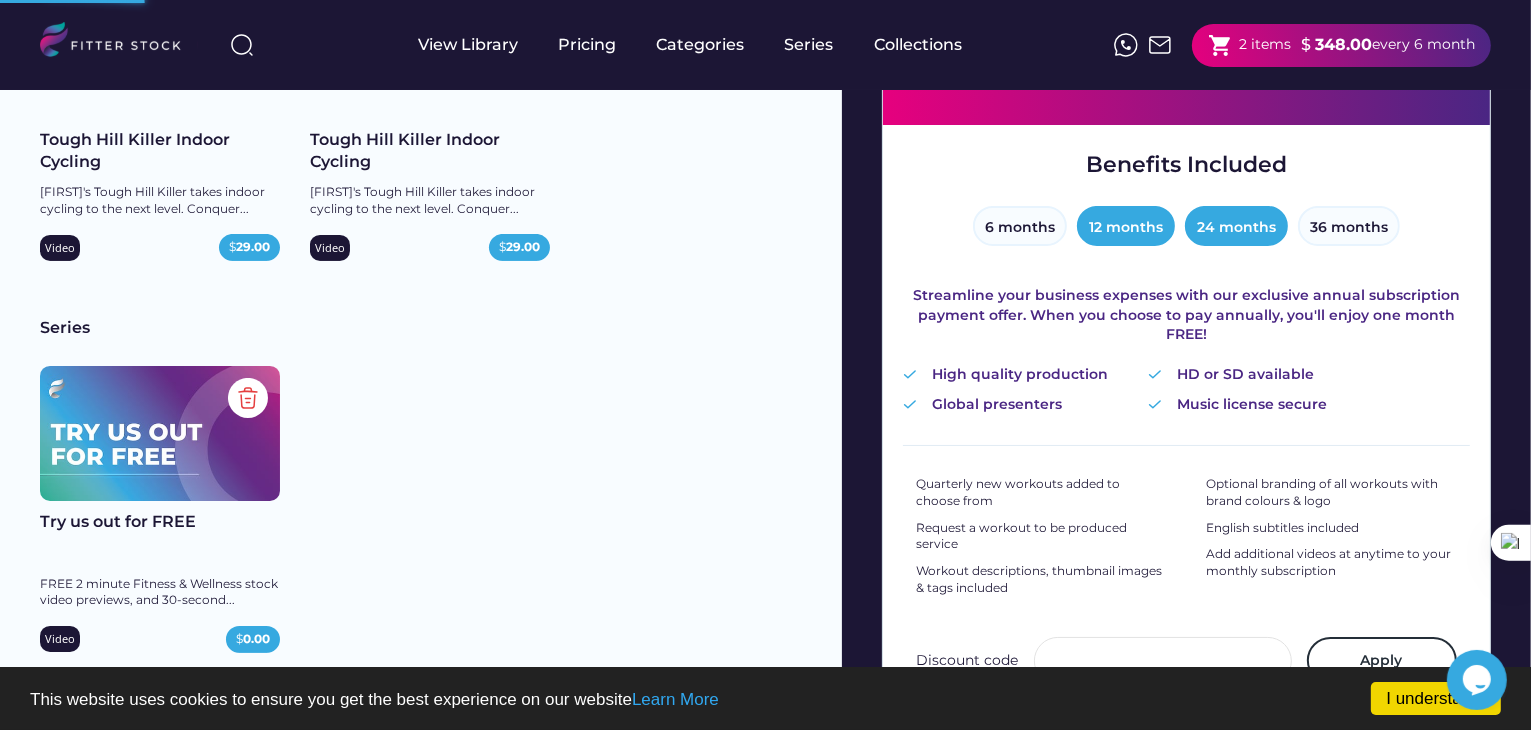 click on "24 months" at bounding box center [1236, 226] 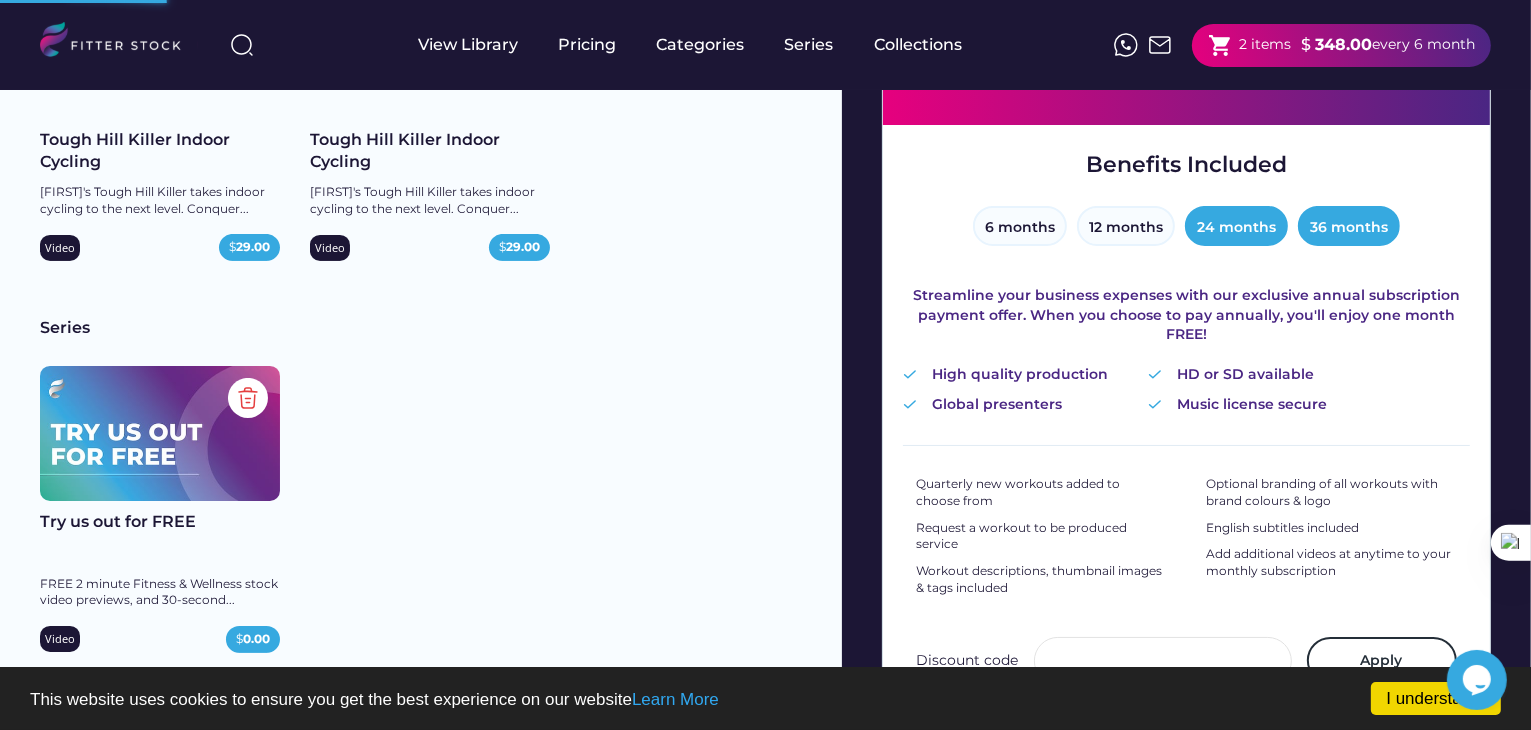 click on "36 months" at bounding box center (1349, 226) 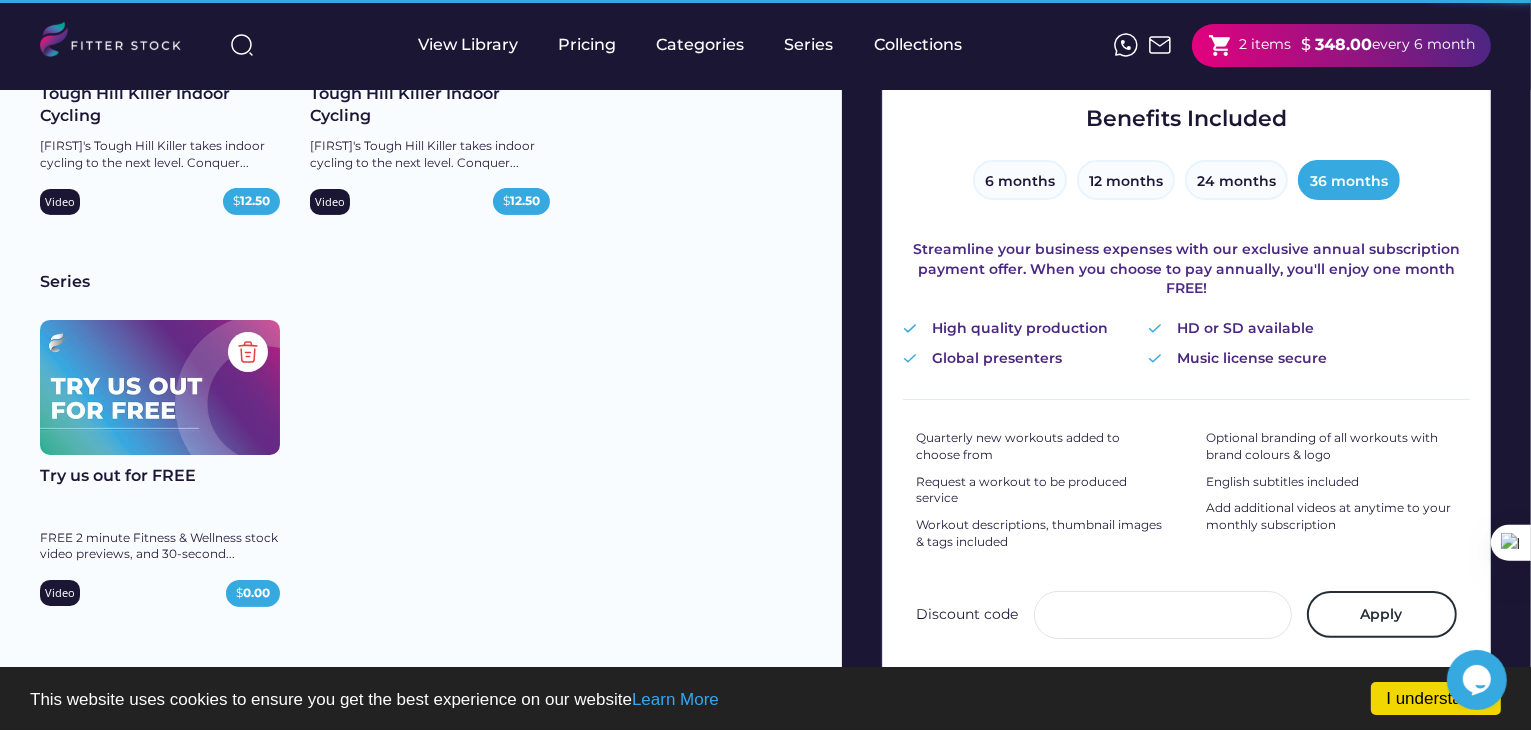 scroll, scrollTop: 100, scrollLeft: 0, axis: vertical 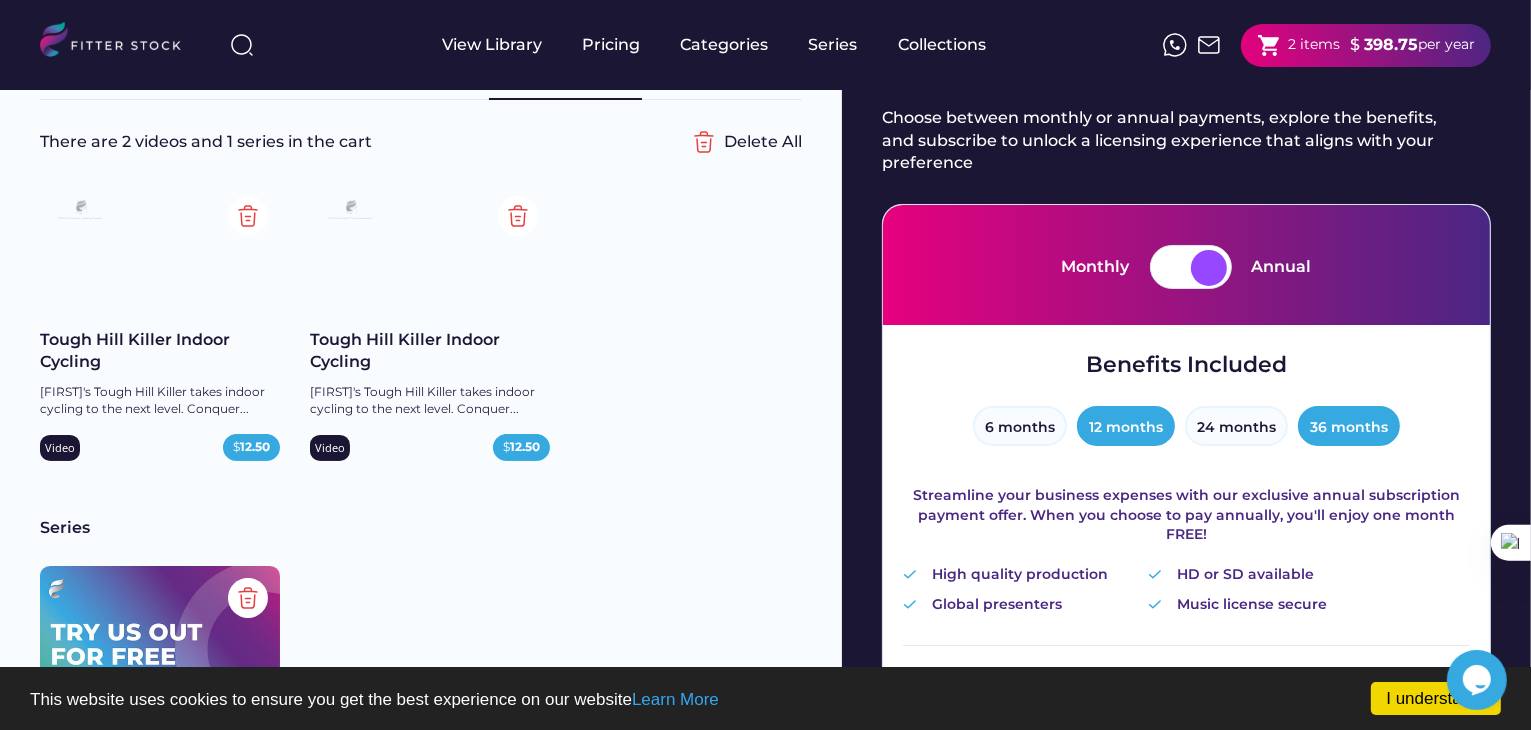 click on "12 months" at bounding box center (1126, 426) 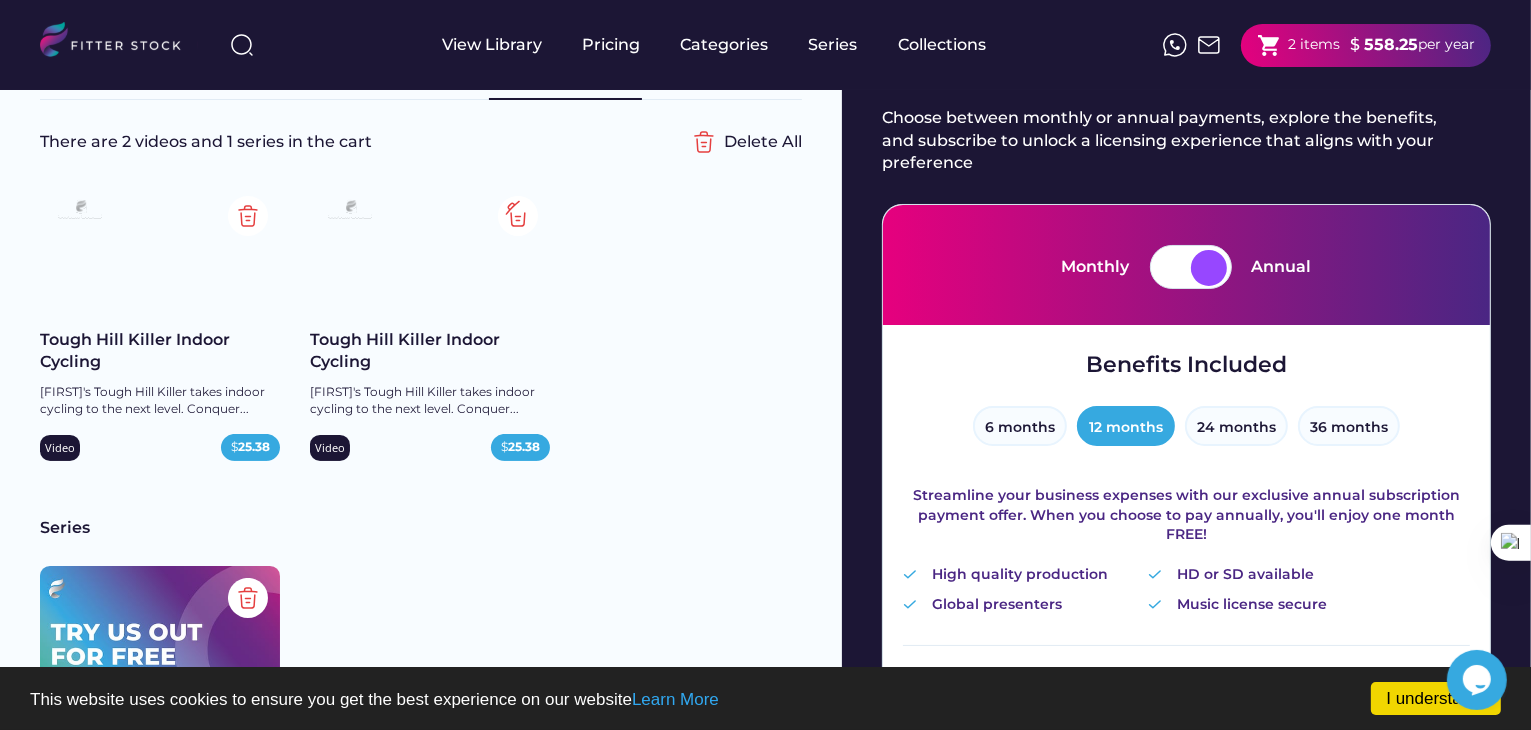 click at bounding box center (518, 216) 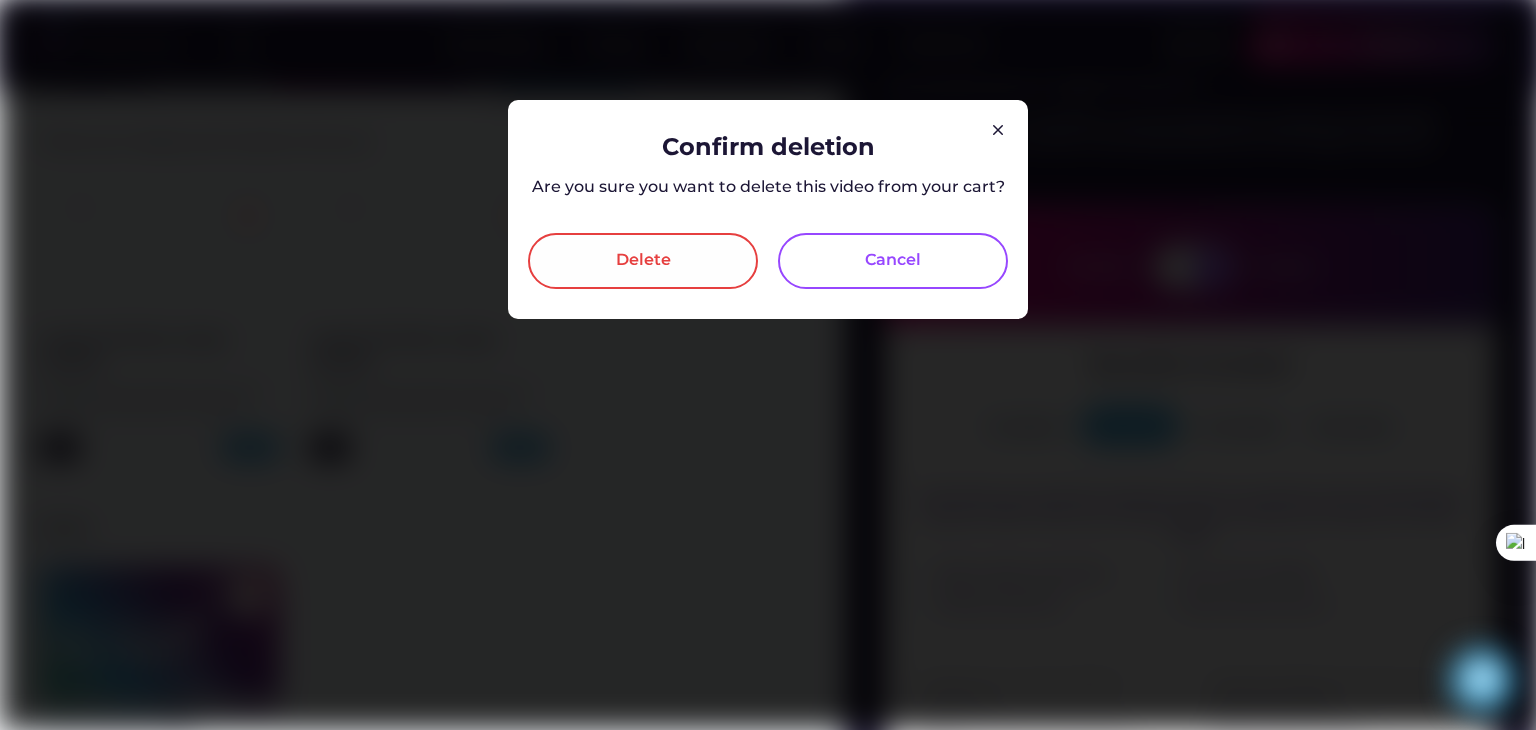 drag, startPoint x: 696, startPoint y: 265, endPoint x: 681, endPoint y: 250, distance: 21.213203 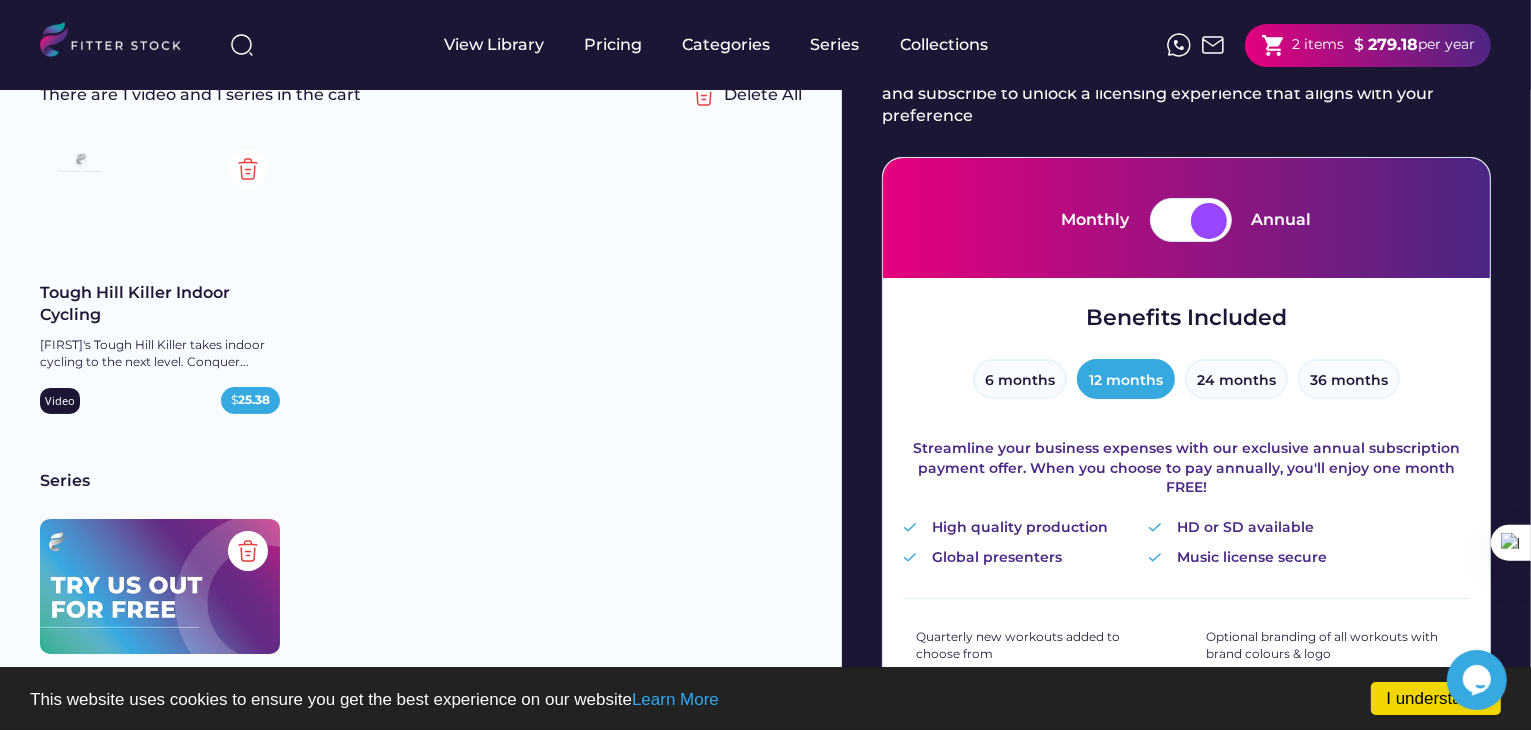 scroll, scrollTop: 100, scrollLeft: 0, axis: vertical 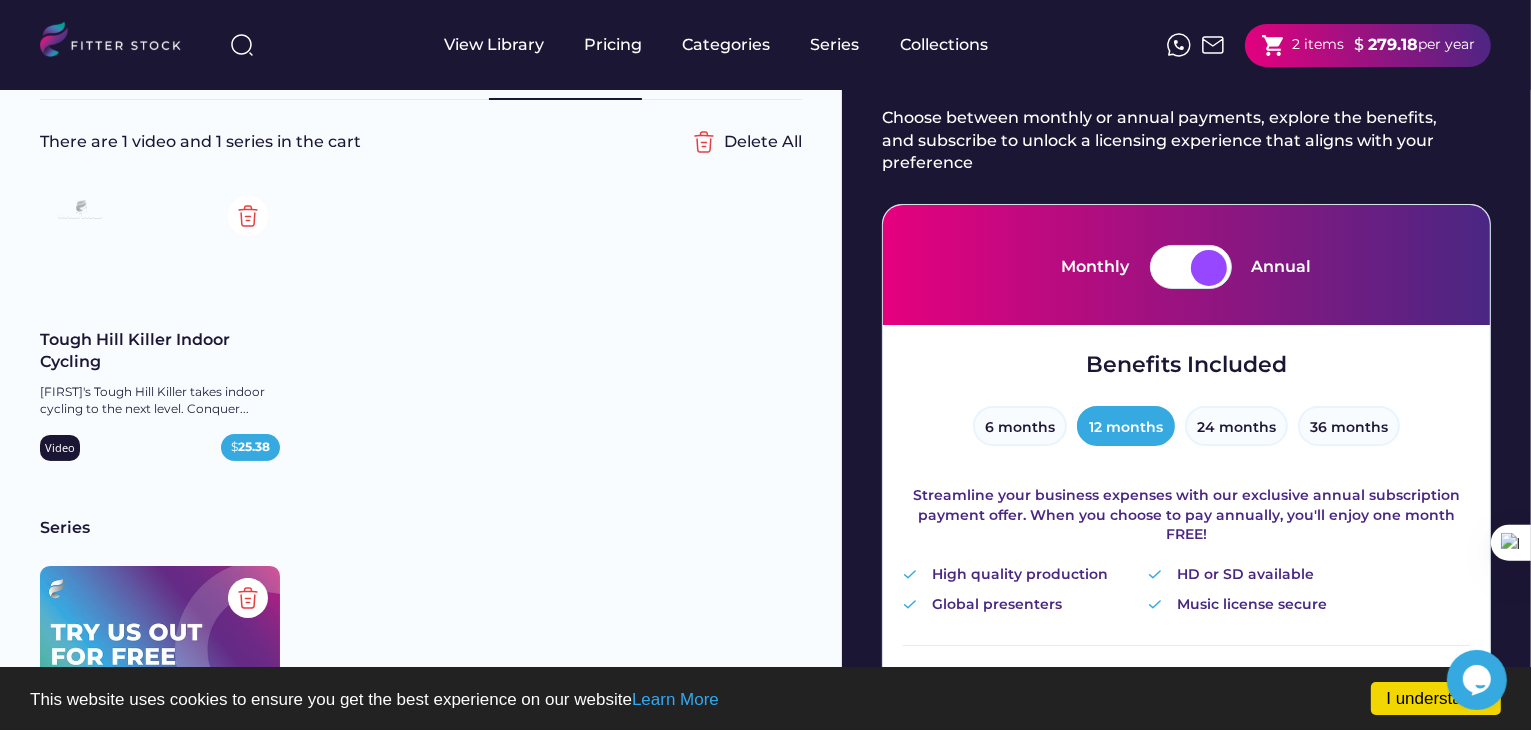 click on "Gina's Tough Hill Killer takes indoor cycling to the next level. Conquer..." at bounding box center (160, 401) 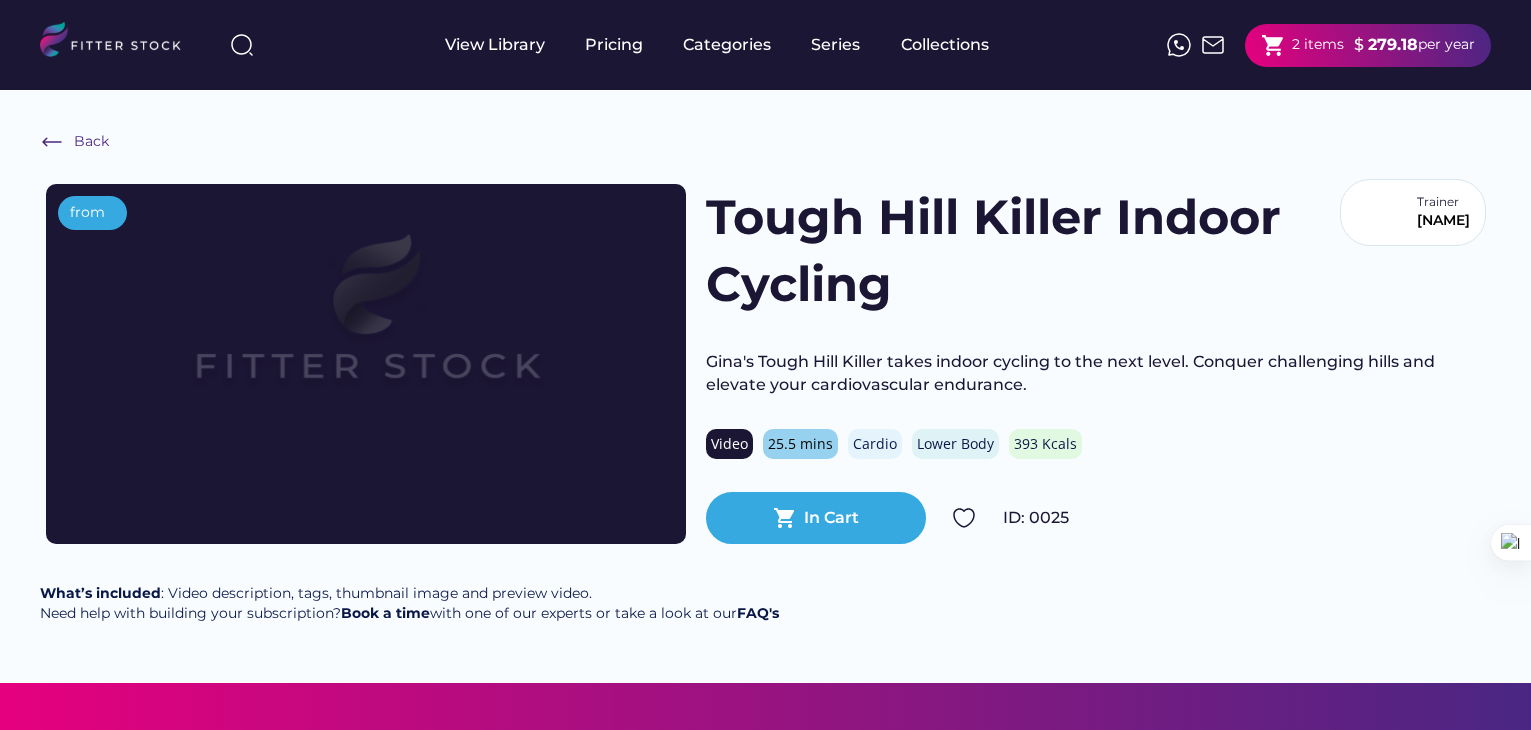 scroll, scrollTop: 0, scrollLeft: 0, axis: both 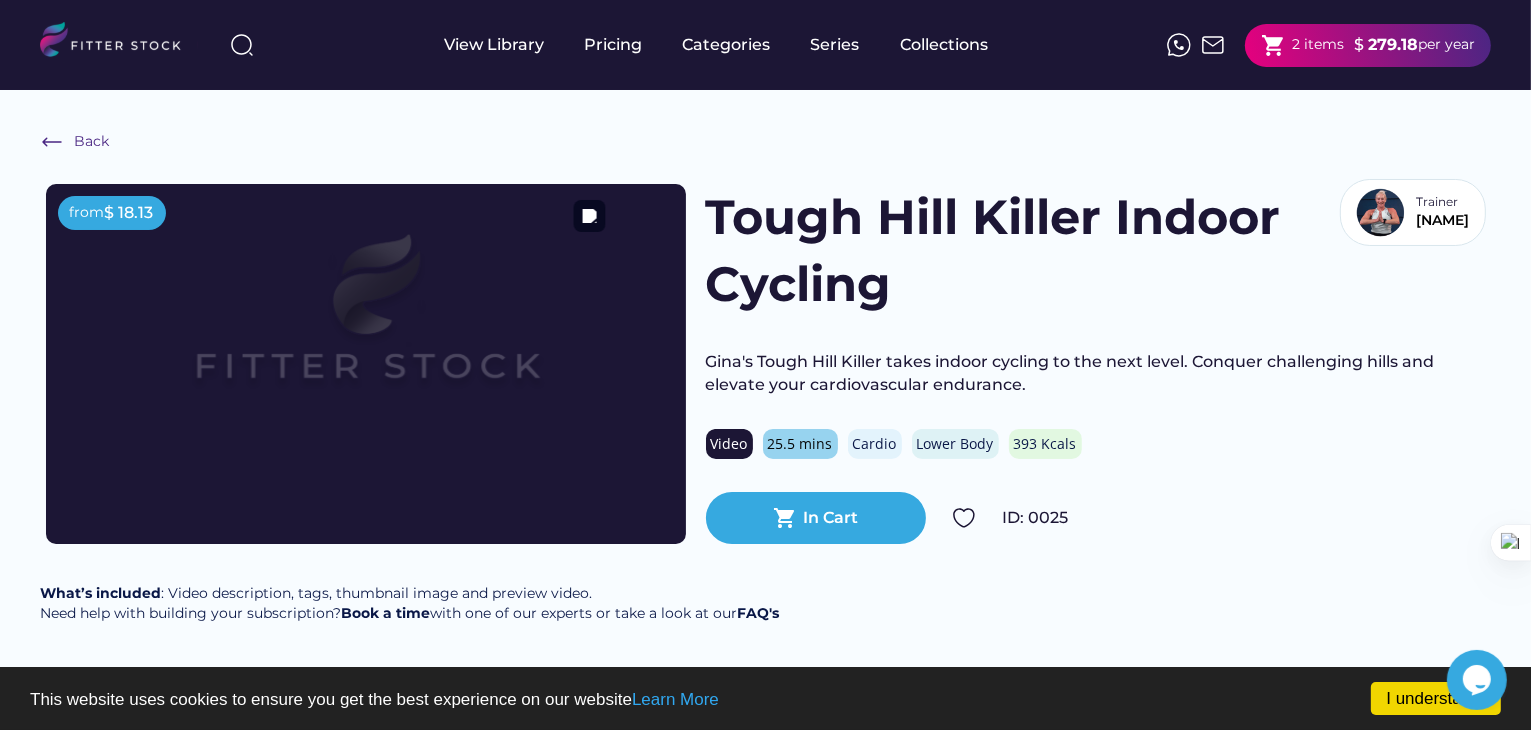 click at bounding box center [366, 328] 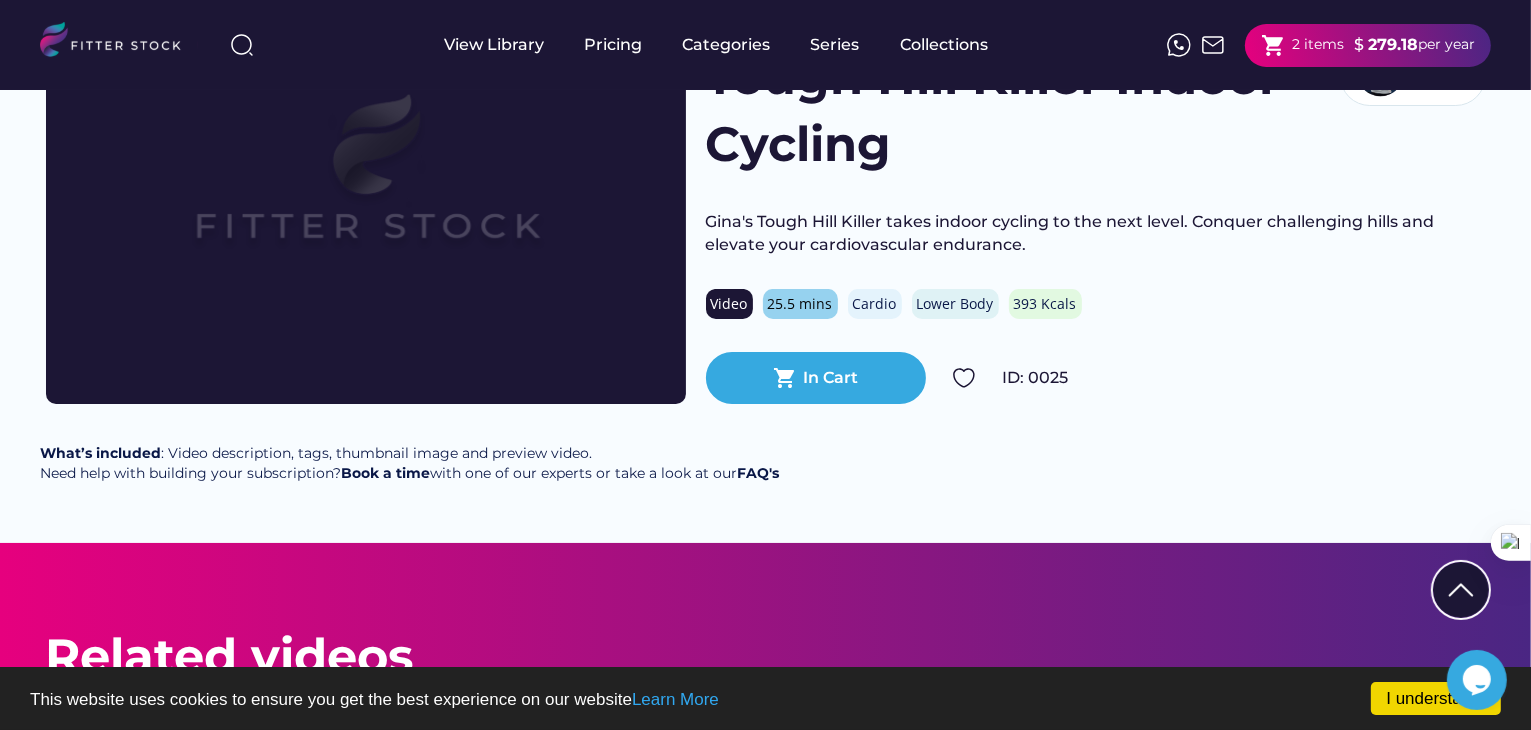 scroll, scrollTop: 0, scrollLeft: 0, axis: both 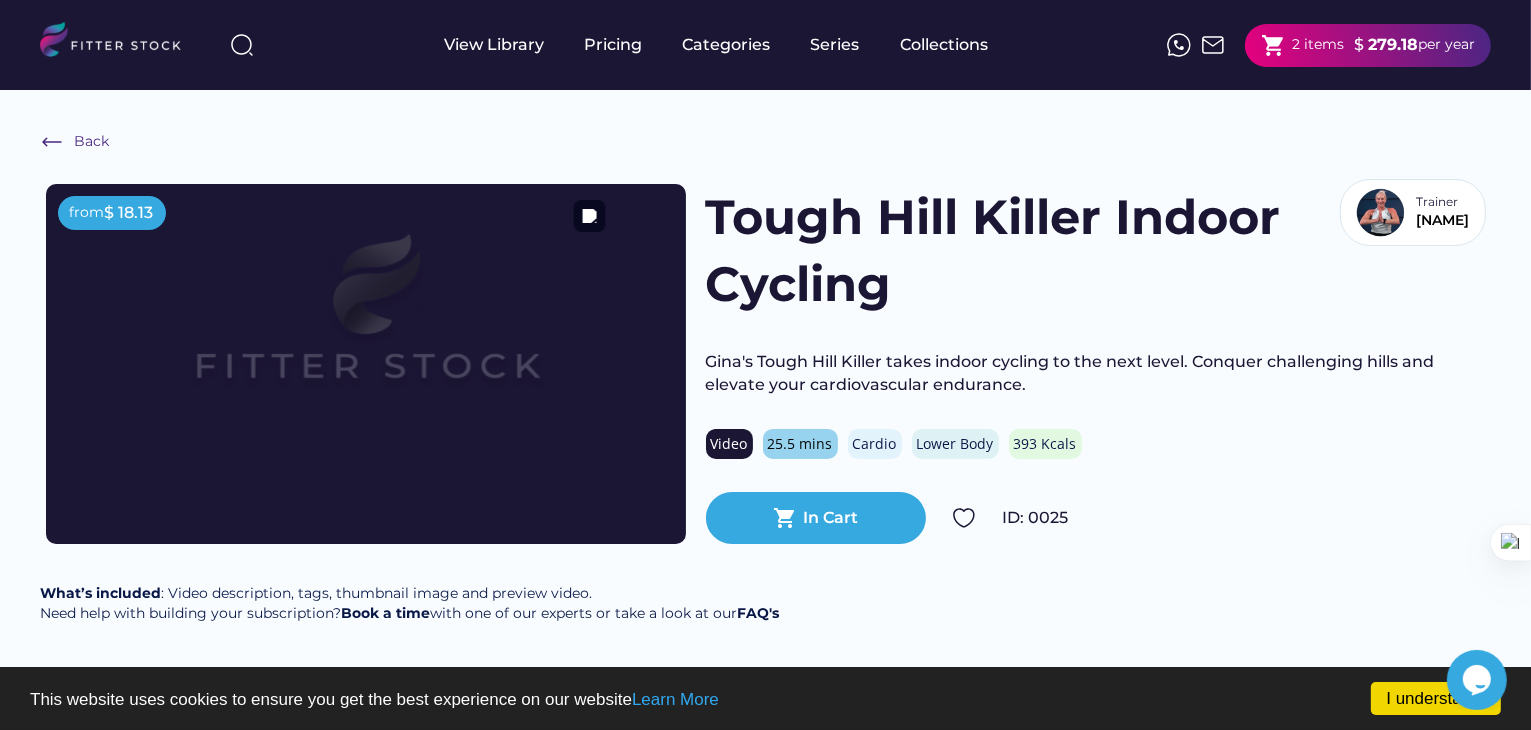 click at bounding box center (366, 328) 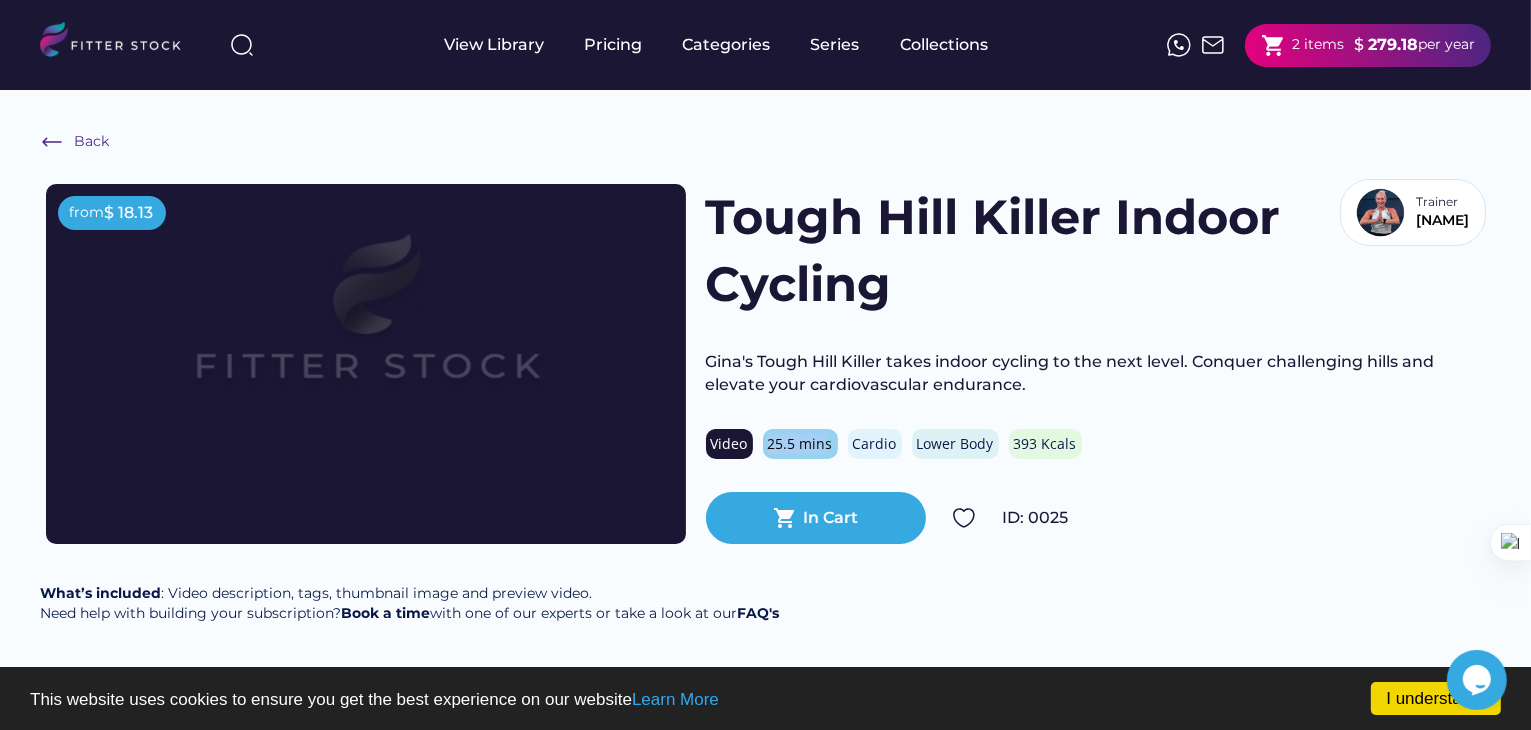 drag, startPoint x: 758, startPoint y: 453, endPoint x: 823, endPoint y: 449, distance: 65.12296 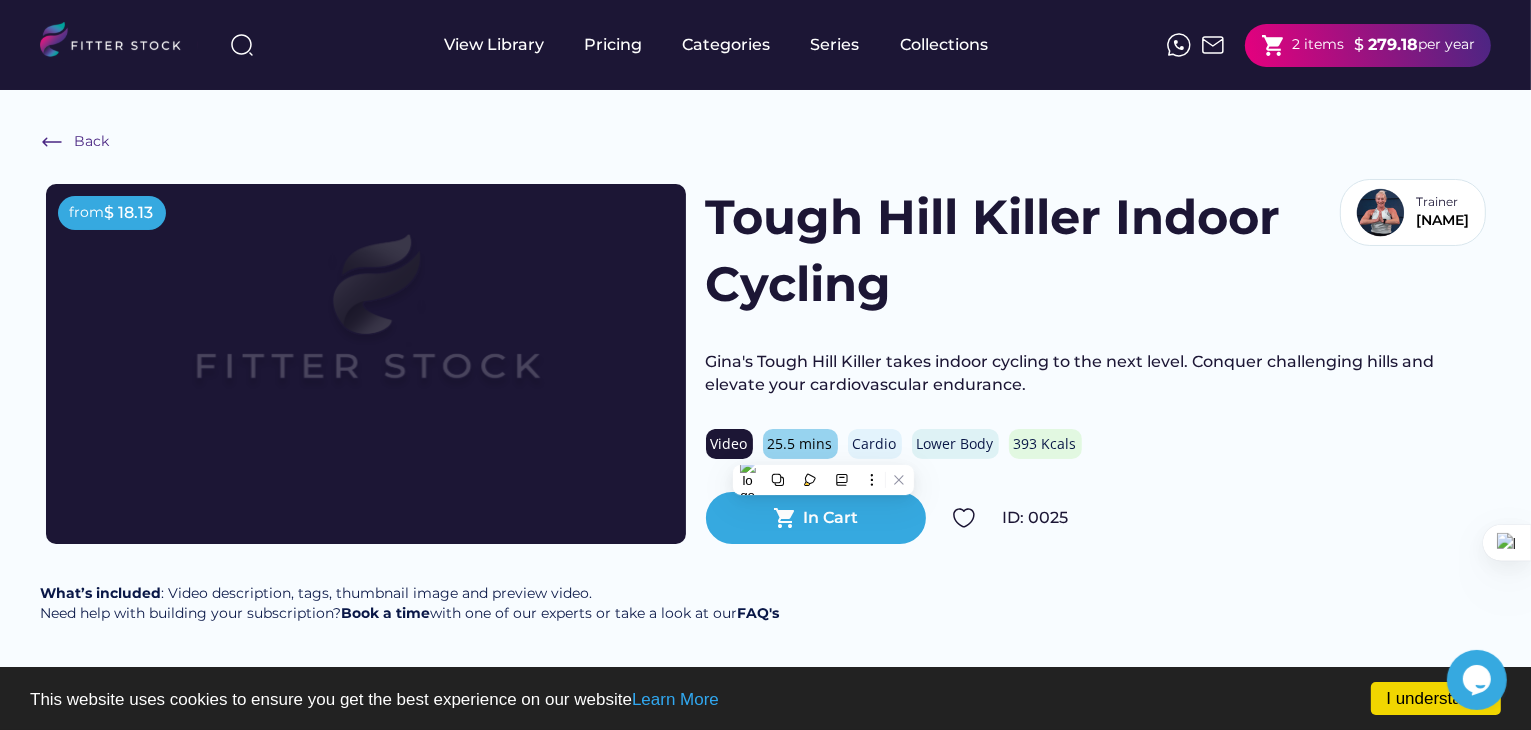 click on "Tough Hill Killer Indoor Cycling Trainer Gina Gina's Tough Hill Killer takes indoor cycling to the next level. Conquer challenging hills and elevate your cardiovascular endurance.
Video 25.5 mins Cardio Lower Body 393 Kcals
shopping_cart
In Cart ID: 0025" at bounding box center (1096, 364) 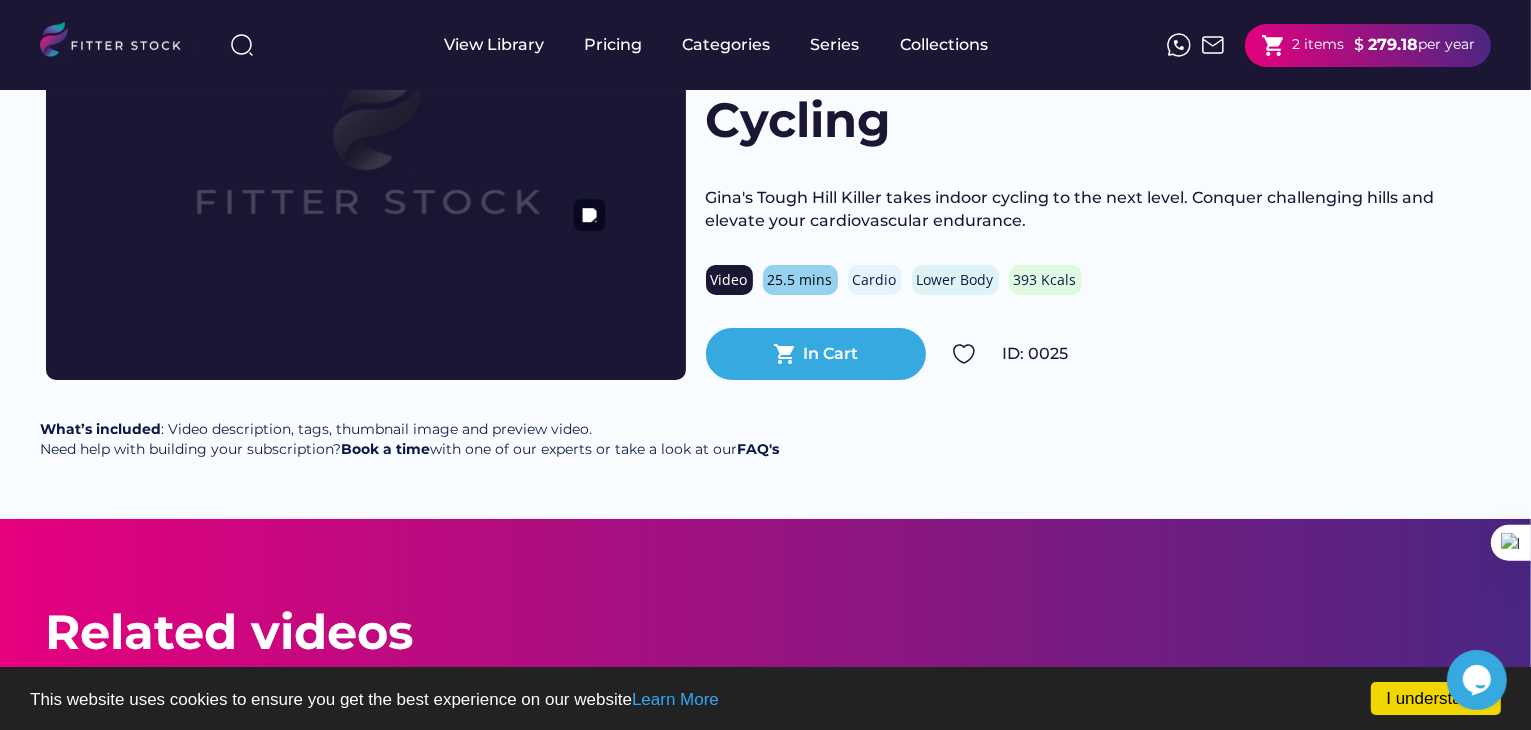 scroll, scrollTop: 0, scrollLeft: 0, axis: both 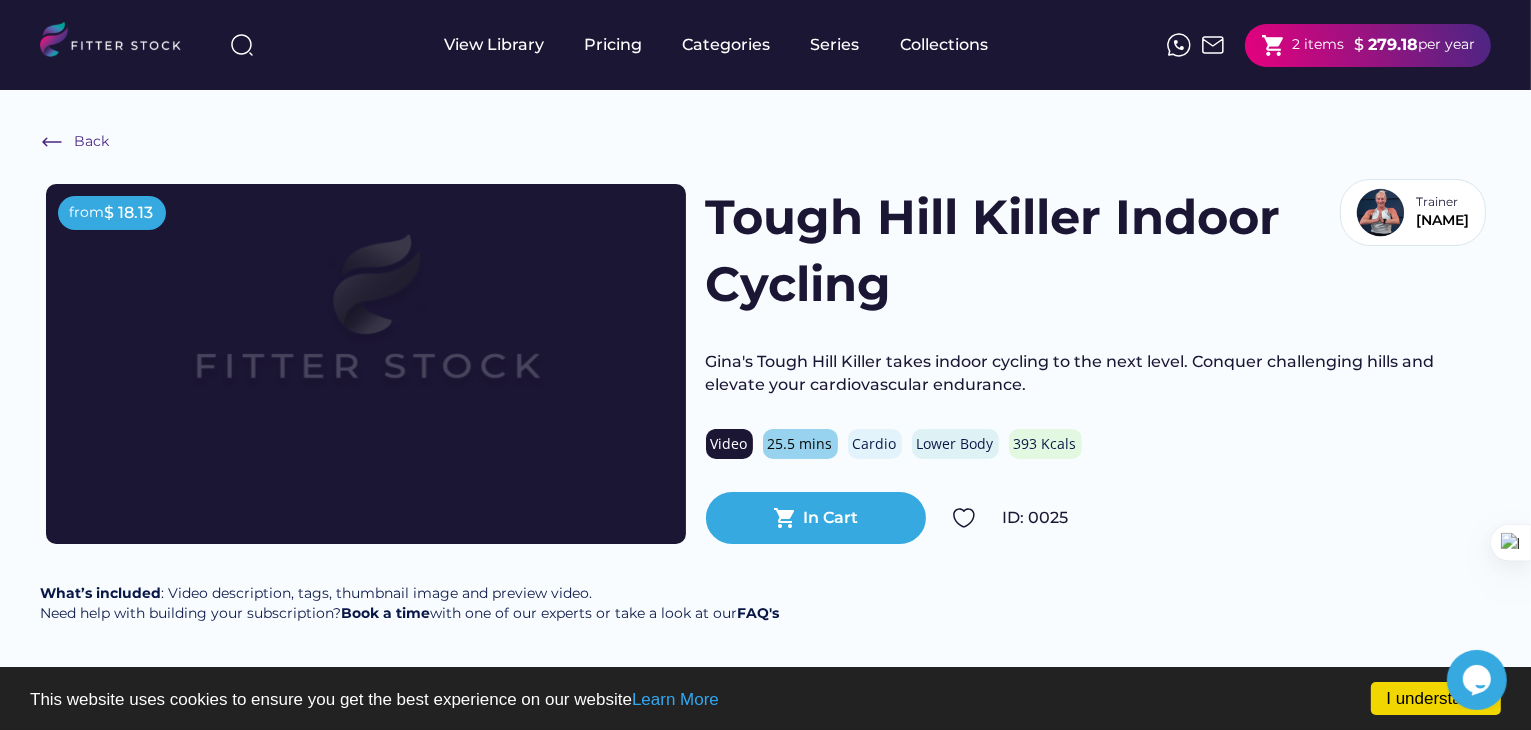 click on "Cardio" at bounding box center [875, 444] 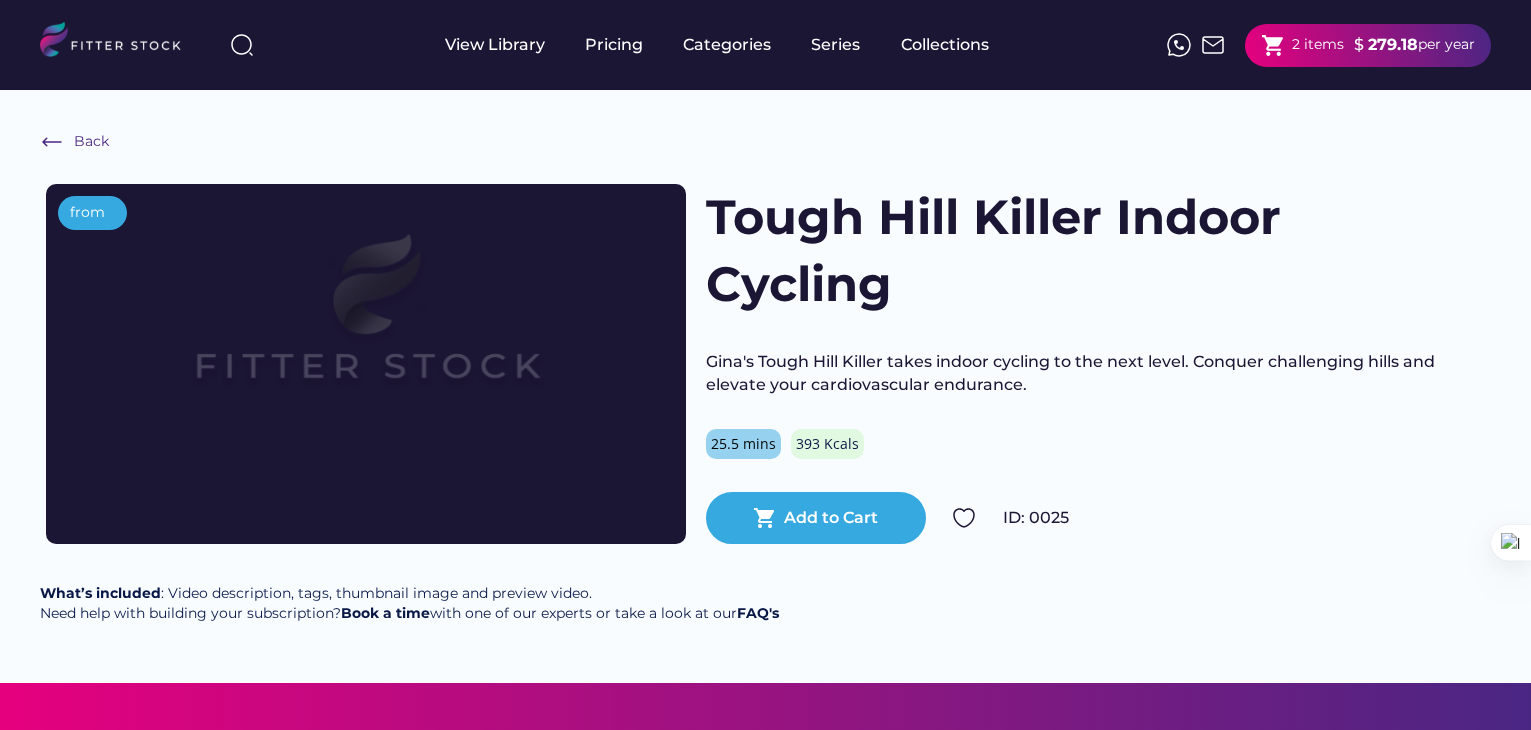 scroll, scrollTop: 0, scrollLeft: 0, axis: both 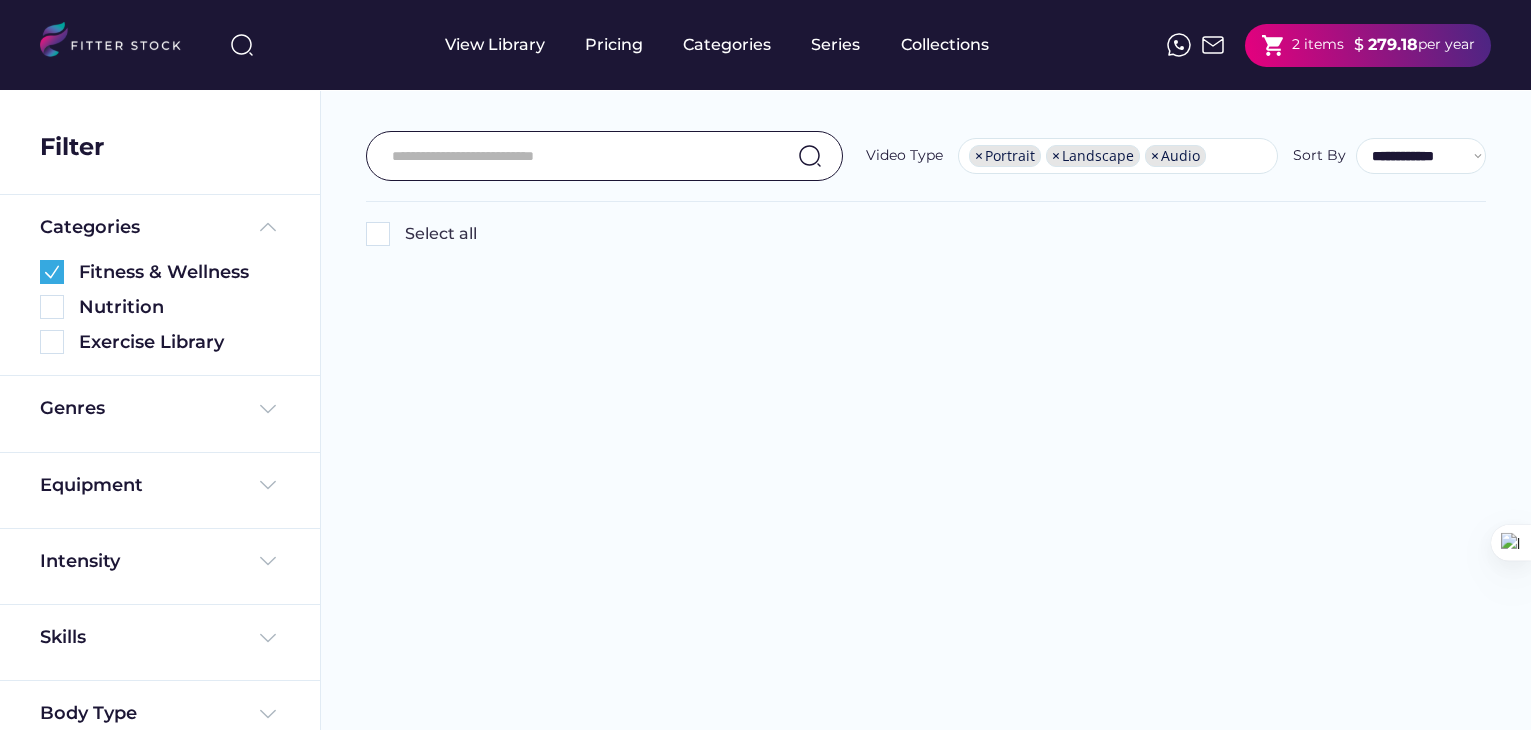select on "**********" 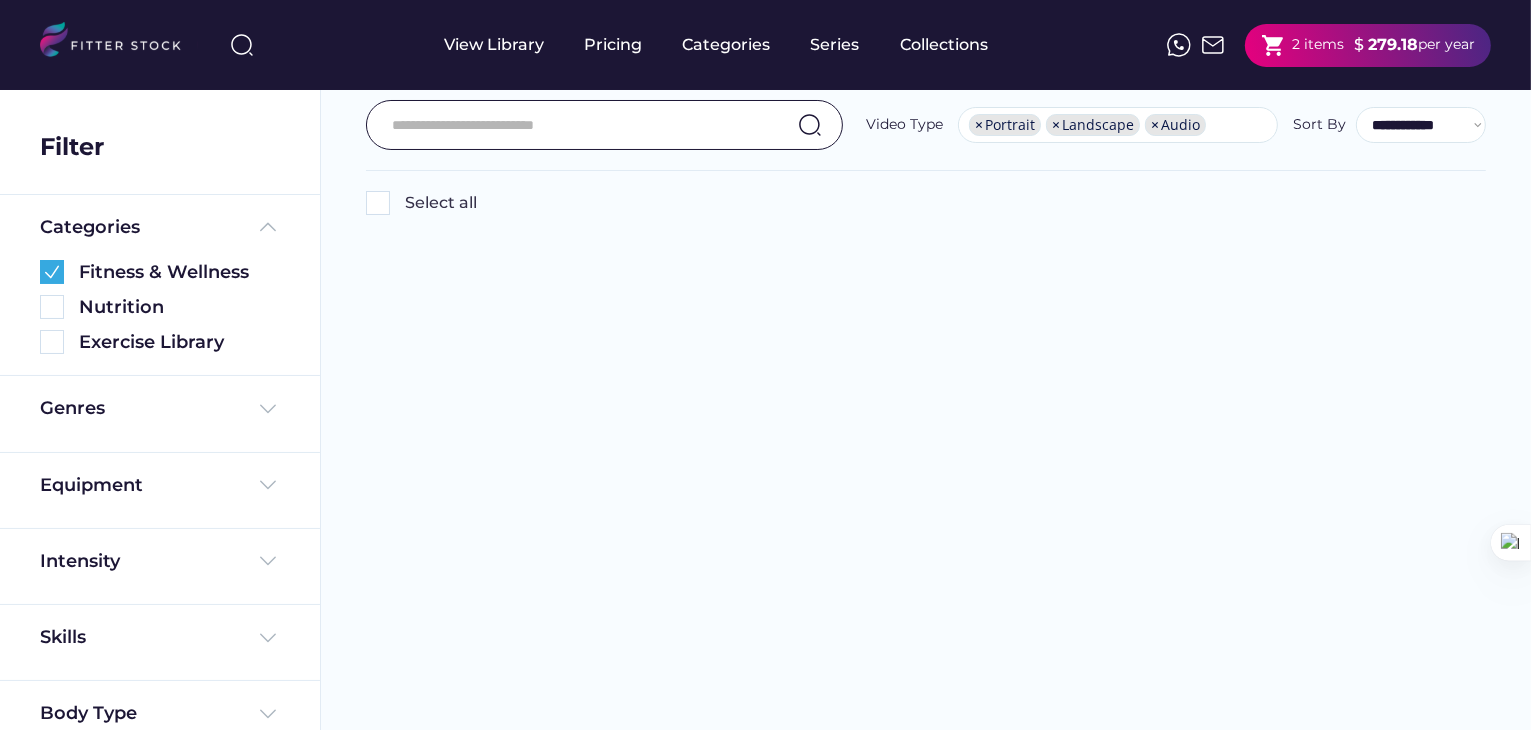 scroll, scrollTop: 0, scrollLeft: 0, axis: both 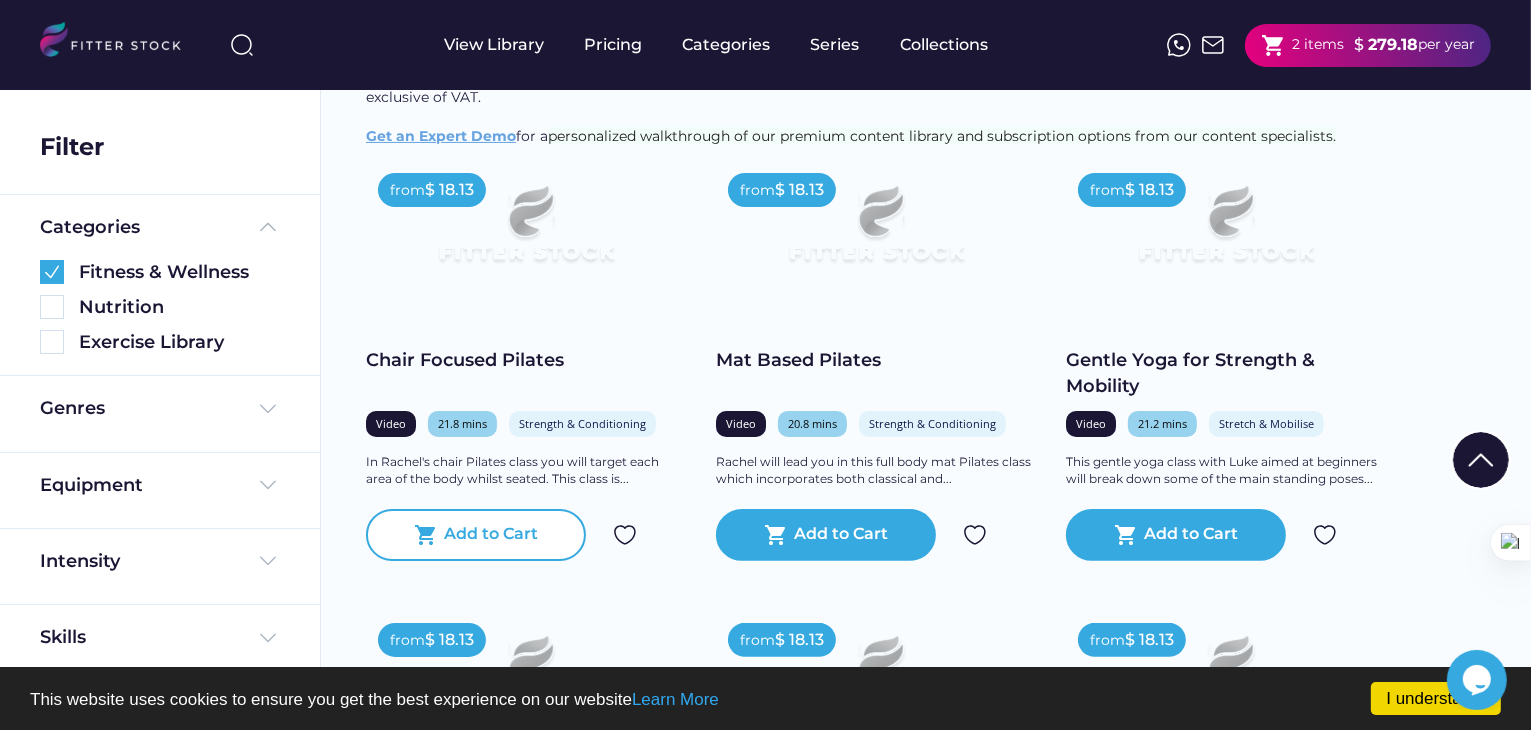 click on "shopping_cart
Add to Cart" at bounding box center (476, 535) 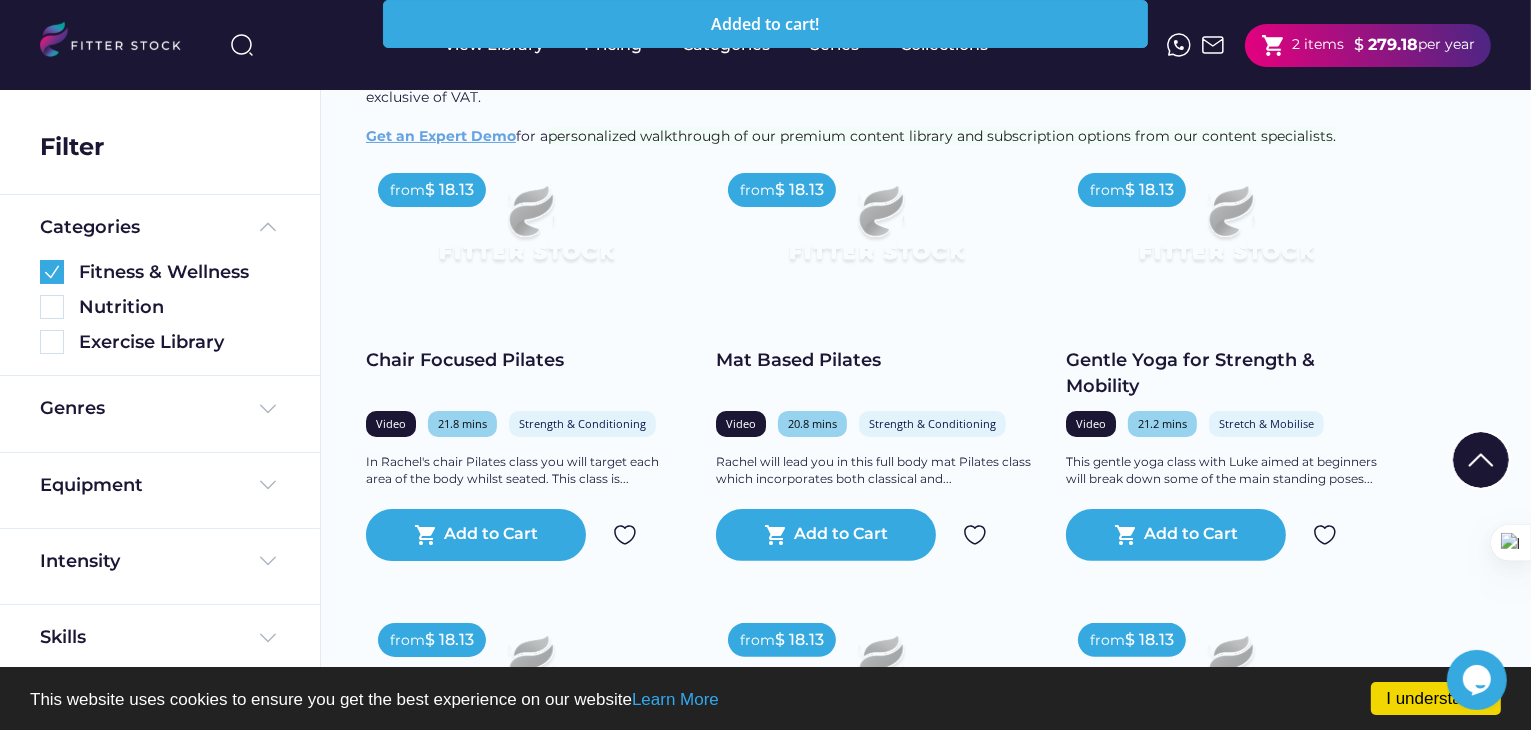 click on "279.18" at bounding box center (1391, 45) 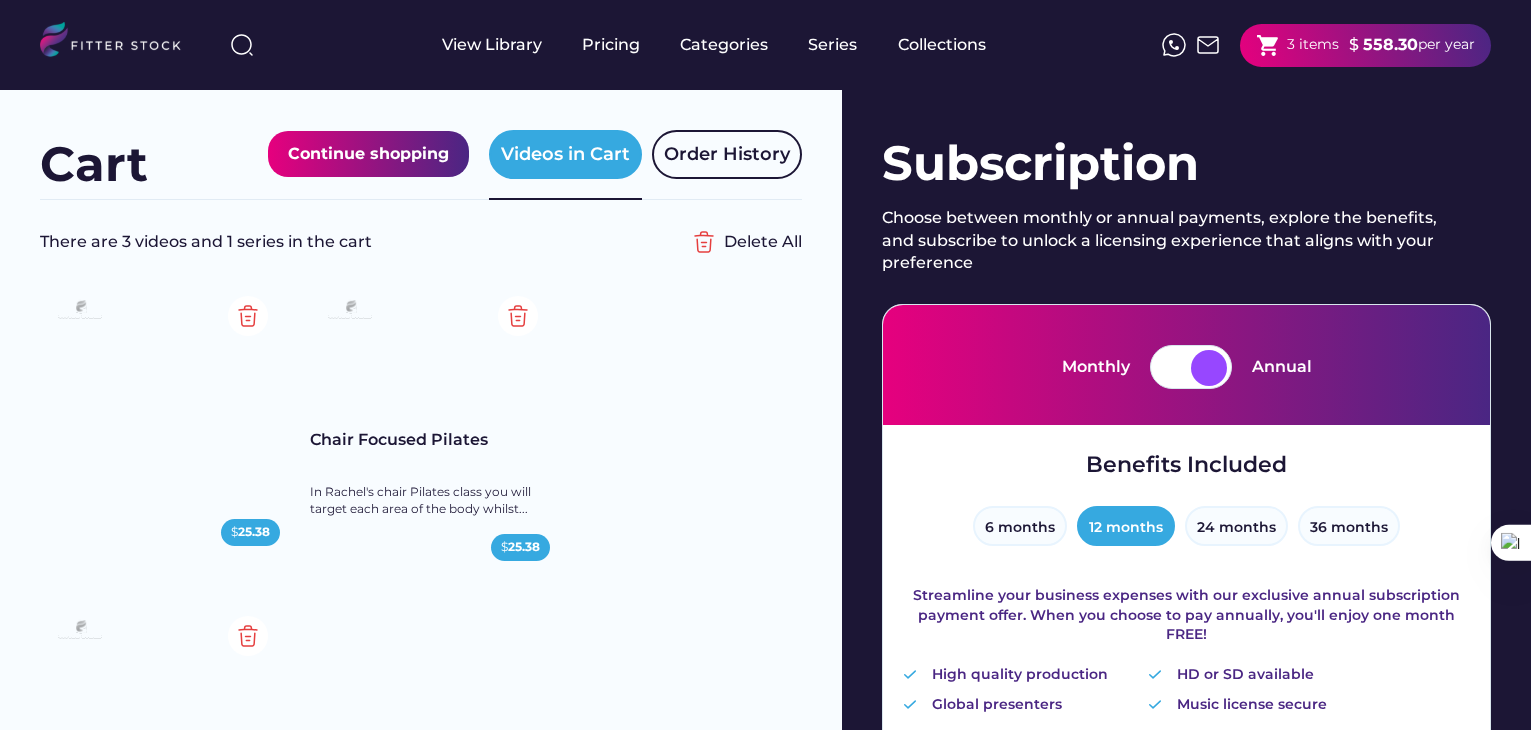 scroll, scrollTop: 0, scrollLeft: 0, axis: both 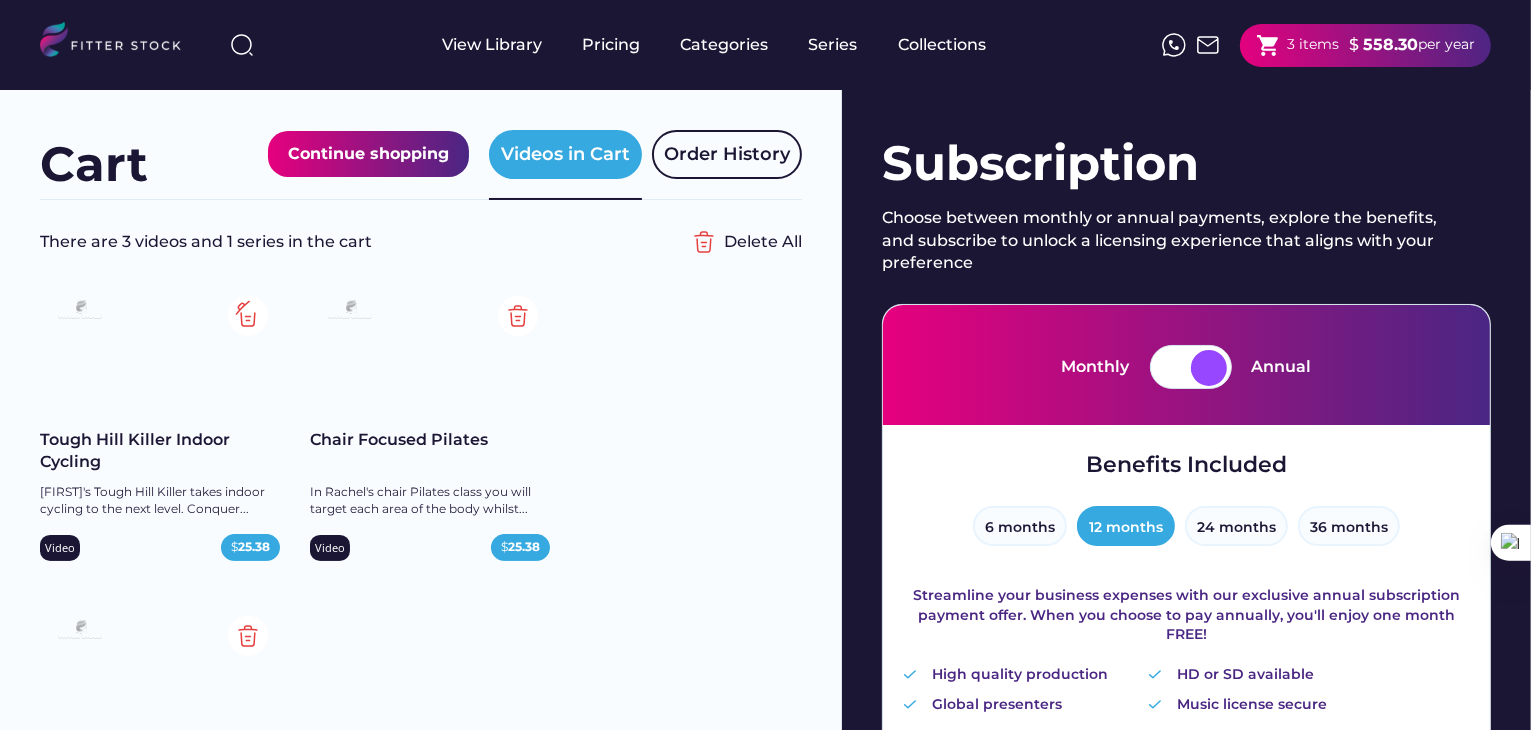 click at bounding box center [248, 316] 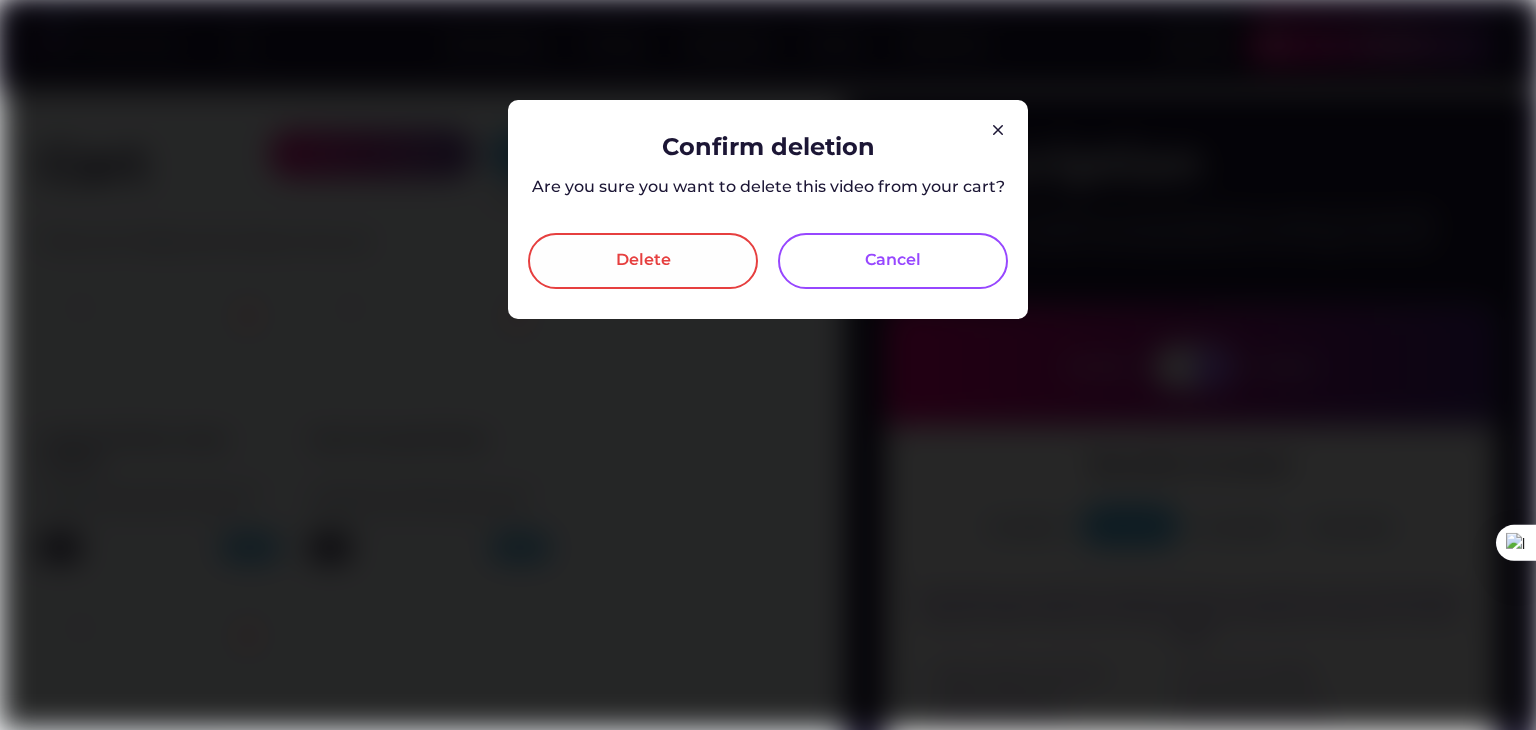 click on "Delete" at bounding box center (643, 261) 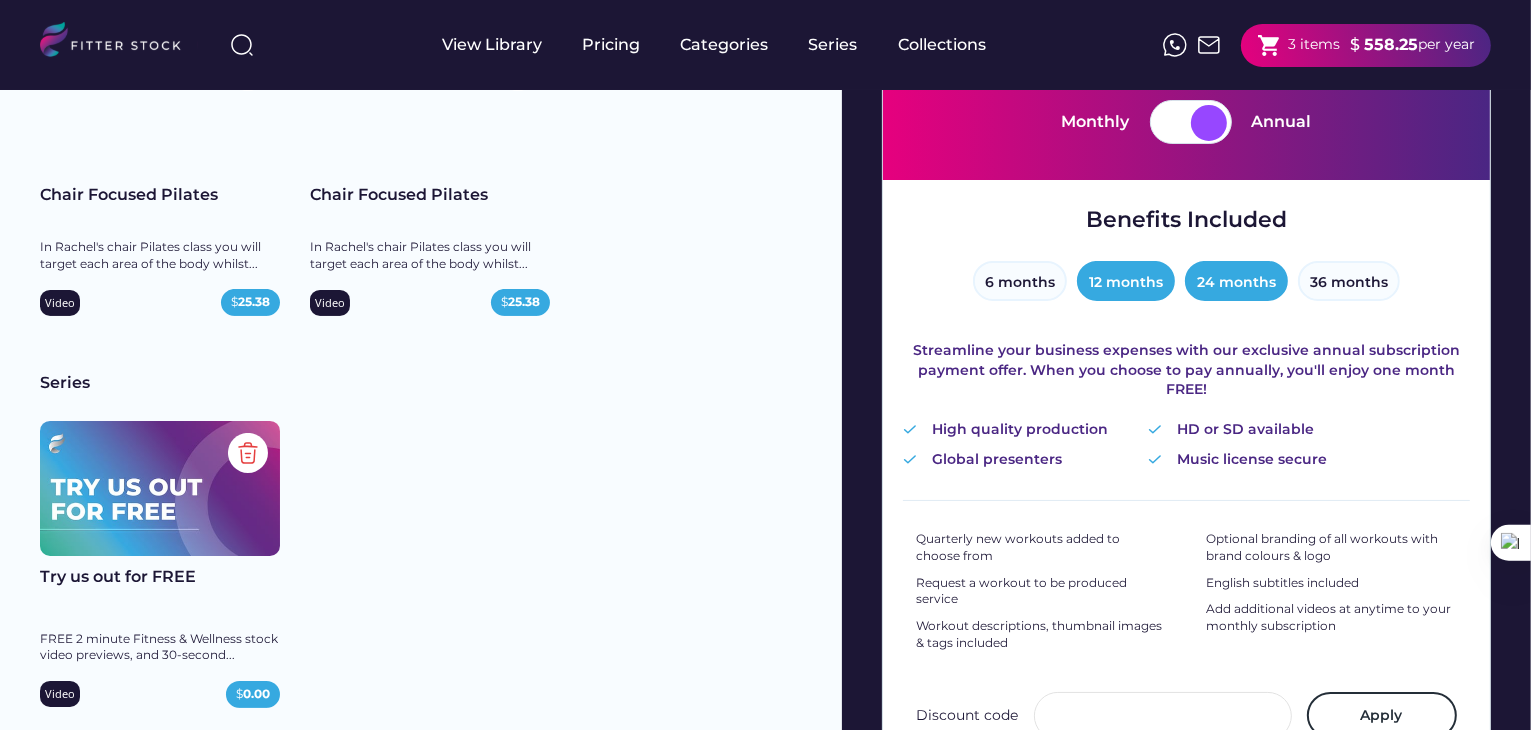 scroll, scrollTop: 300, scrollLeft: 0, axis: vertical 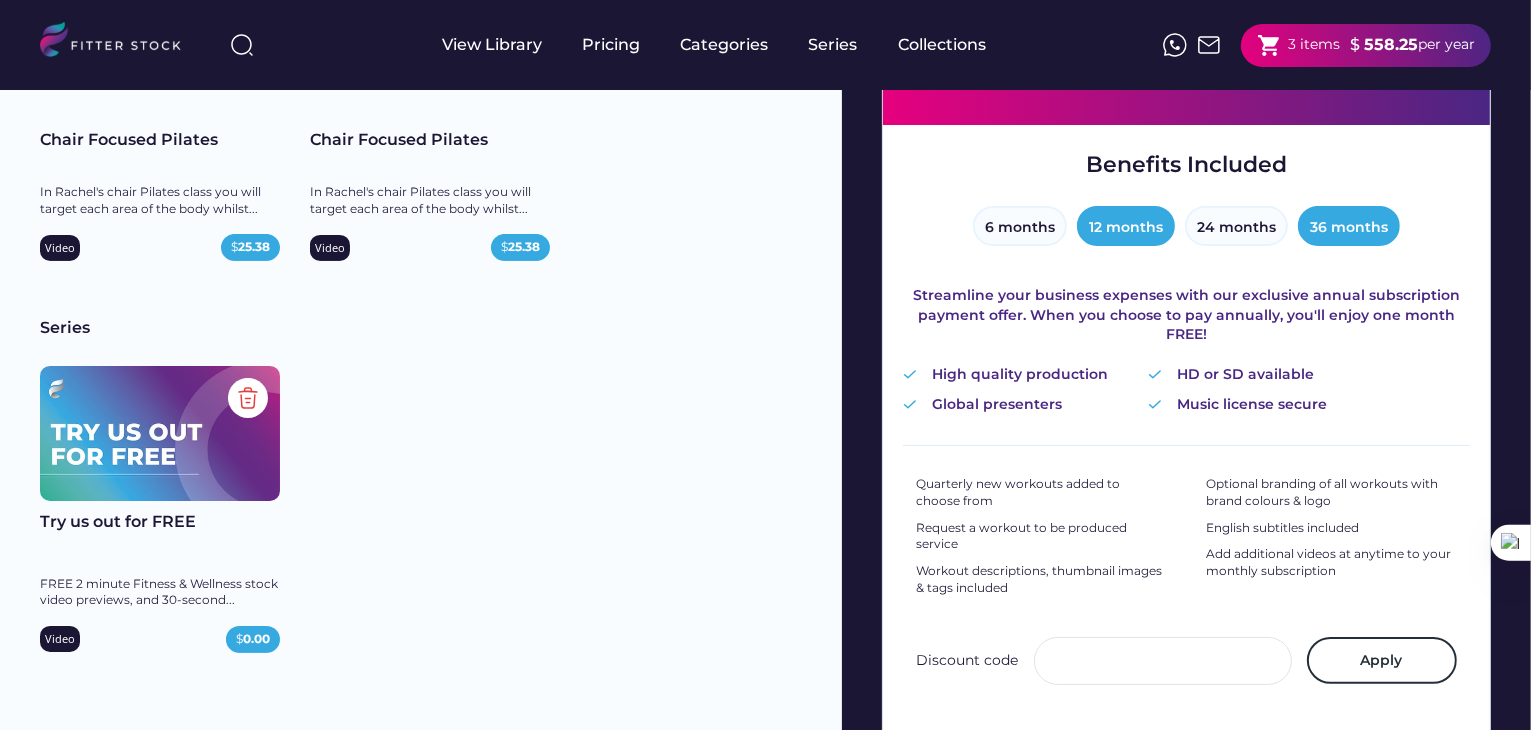 click on "36 months" at bounding box center [1349, 226] 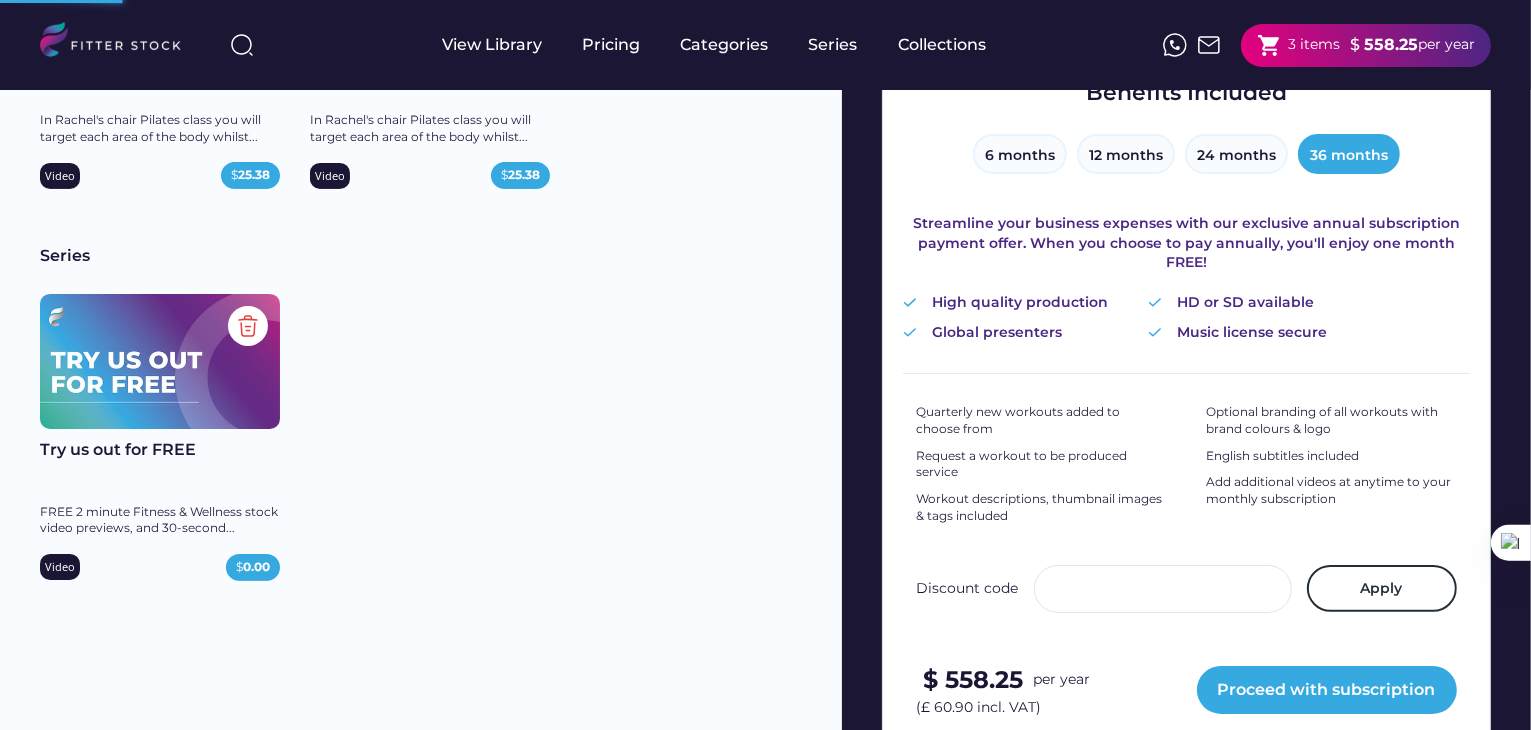 scroll, scrollTop: 600, scrollLeft: 0, axis: vertical 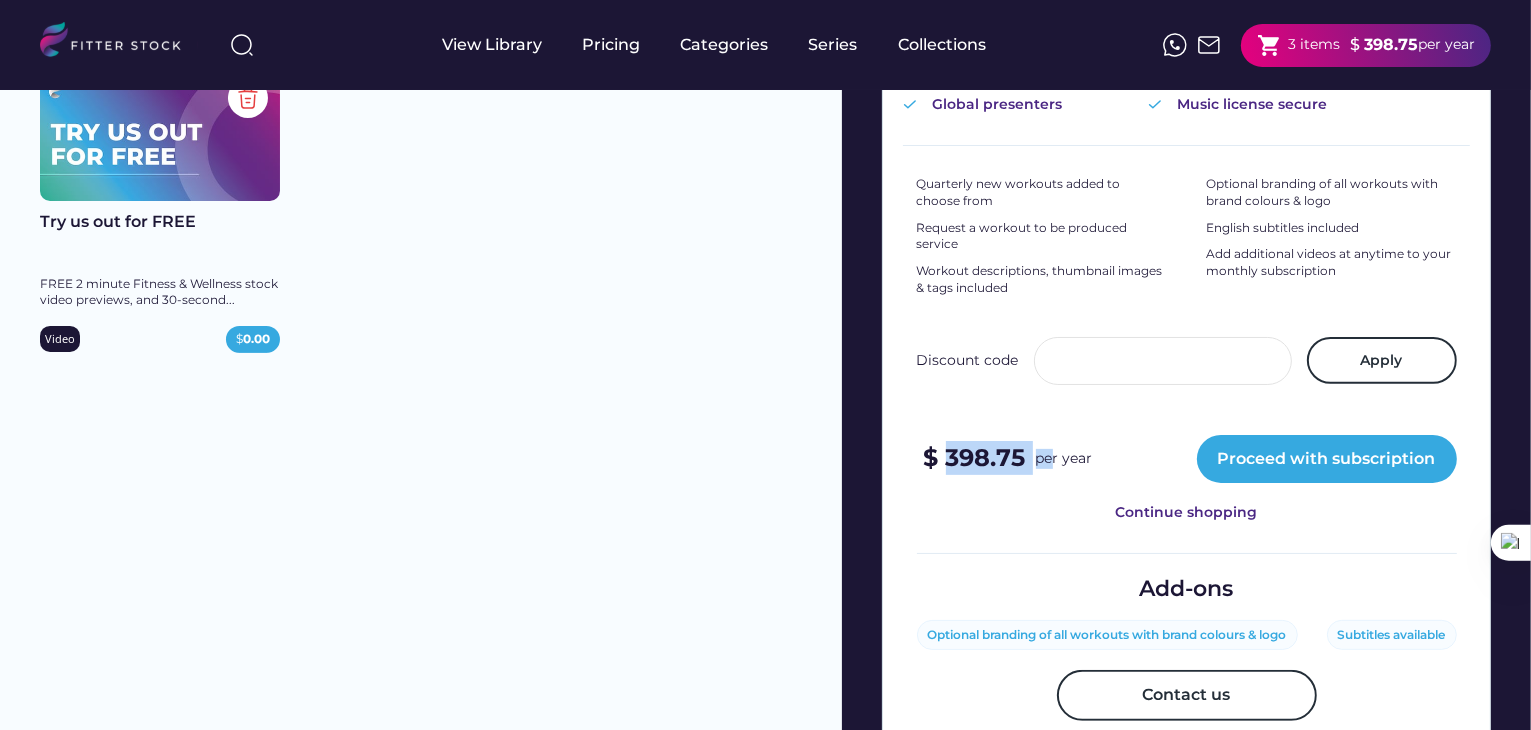 drag, startPoint x: 947, startPoint y: 447, endPoint x: 1052, endPoint y: 457, distance: 105.47511 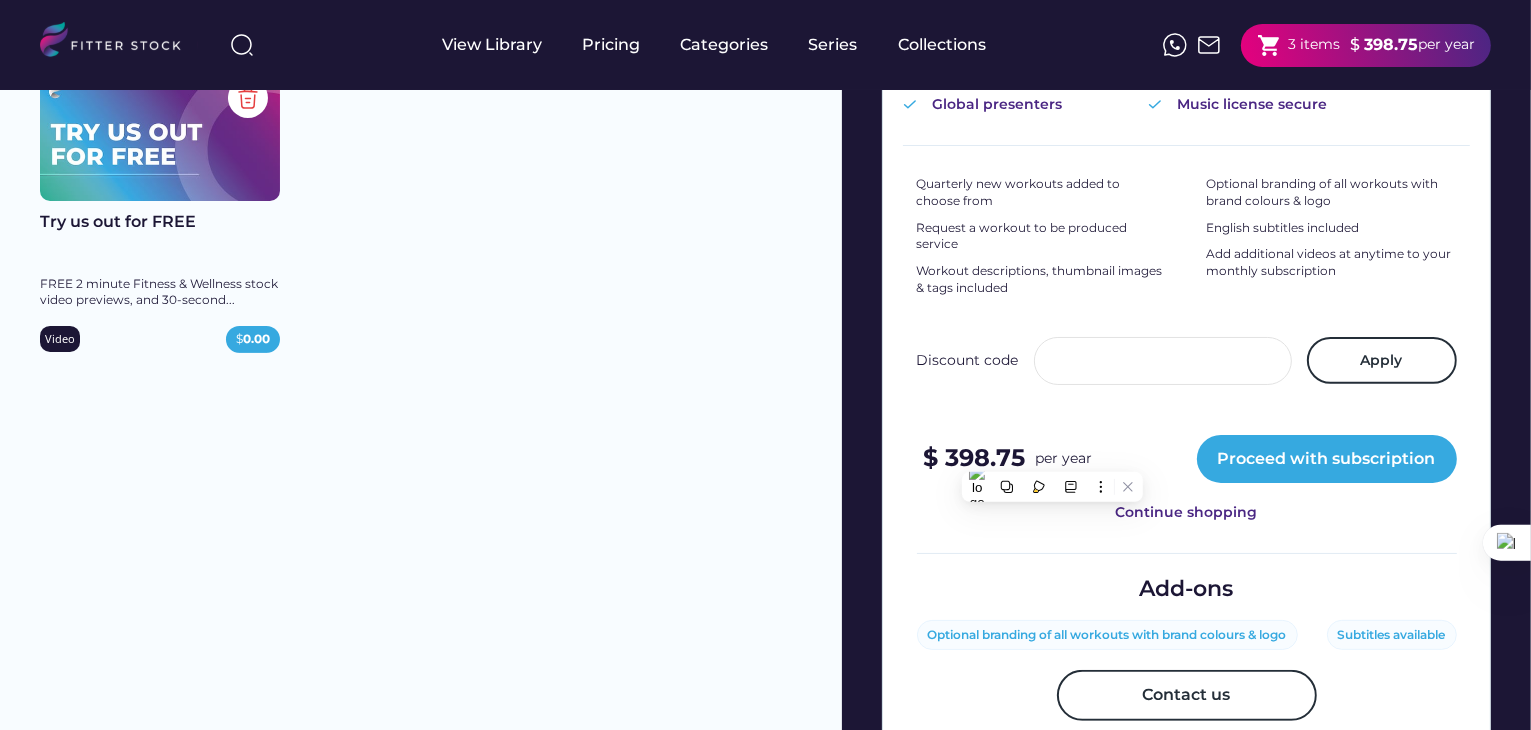 click on "Quarterly new workouts added to choose from Request a workout to be produced service
Workout descriptions, thumbnail images & tags included Optional branding of all workouts with brand colours & logo English subtitles included Add additional videos at anytime to your monthly subscription Discount code Apply   $ 398.75 per year (£ 398.75 incl. VAT) Proceed with subscription Continue shopping" at bounding box center (1187, 350) 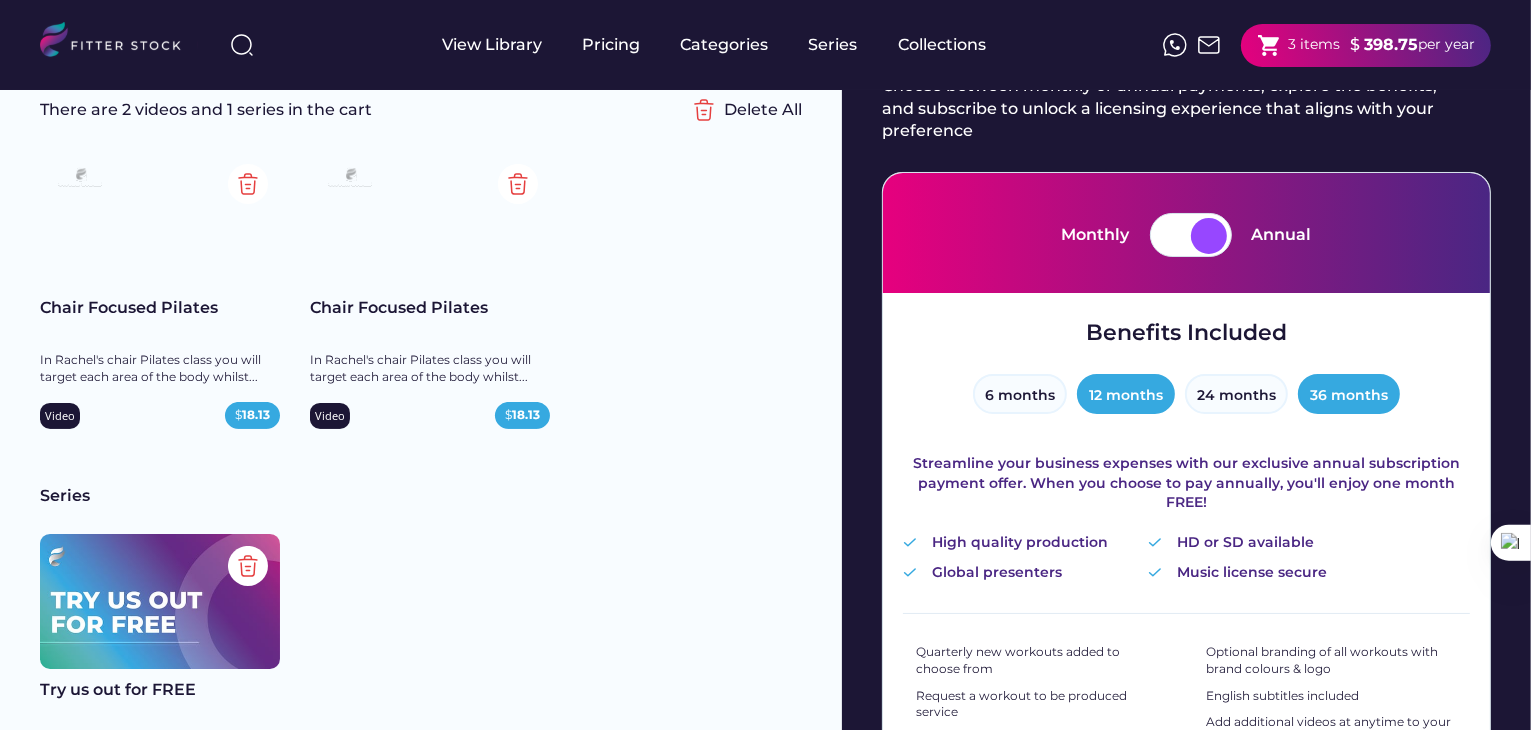 scroll, scrollTop: 100, scrollLeft: 0, axis: vertical 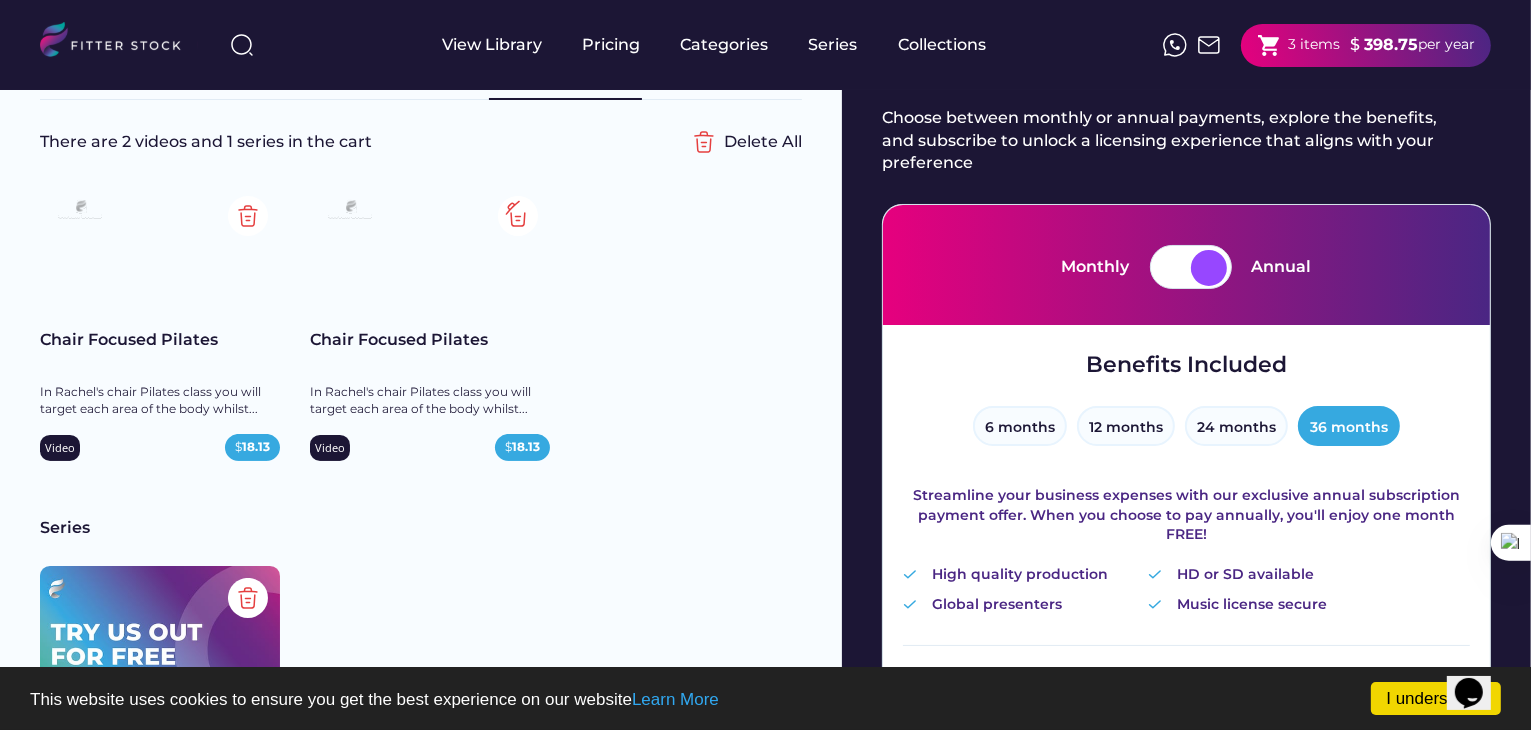 click at bounding box center (518, 216) 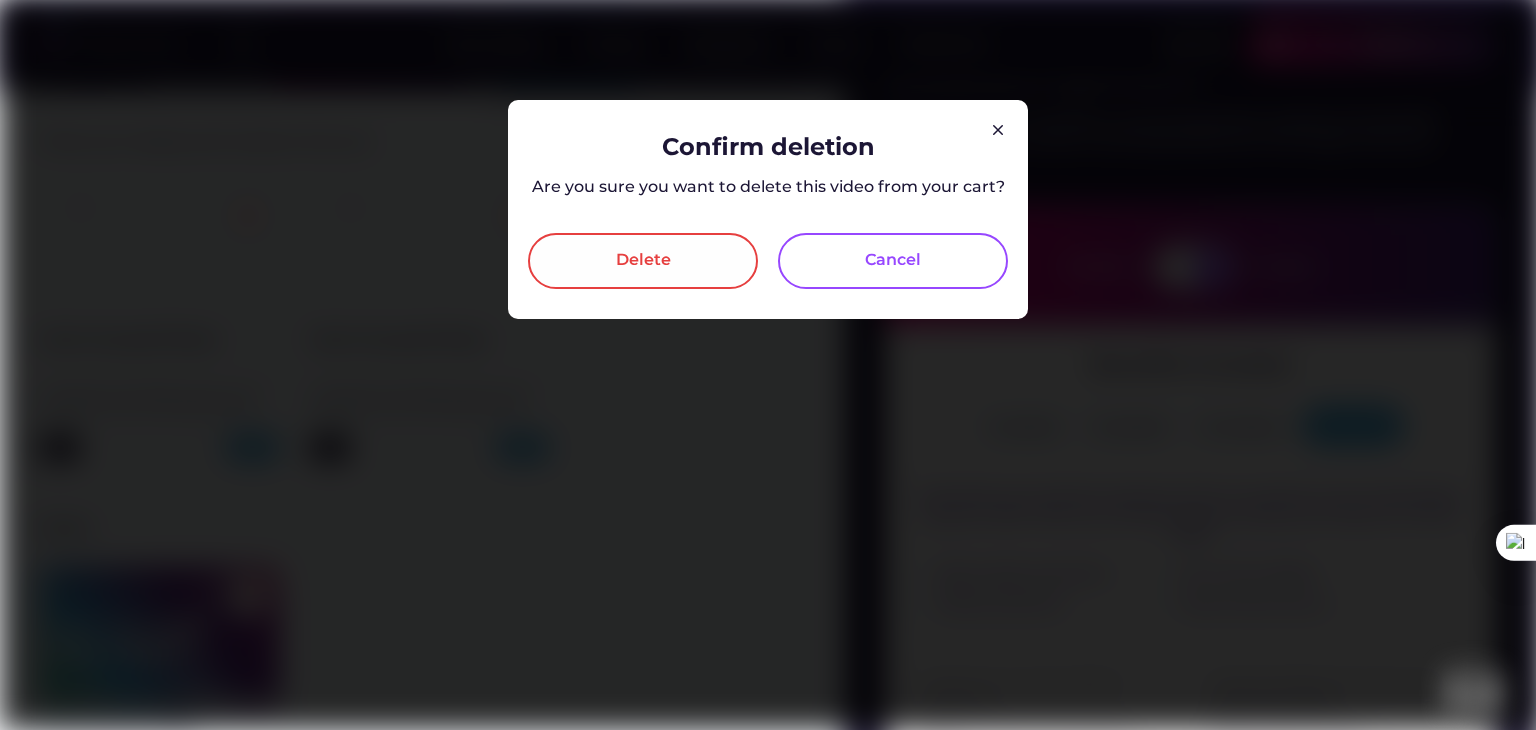 click on "Delete" at bounding box center (643, 261) 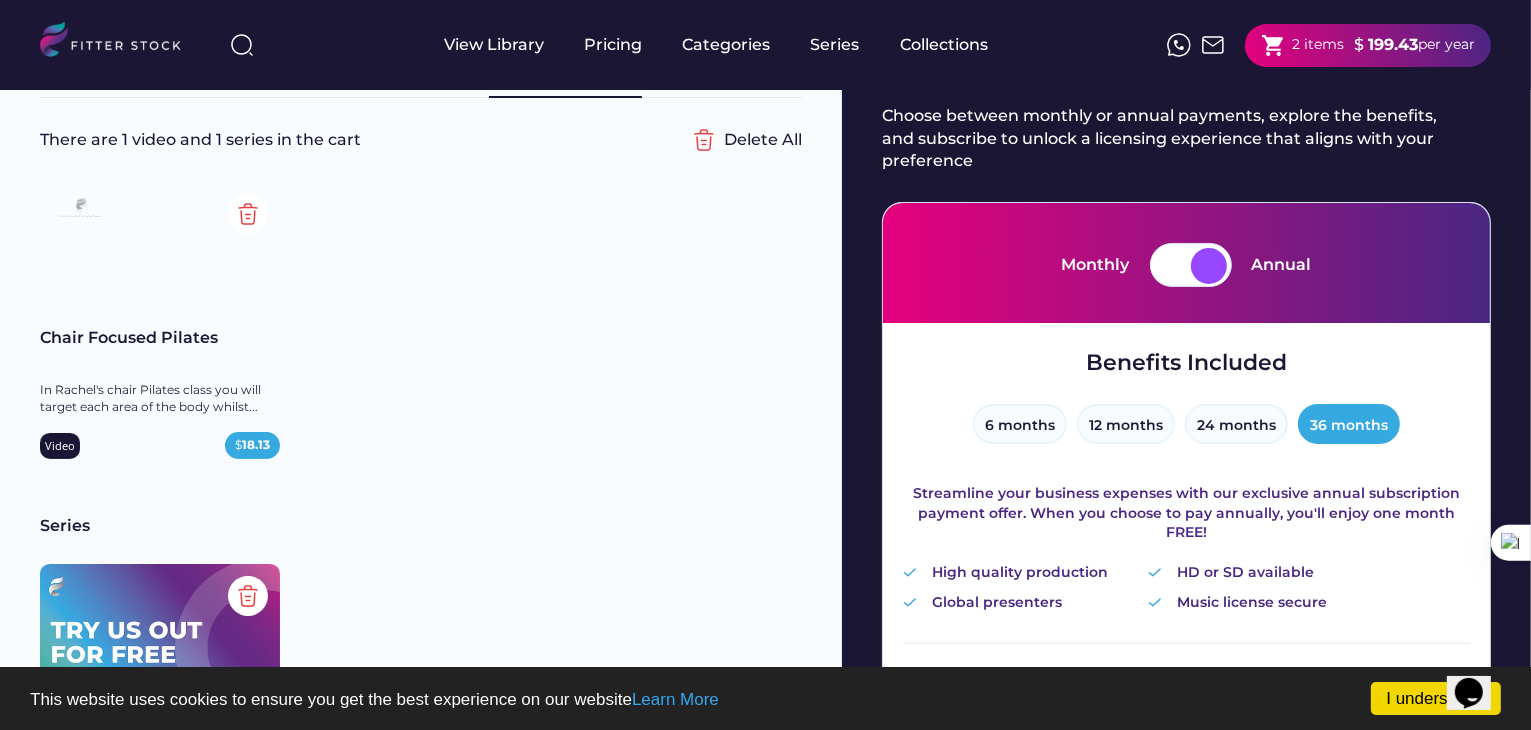 scroll, scrollTop: 100, scrollLeft: 0, axis: vertical 